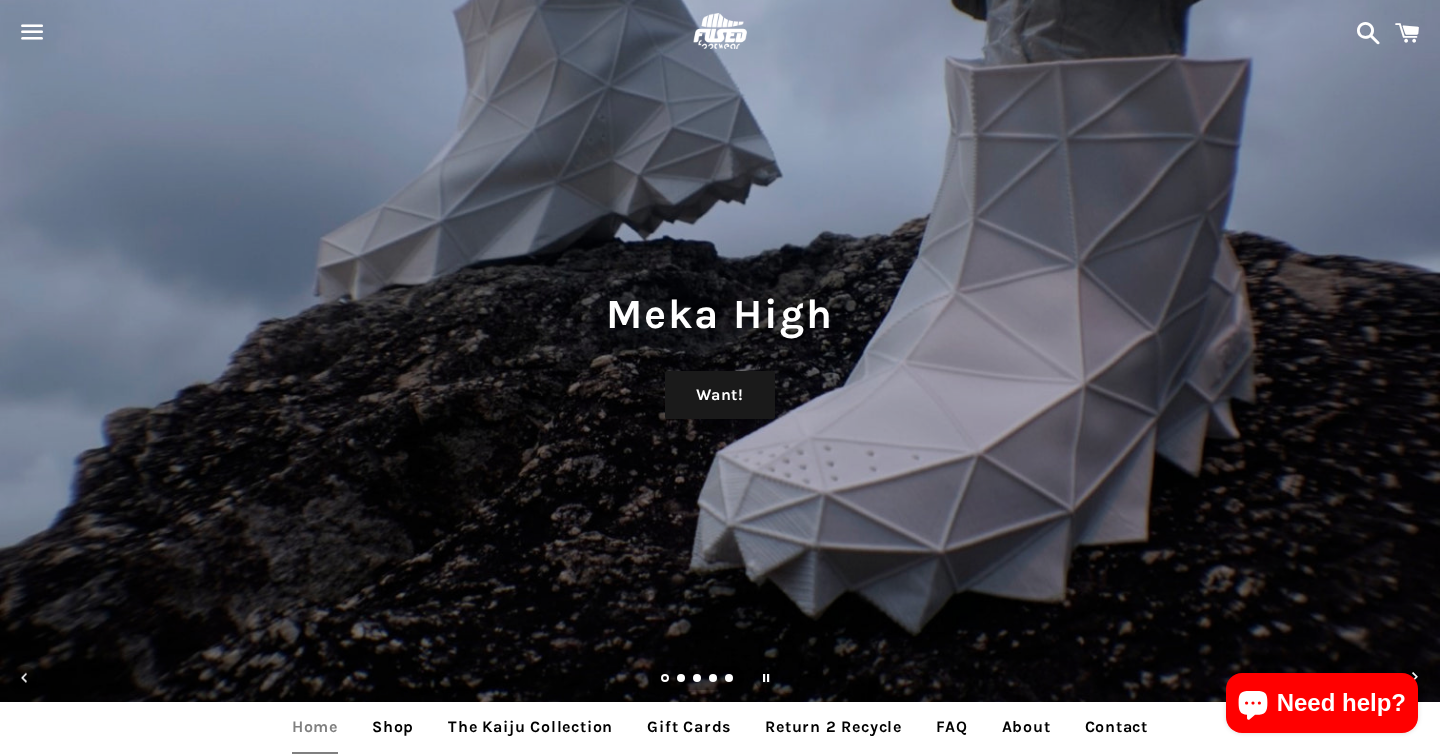 scroll, scrollTop: 0, scrollLeft: 0, axis: both 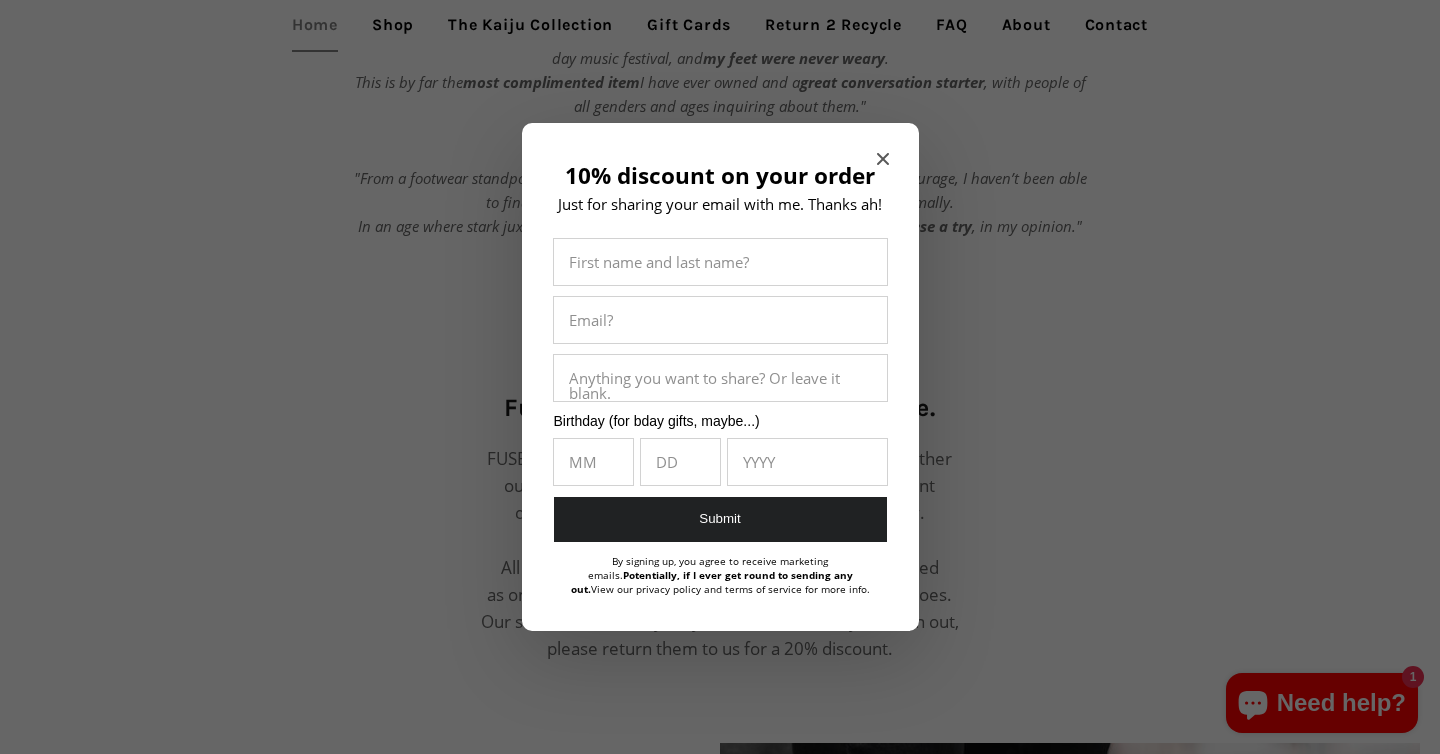 click 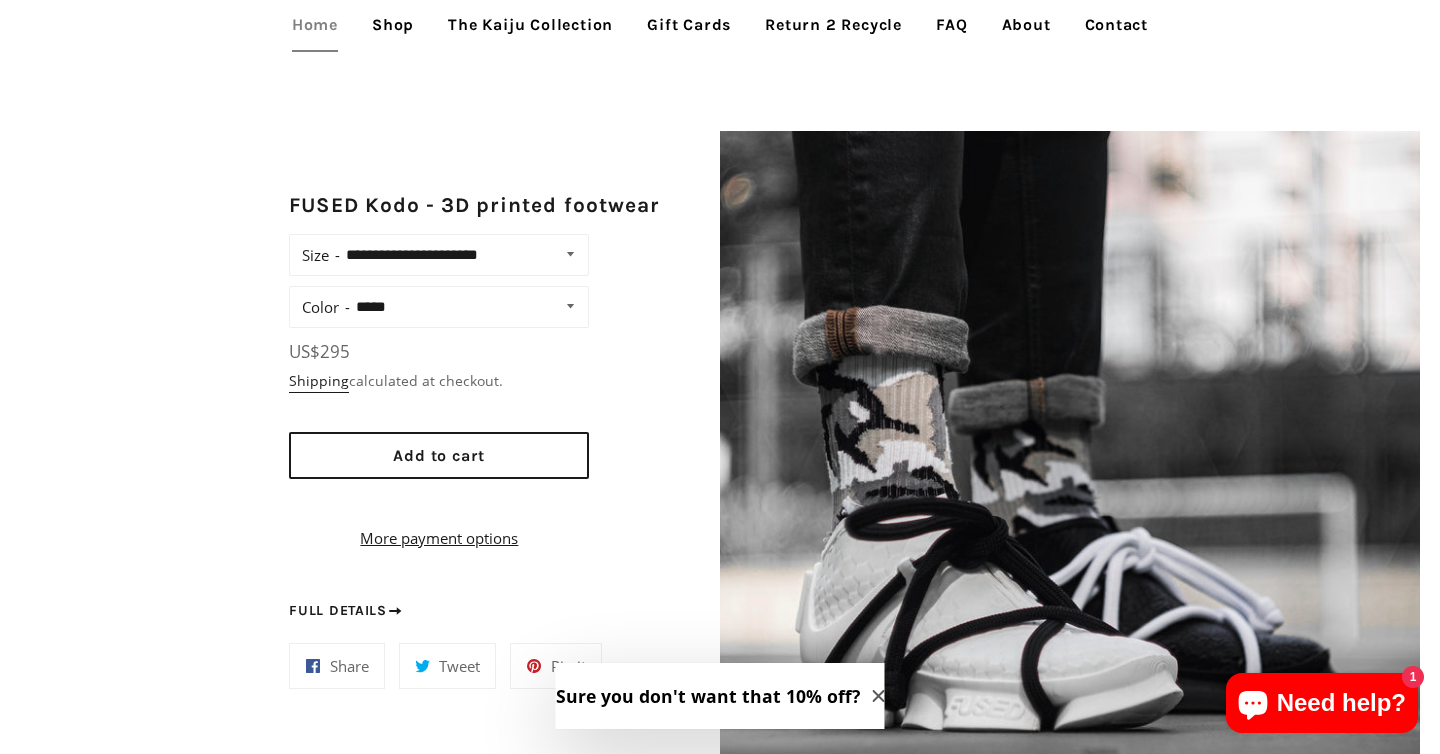 scroll, scrollTop: 1403, scrollLeft: 0, axis: vertical 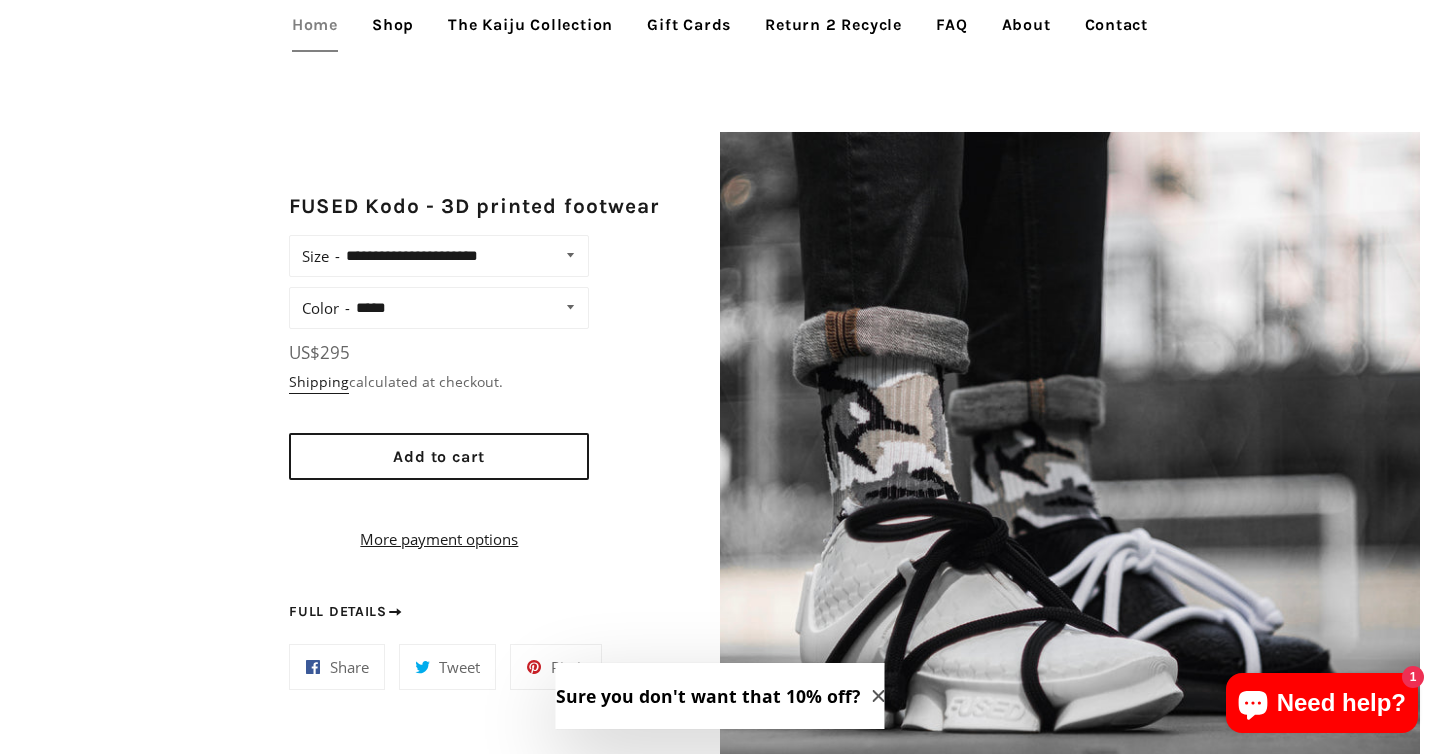 click on "**********" at bounding box center [462, 256] 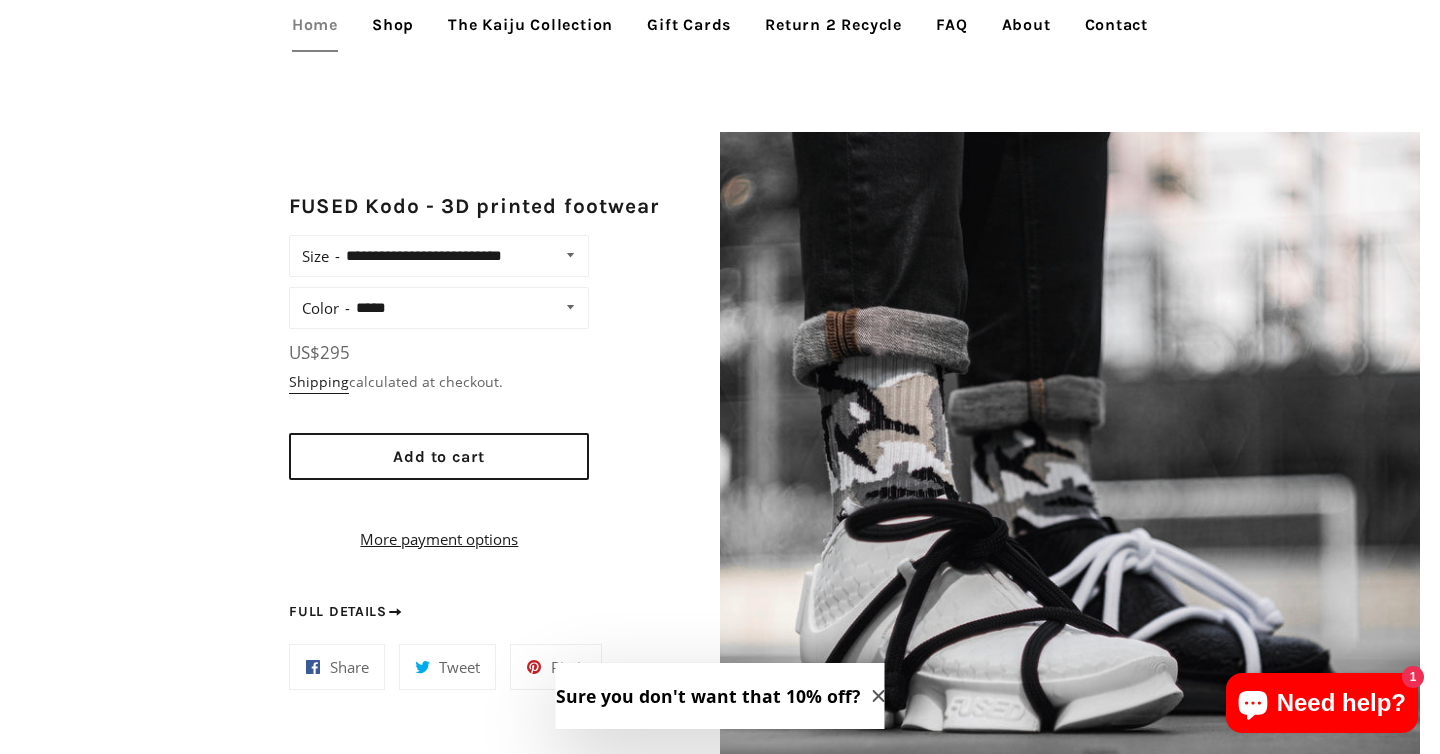 click on "**********" at bounding box center [467, 308] 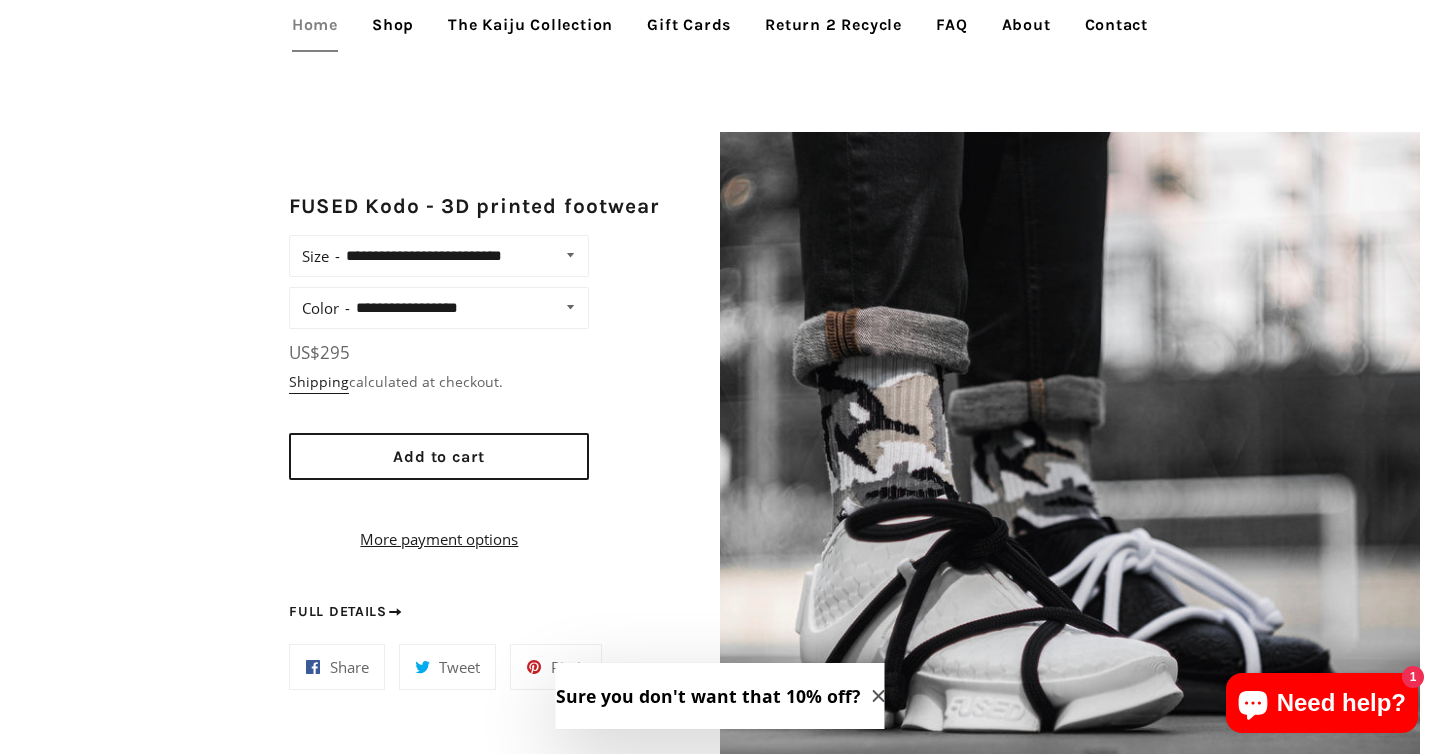 click on "**********" at bounding box center [370, 492] 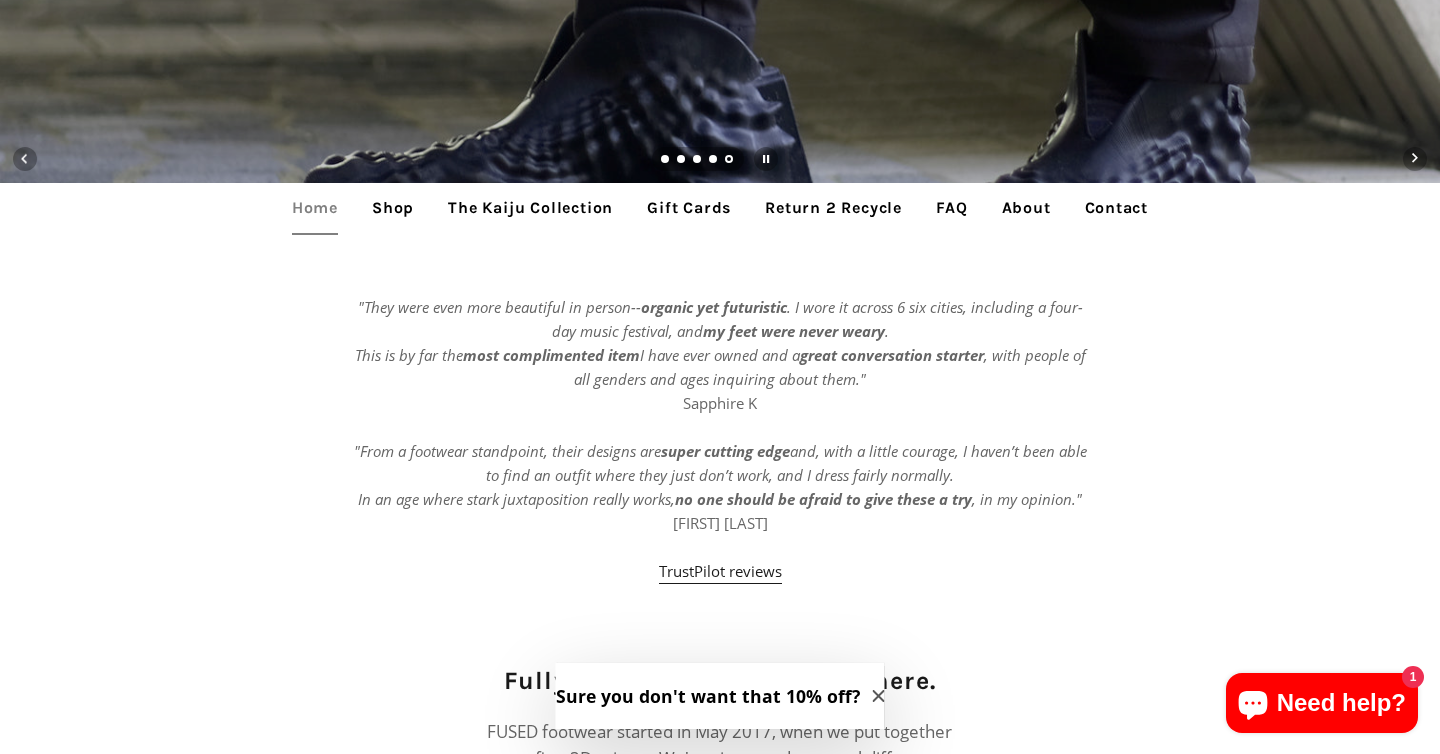 scroll, scrollTop: 0, scrollLeft: 0, axis: both 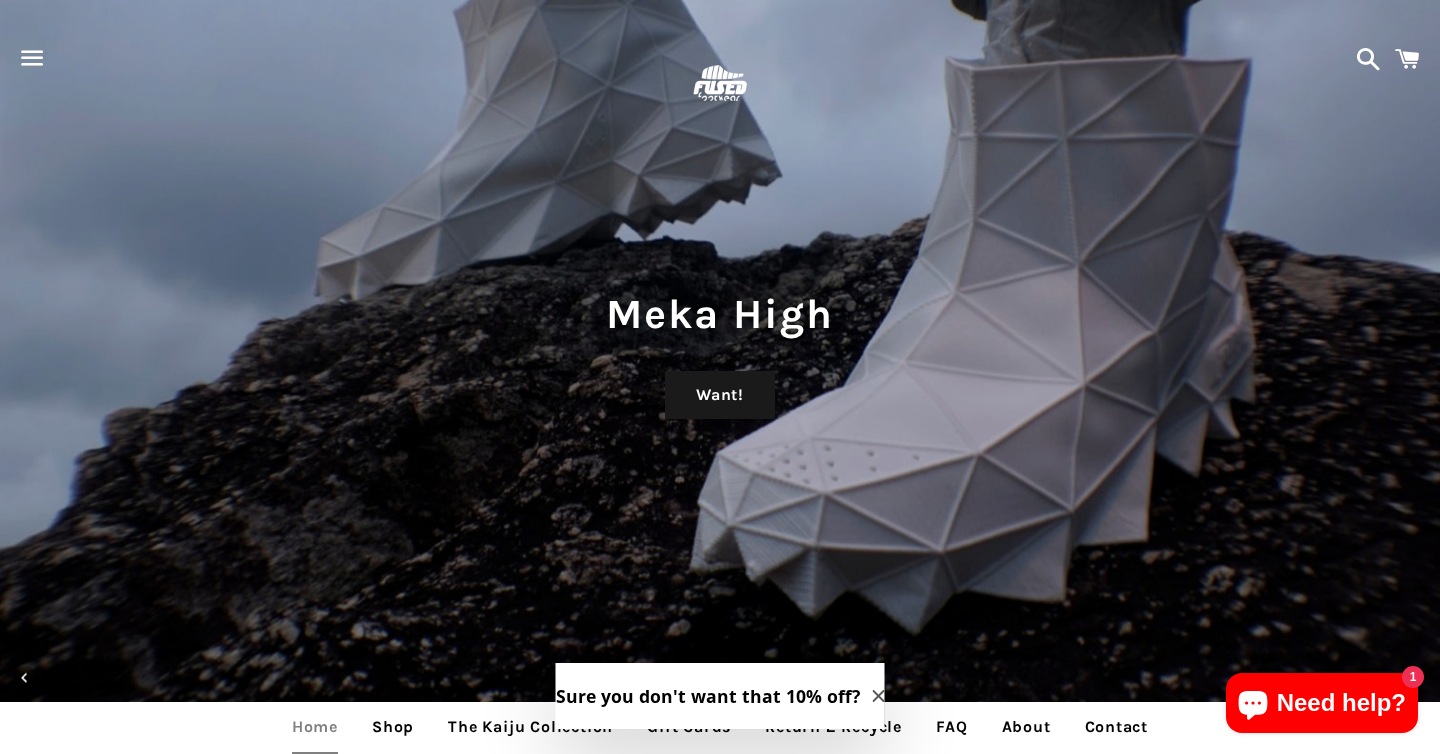 click at bounding box center (32, 58) 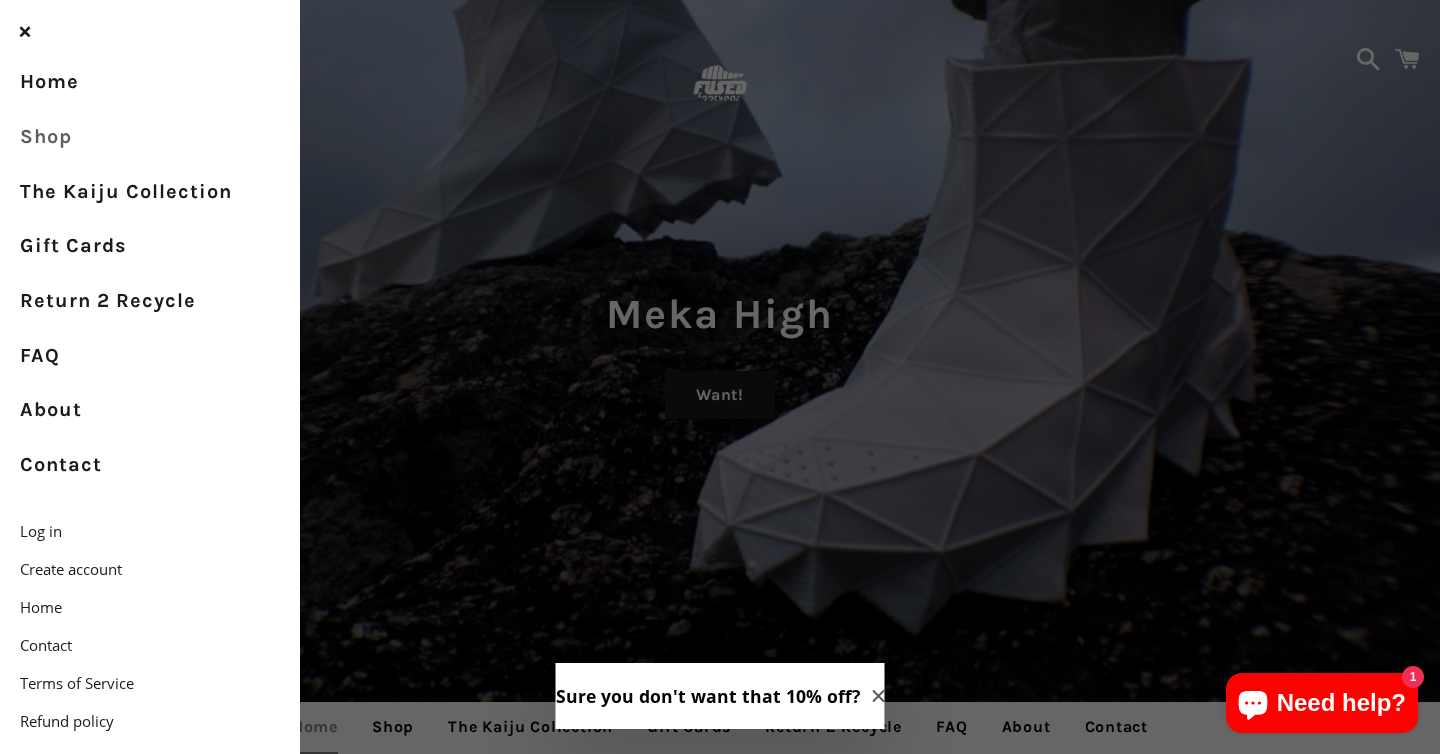 click on "Shop" at bounding box center (150, 137) 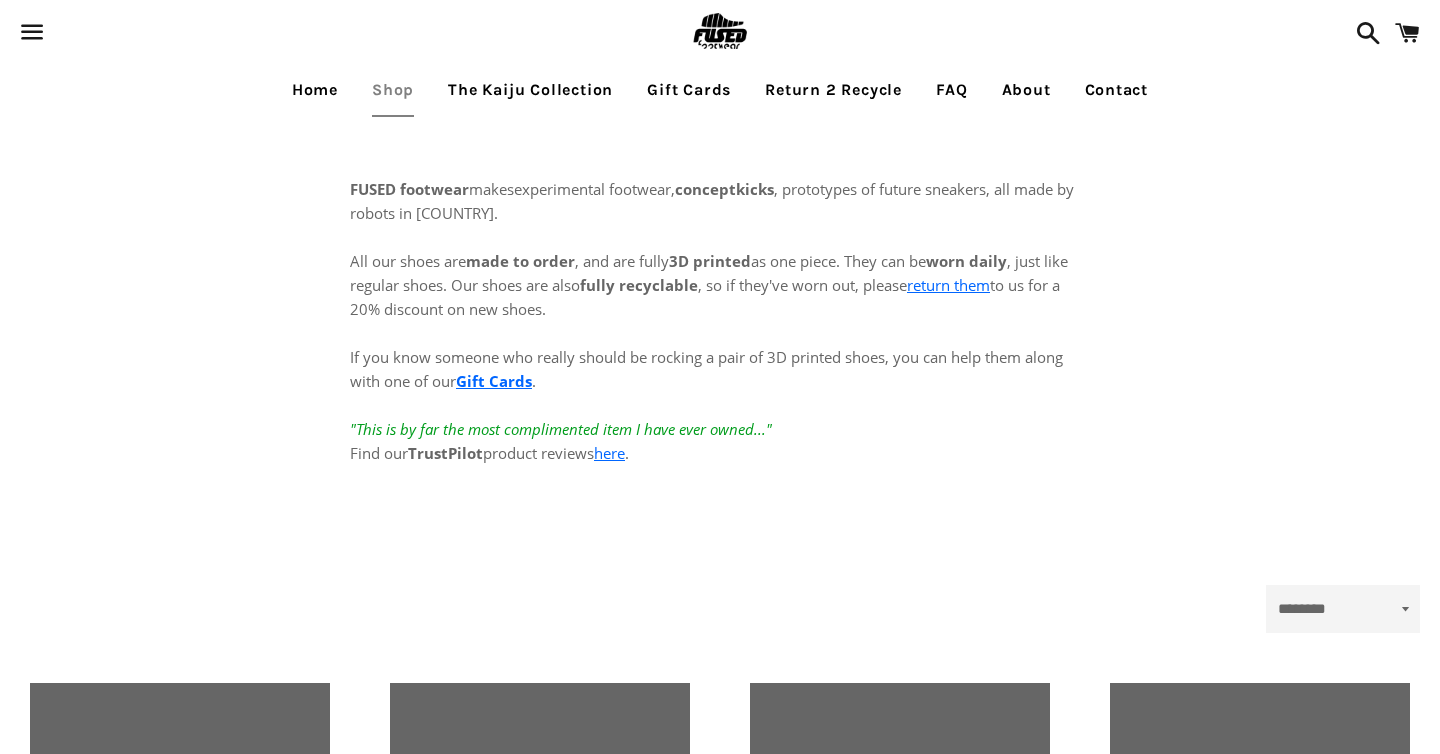 scroll, scrollTop: 0, scrollLeft: 0, axis: both 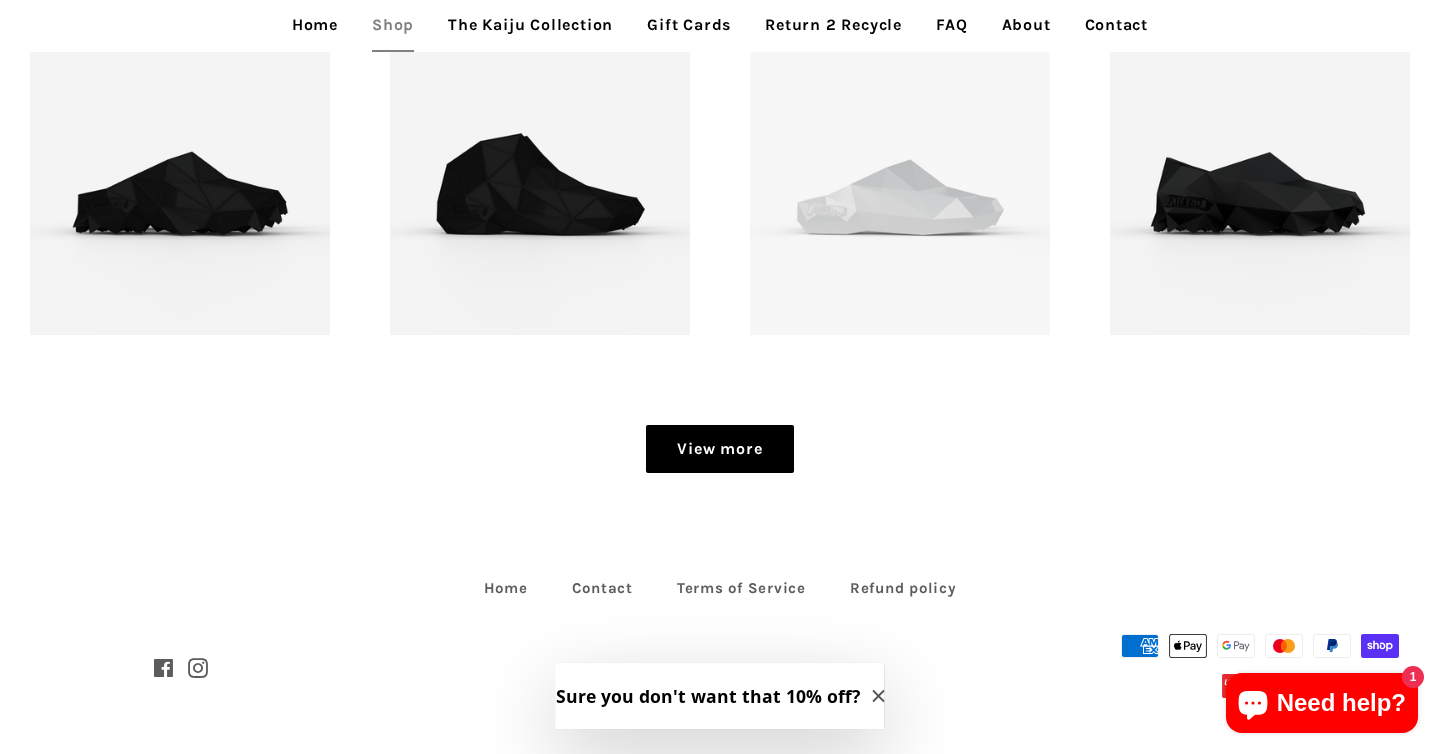click on "View more" at bounding box center (719, 449) 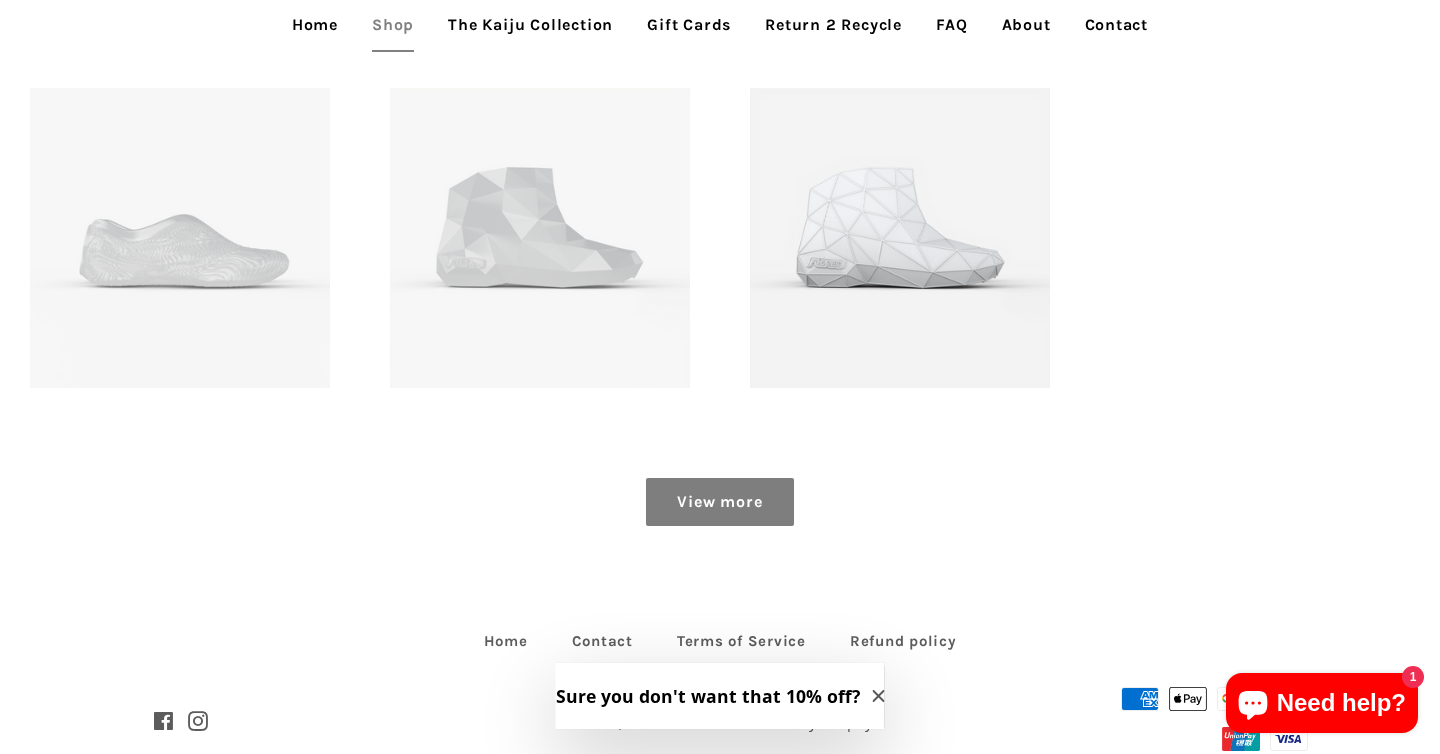 scroll, scrollTop: 3145, scrollLeft: 0, axis: vertical 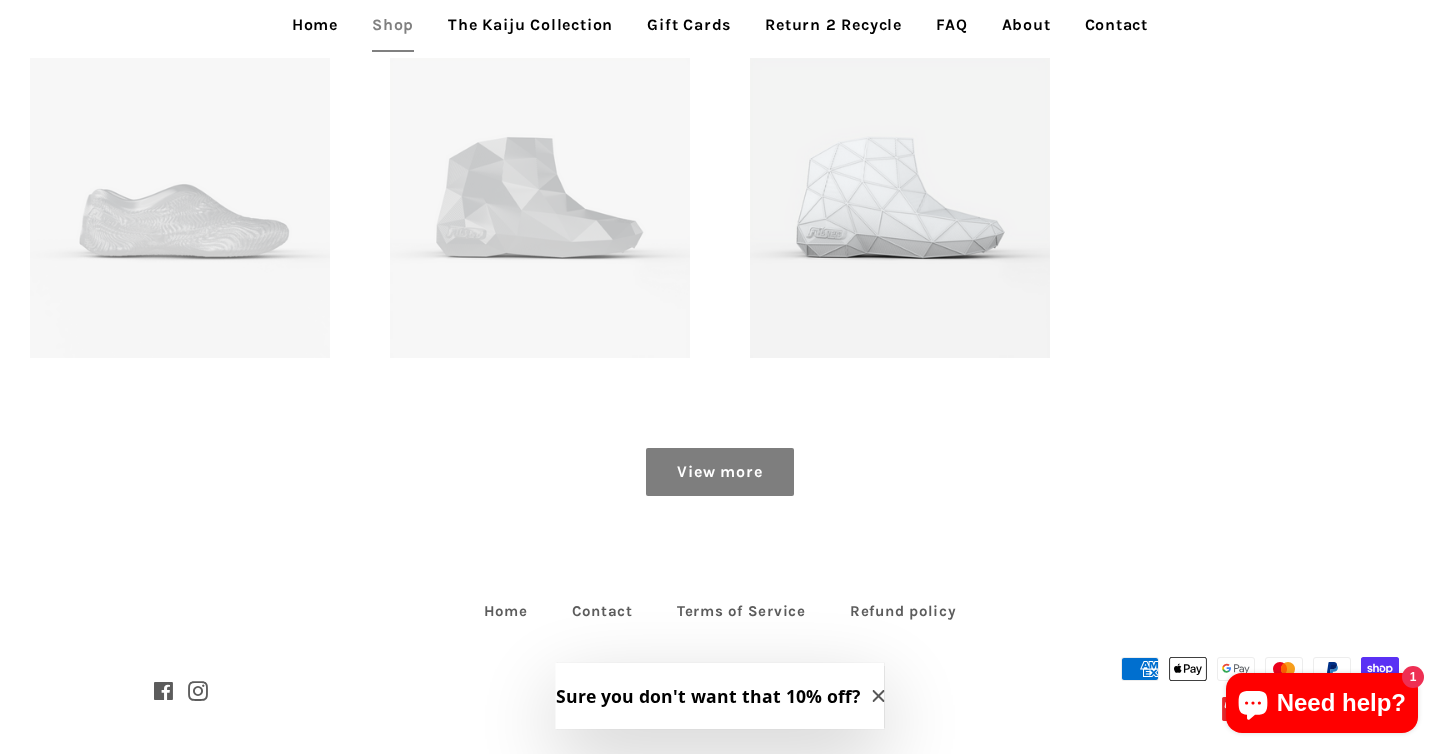 click on "View more" at bounding box center [719, 472] 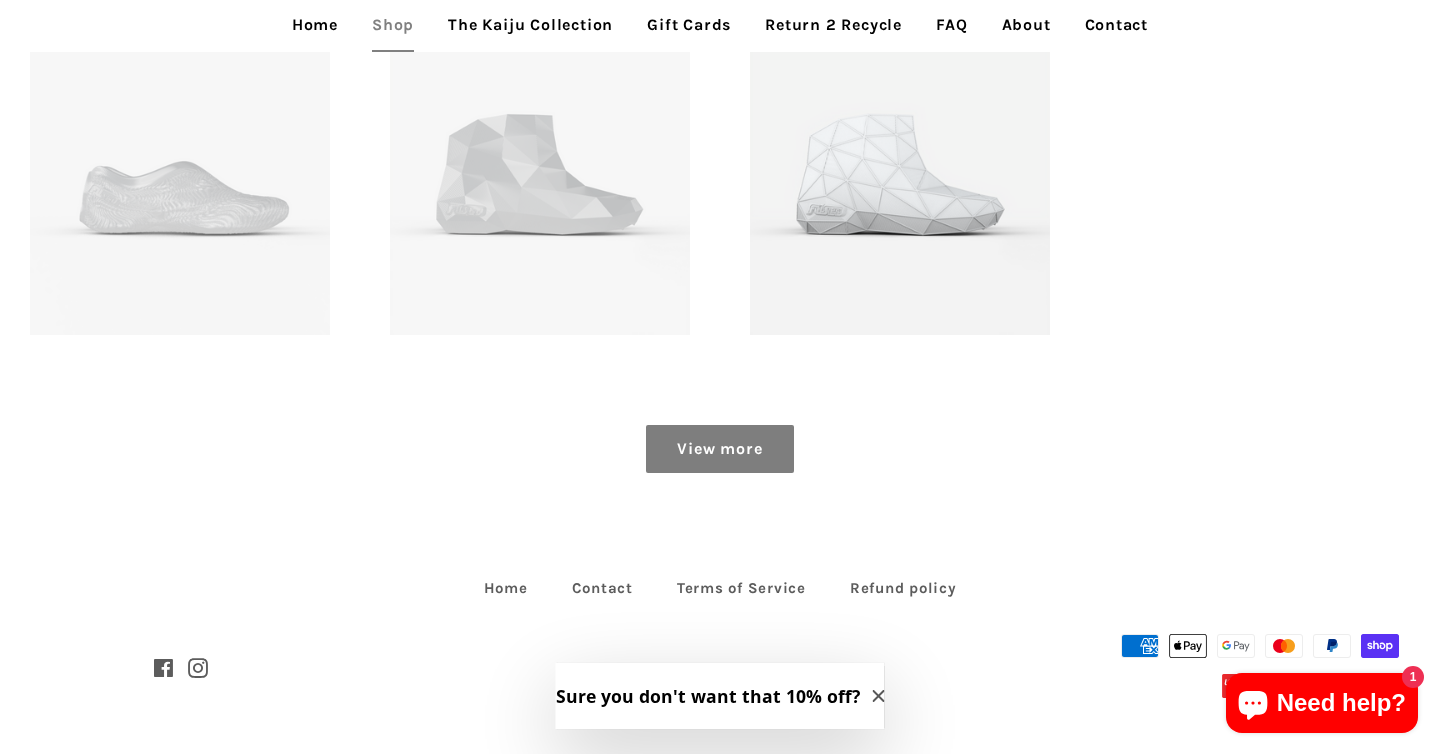 click on "View more" at bounding box center (719, 449) 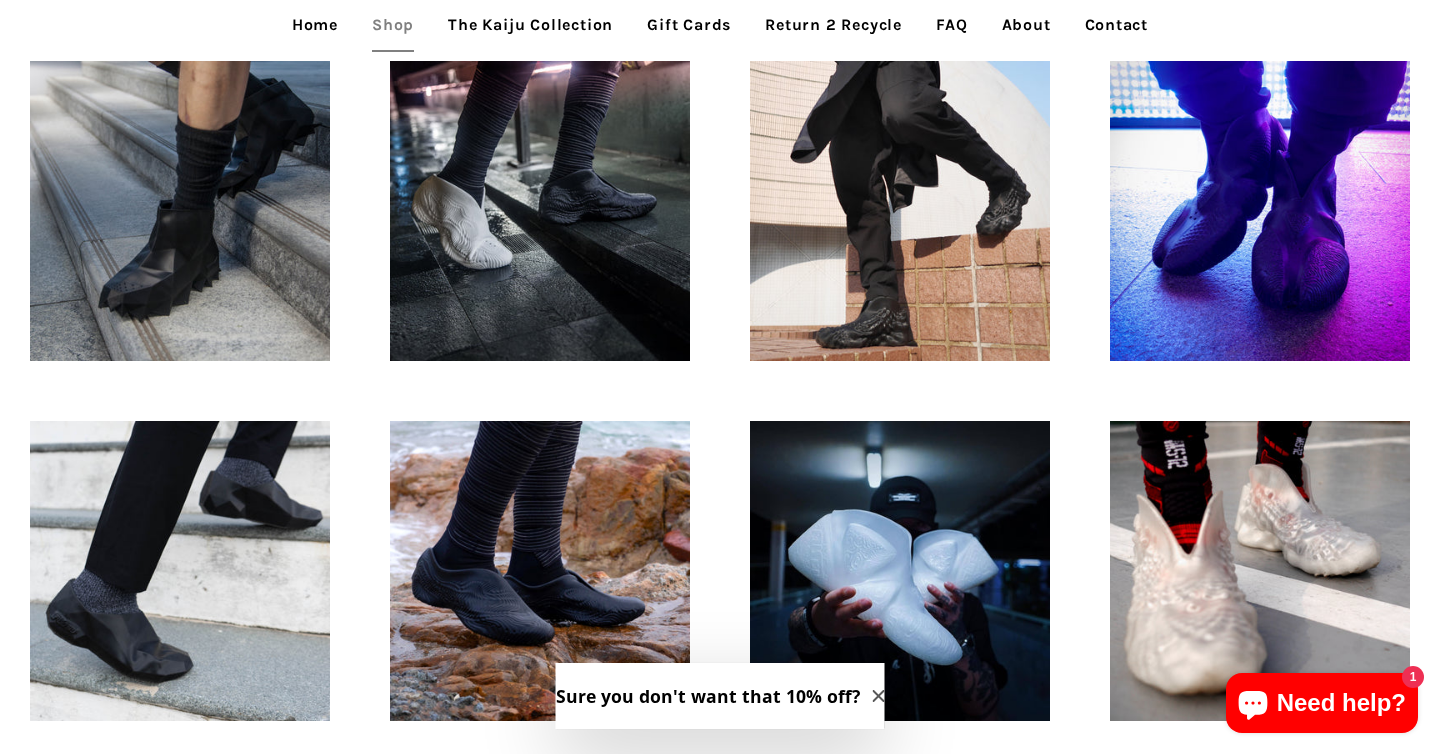 scroll, scrollTop: 1346, scrollLeft: 0, axis: vertical 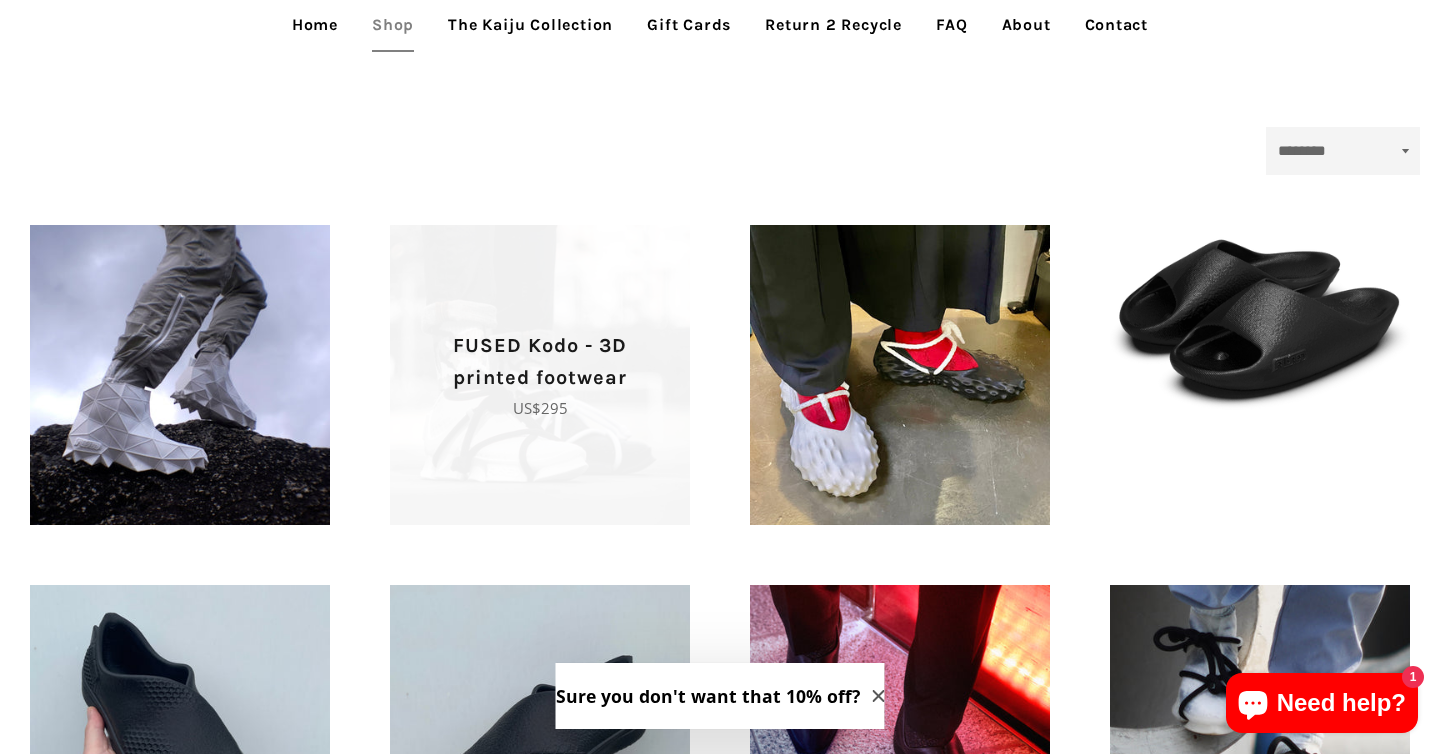 click on "Regular price
US$295" at bounding box center (540, 408) 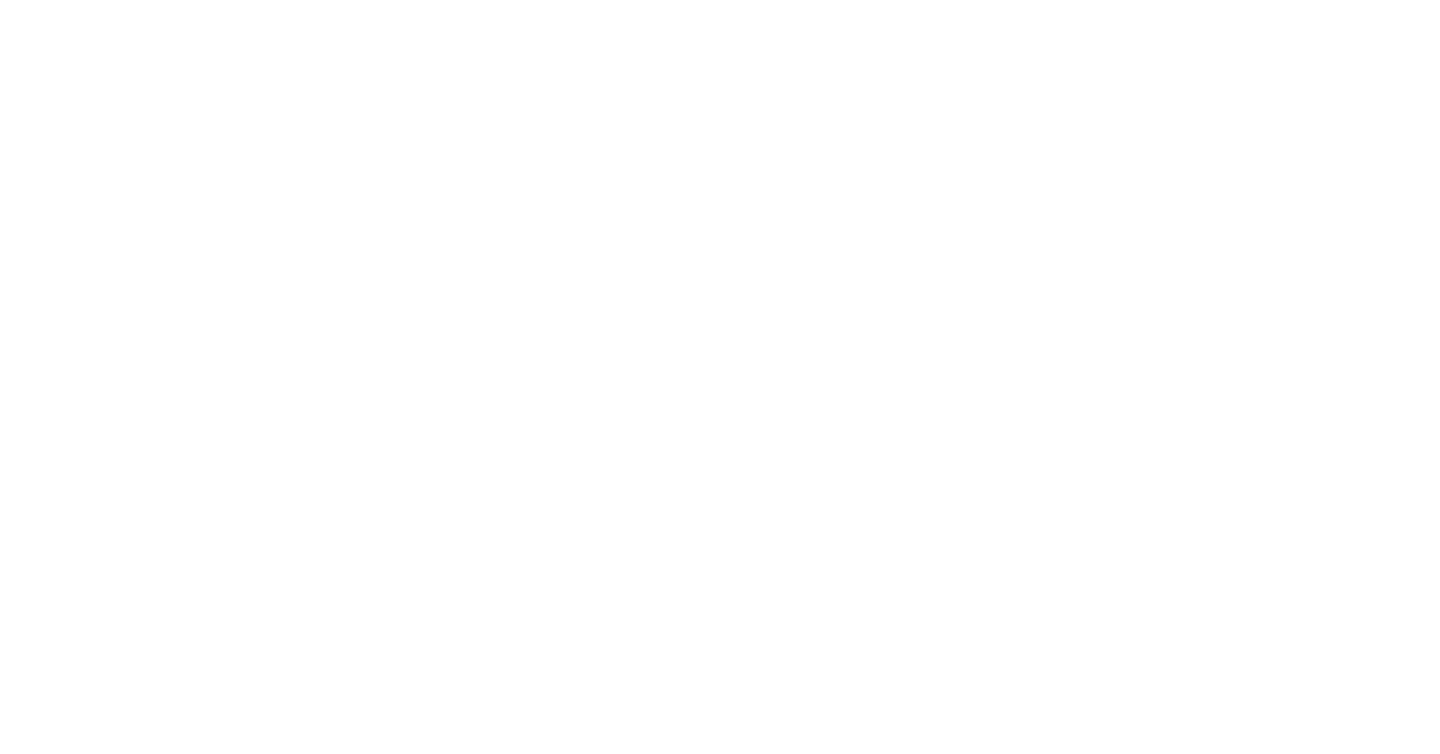 scroll, scrollTop: 0, scrollLeft: 0, axis: both 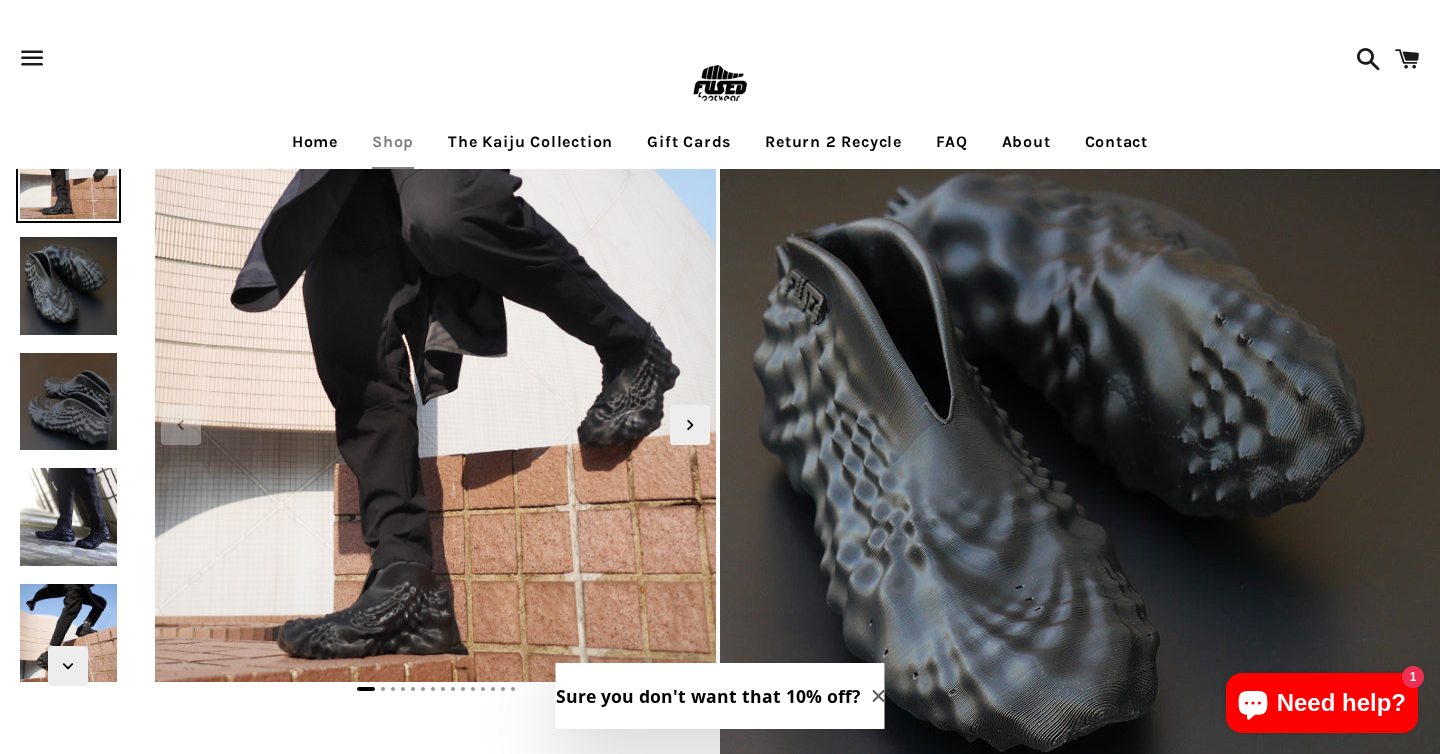click at bounding box center [69, 402] 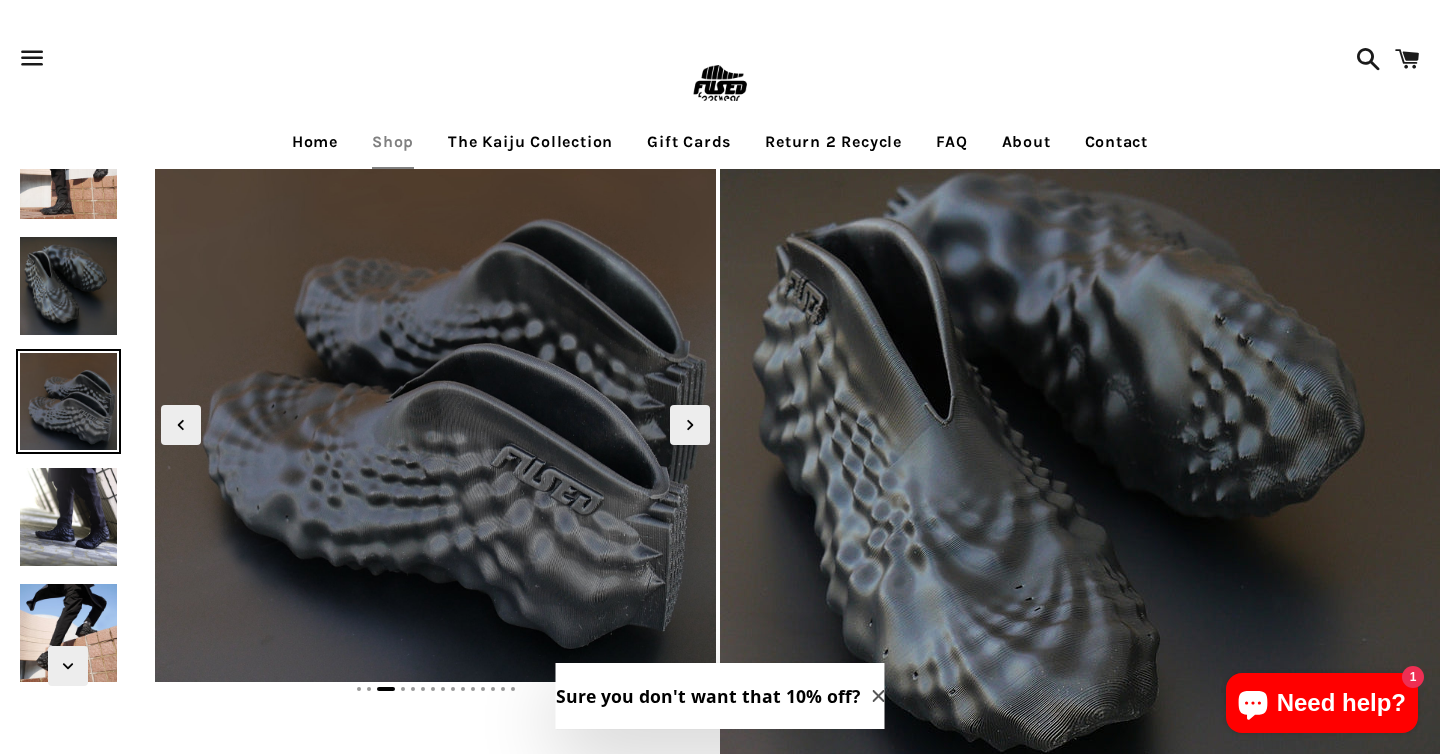 click at bounding box center [69, 286] 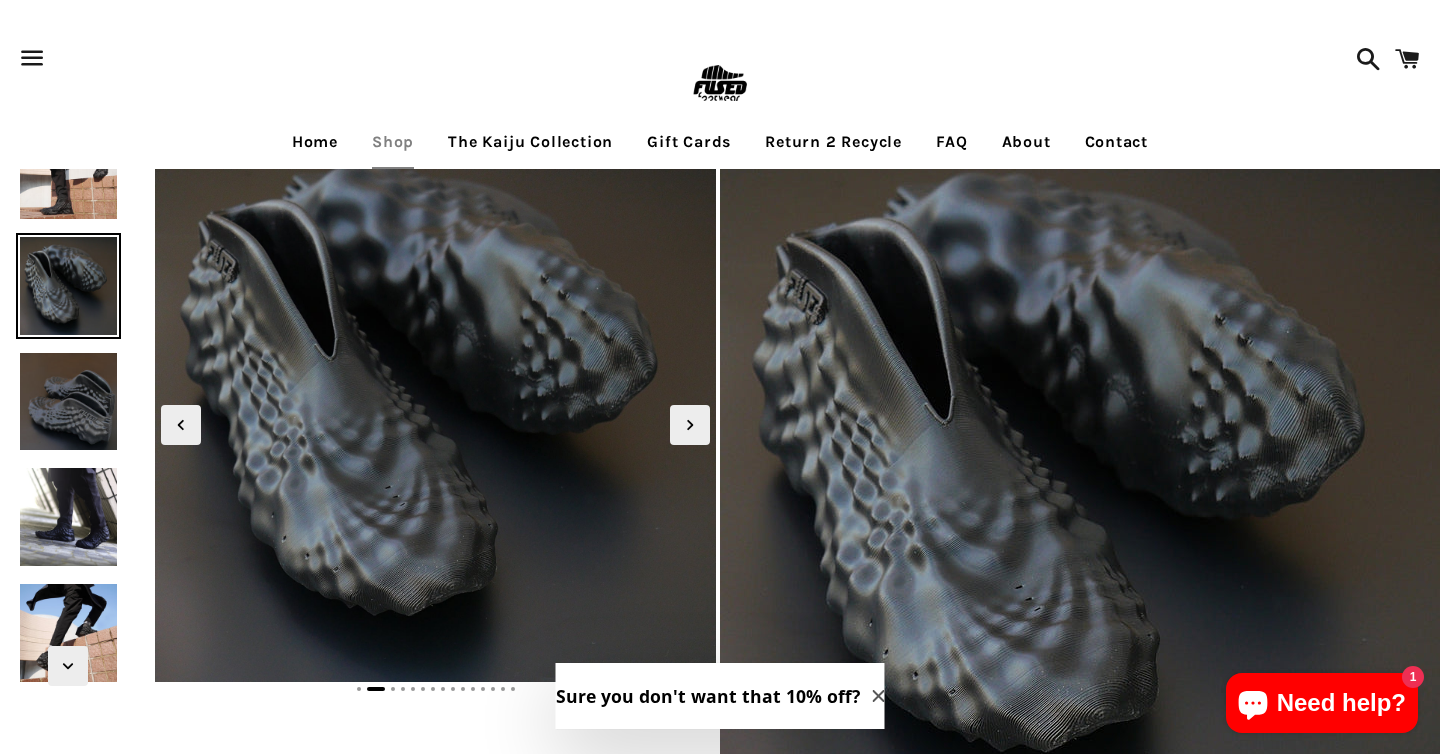 click at bounding box center [69, 286] 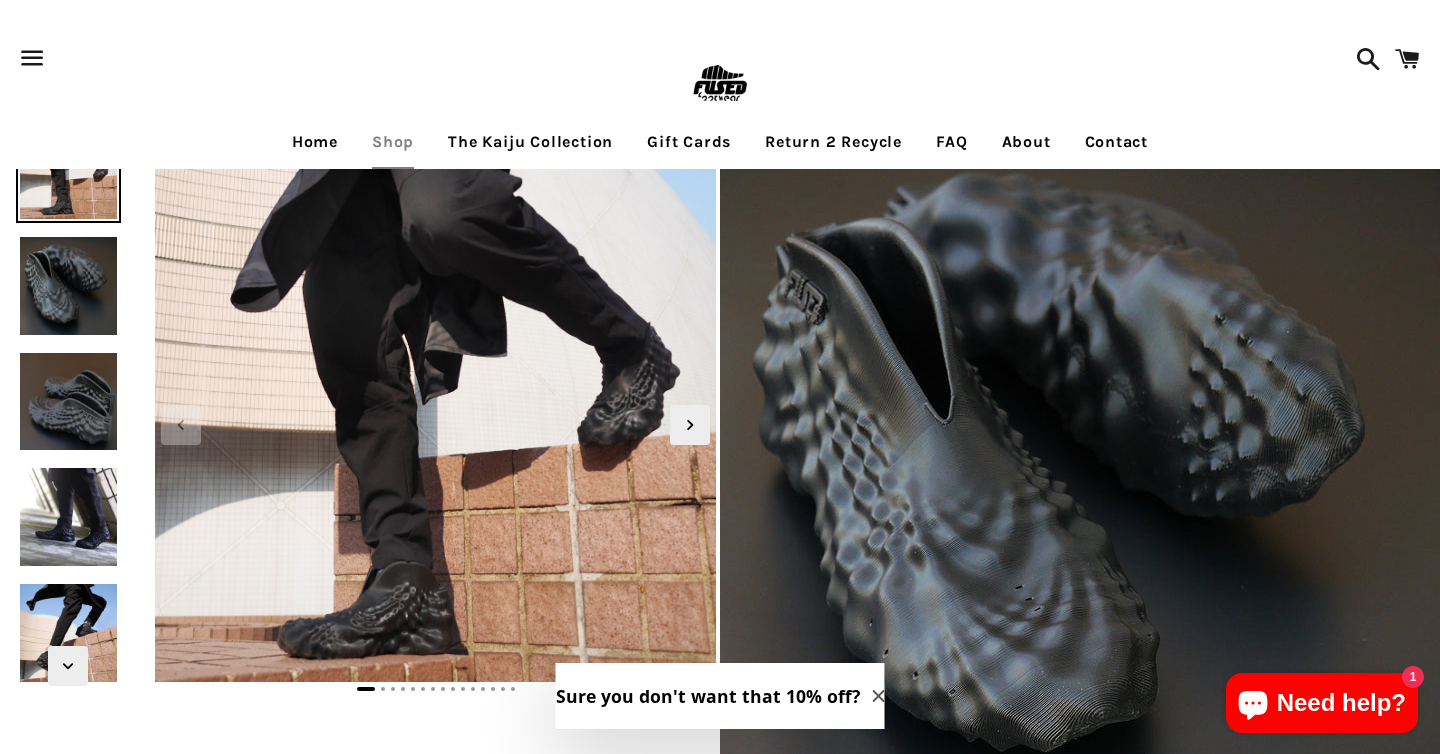 click at bounding box center [69, 517] 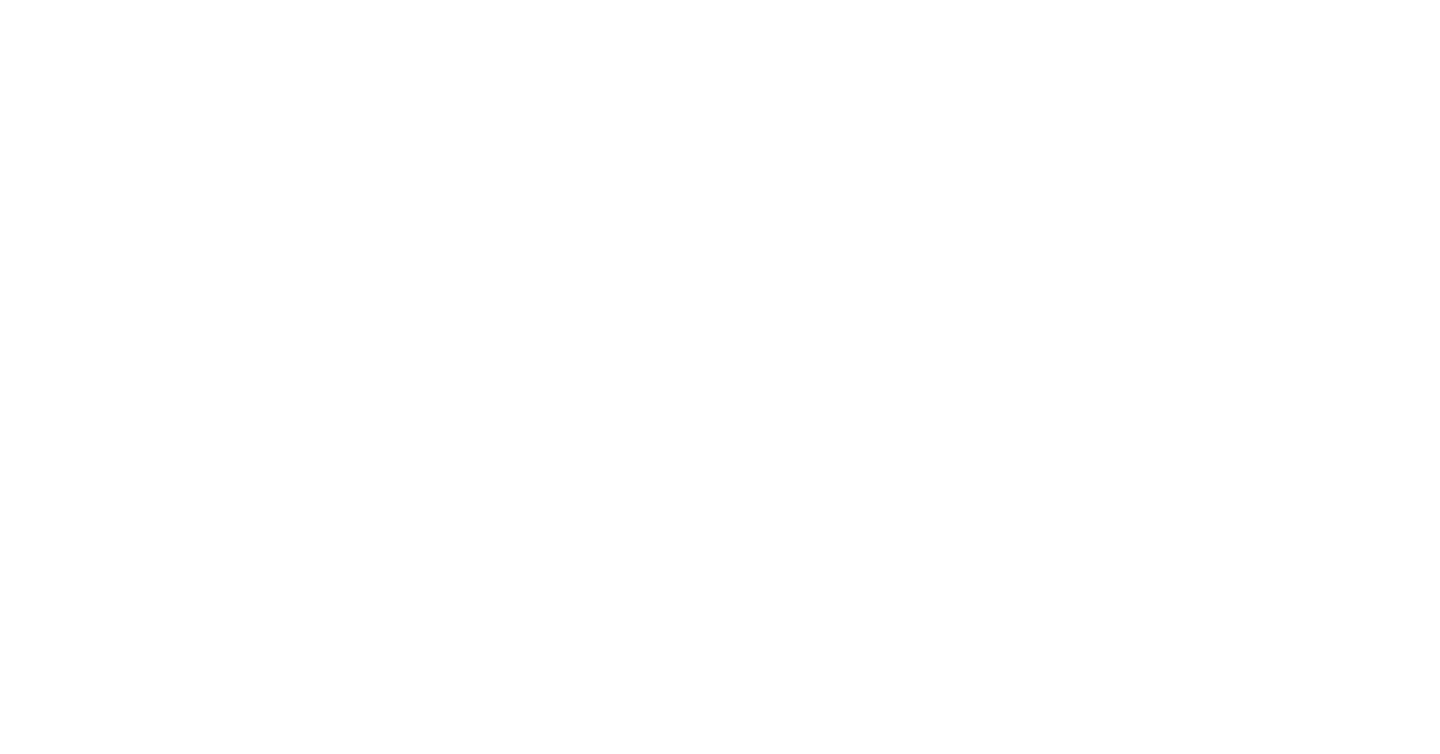 scroll, scrollTop: 0, scrollLeft: 0, axis: both 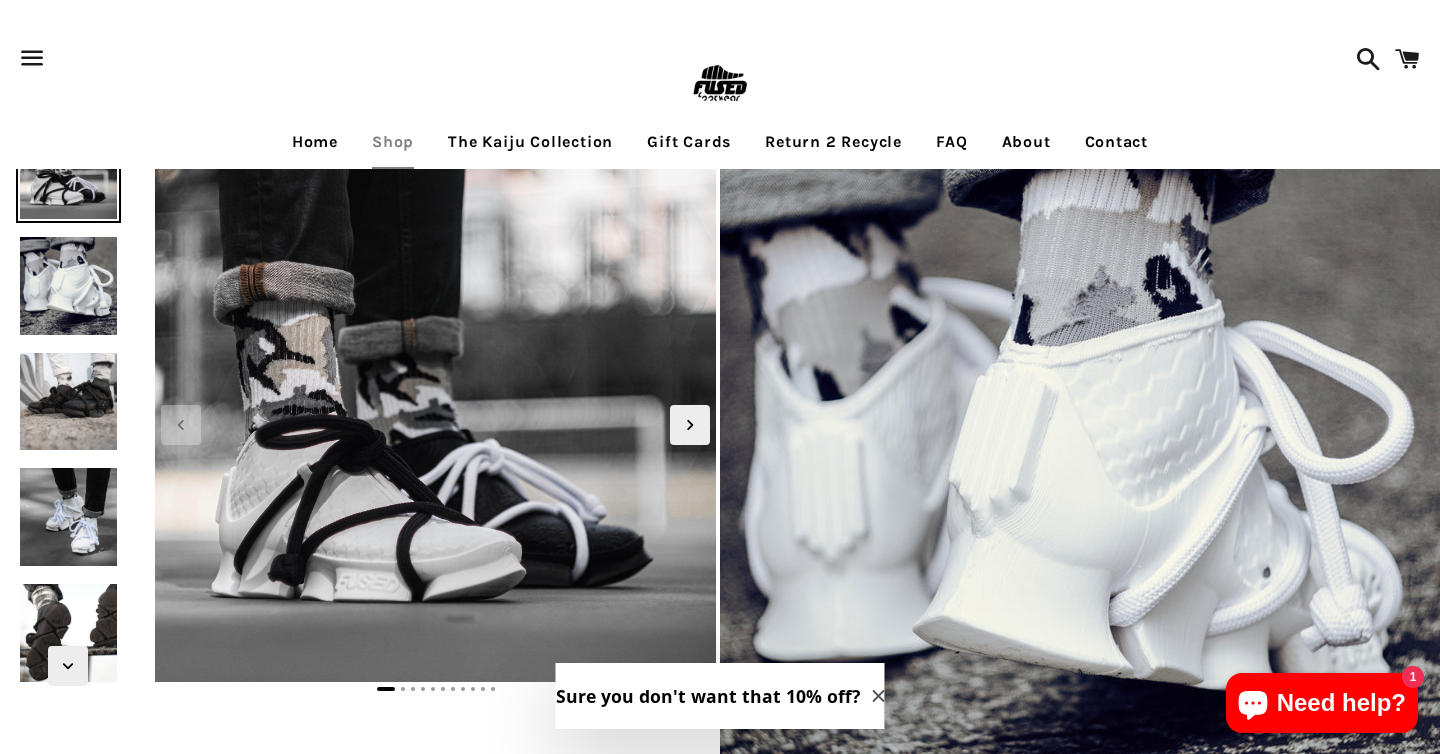 click at bounding box center [69, 286] 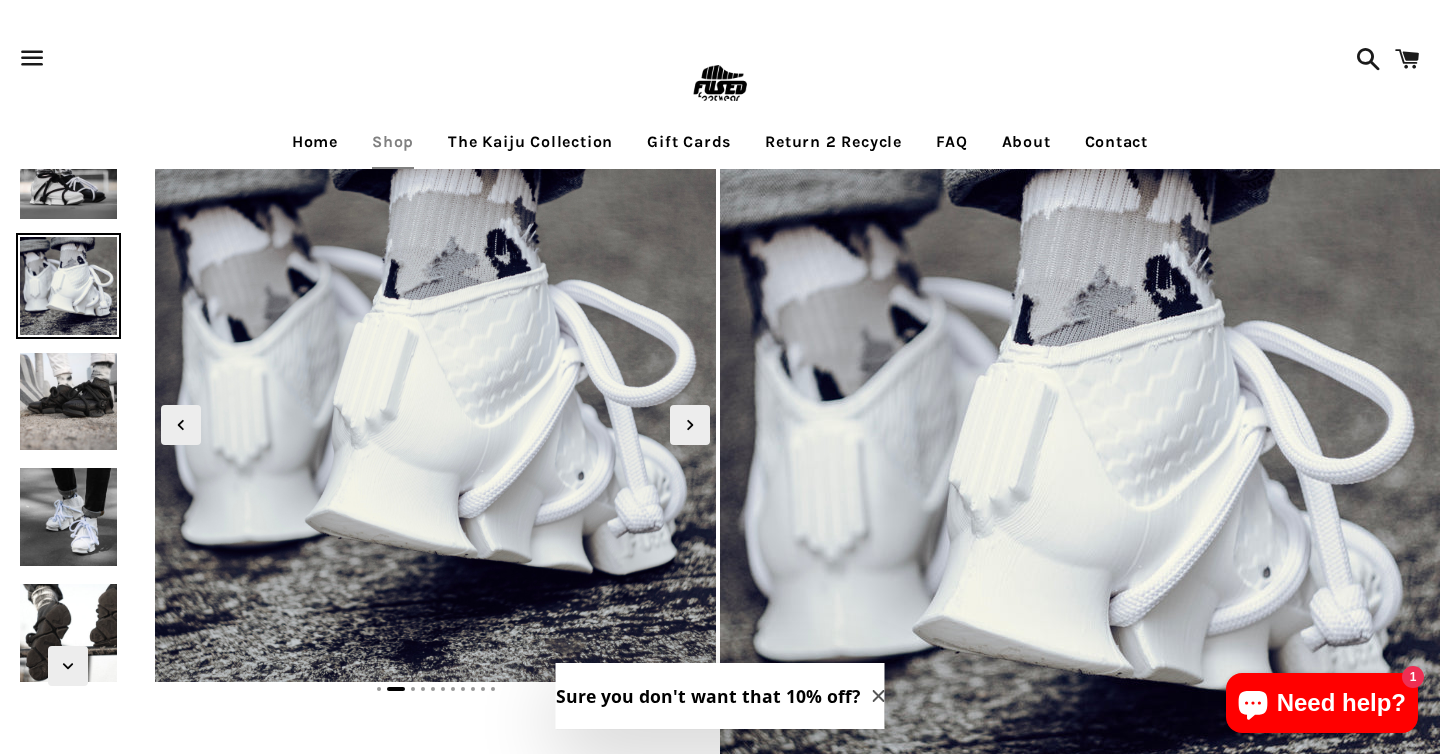 click at bounding box center [69, 402] 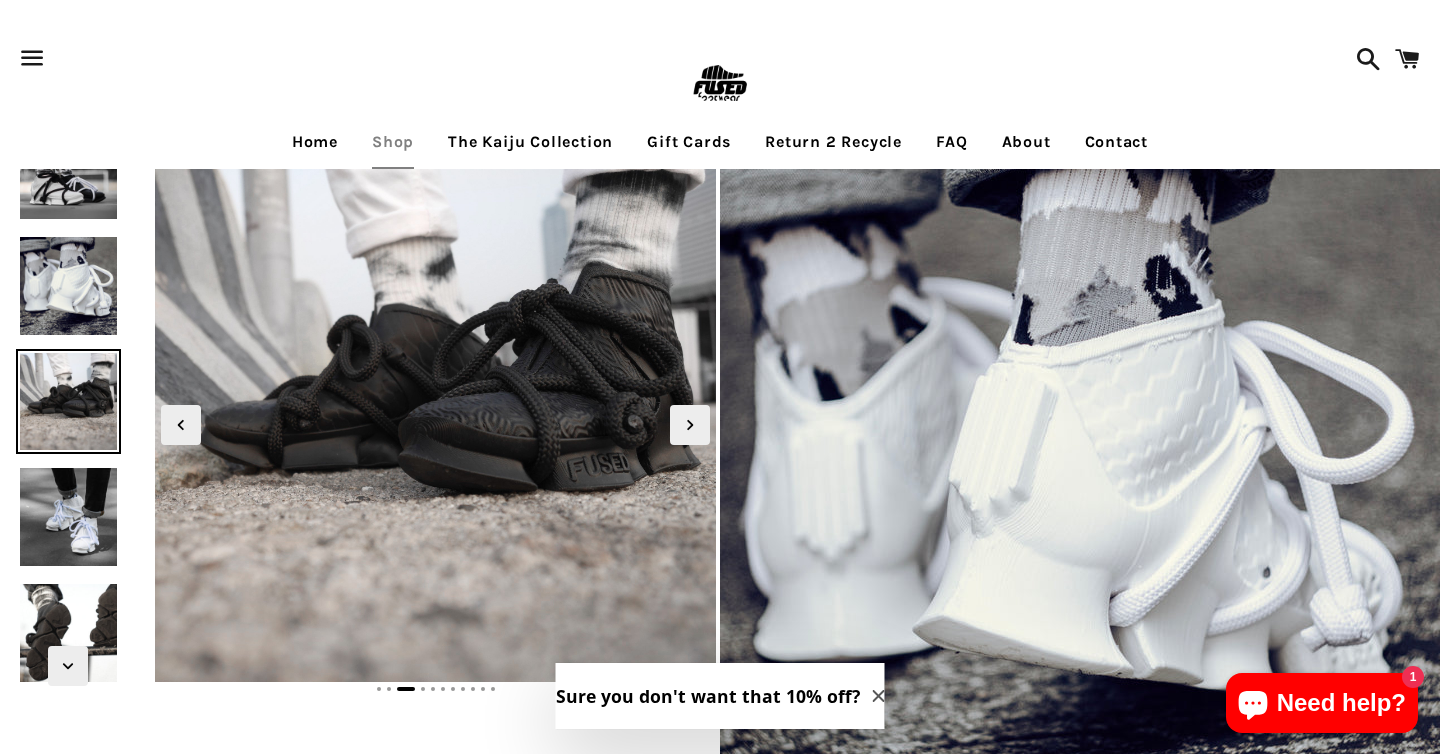 click at bounding box center [69, 517] 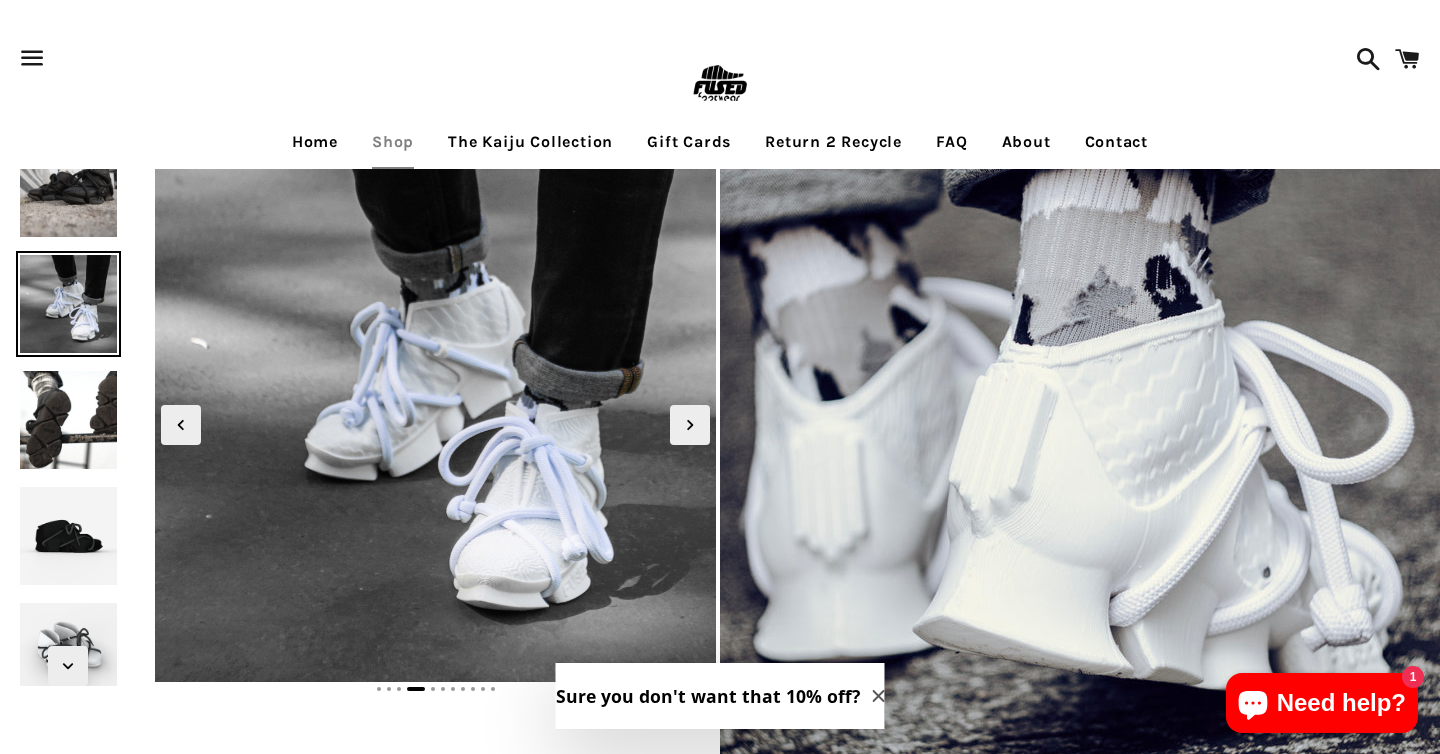 click at bounding box center [69, 420] 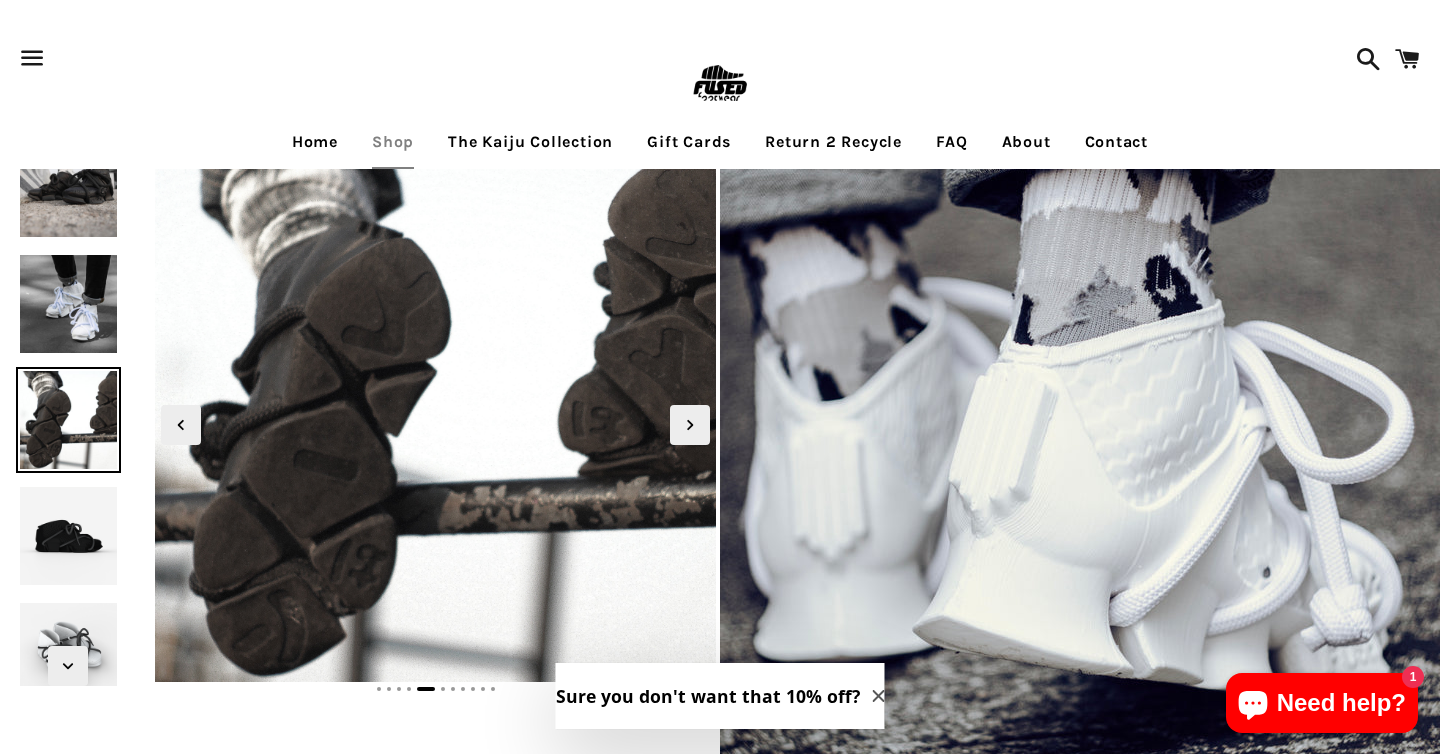 click at bounding box center (68, 401) 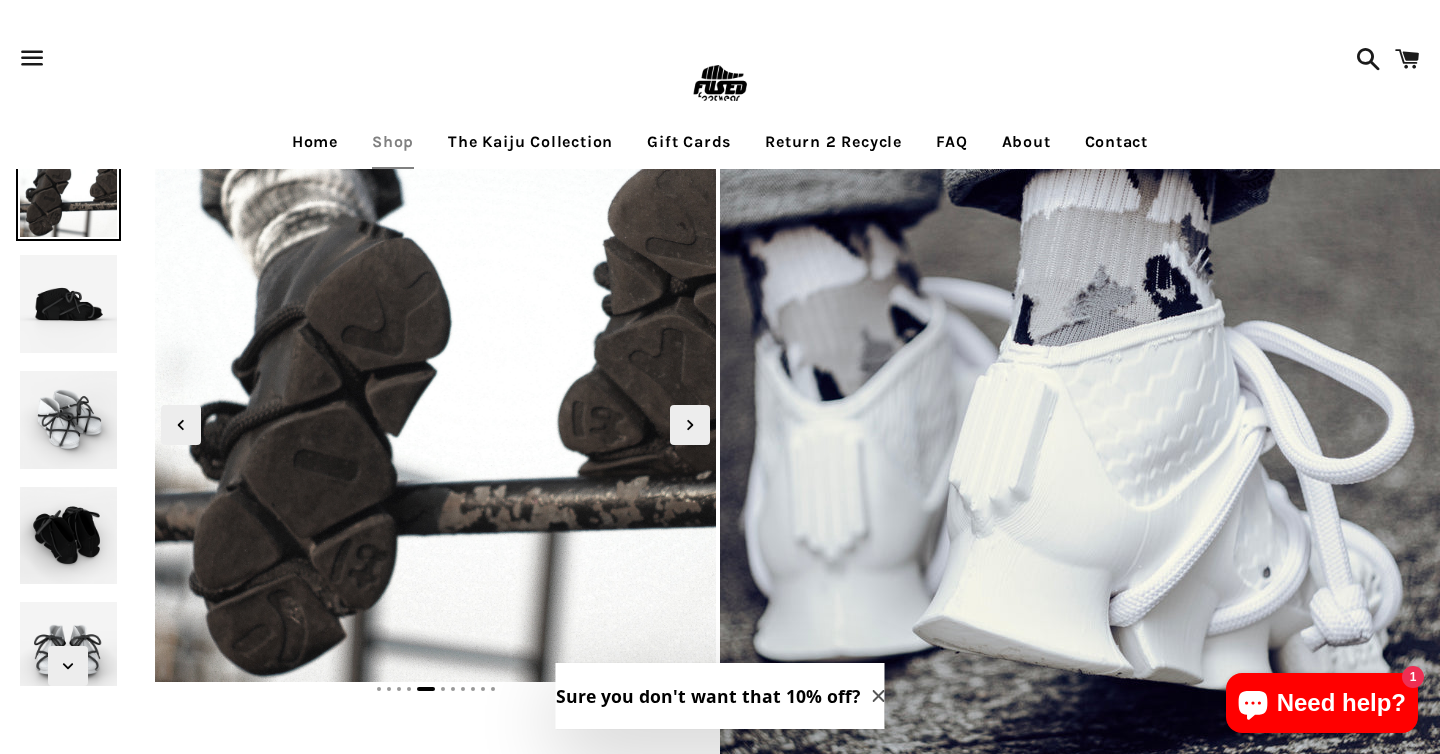 click at bounding box center [69, 420] 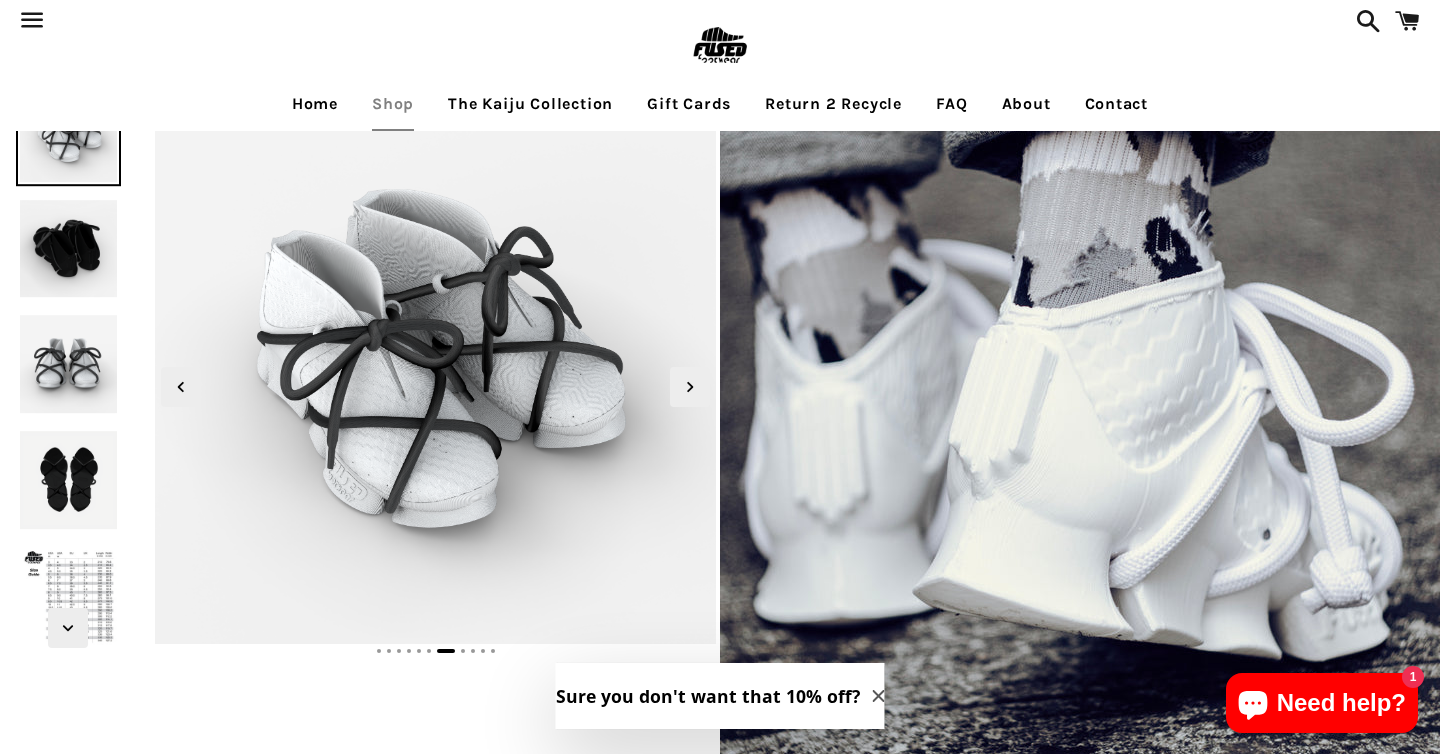 scroll, scrollTop: 41, scrollLeft: 0, axis: vertical 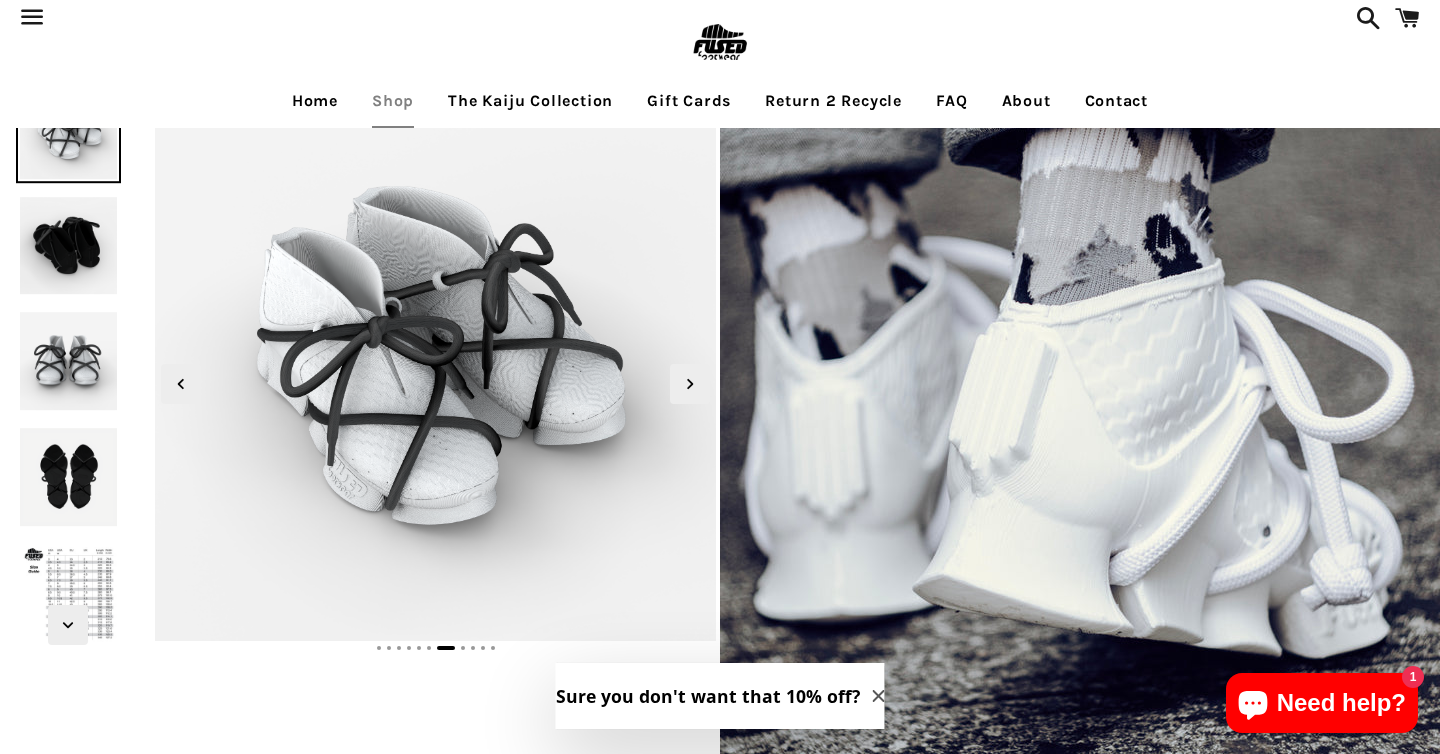 click at bounding box center (69, 477) 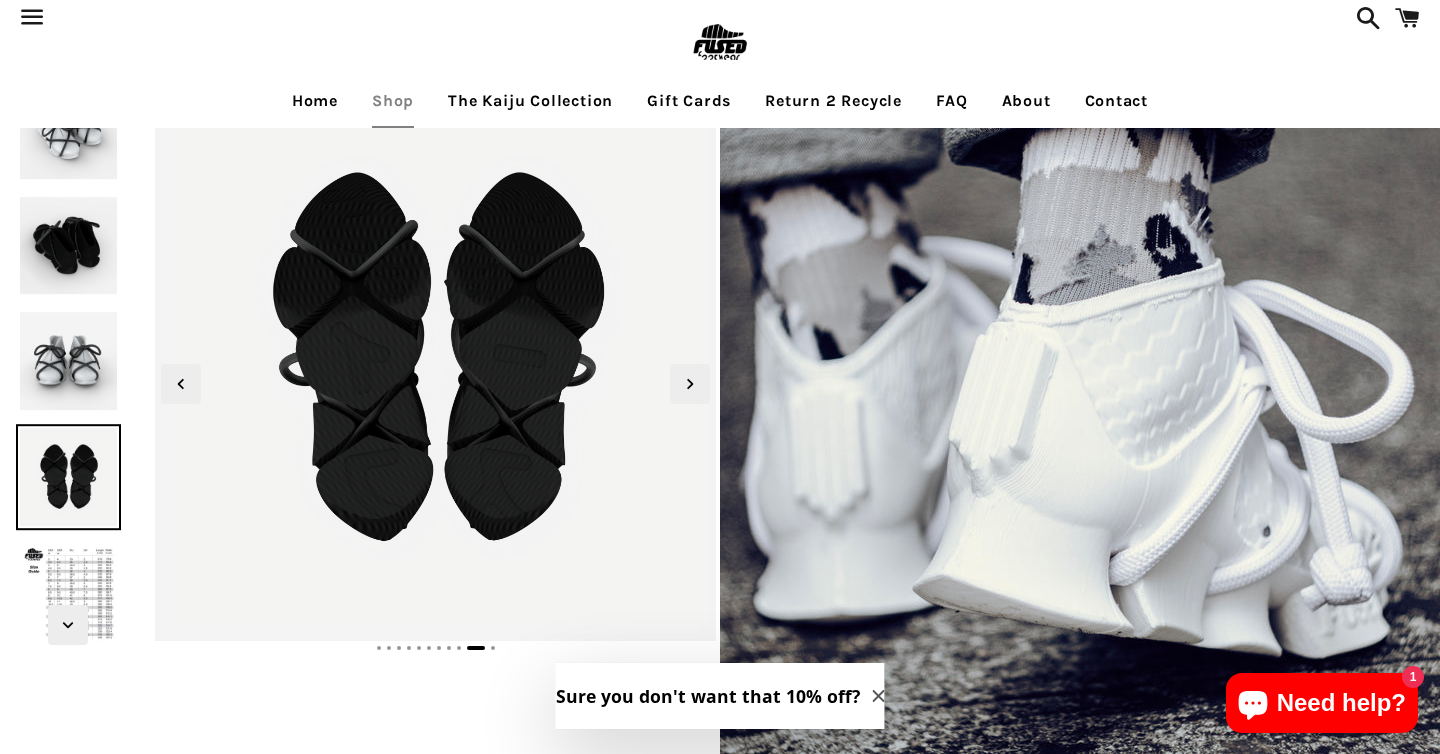 click at bounding box center (69, 362) 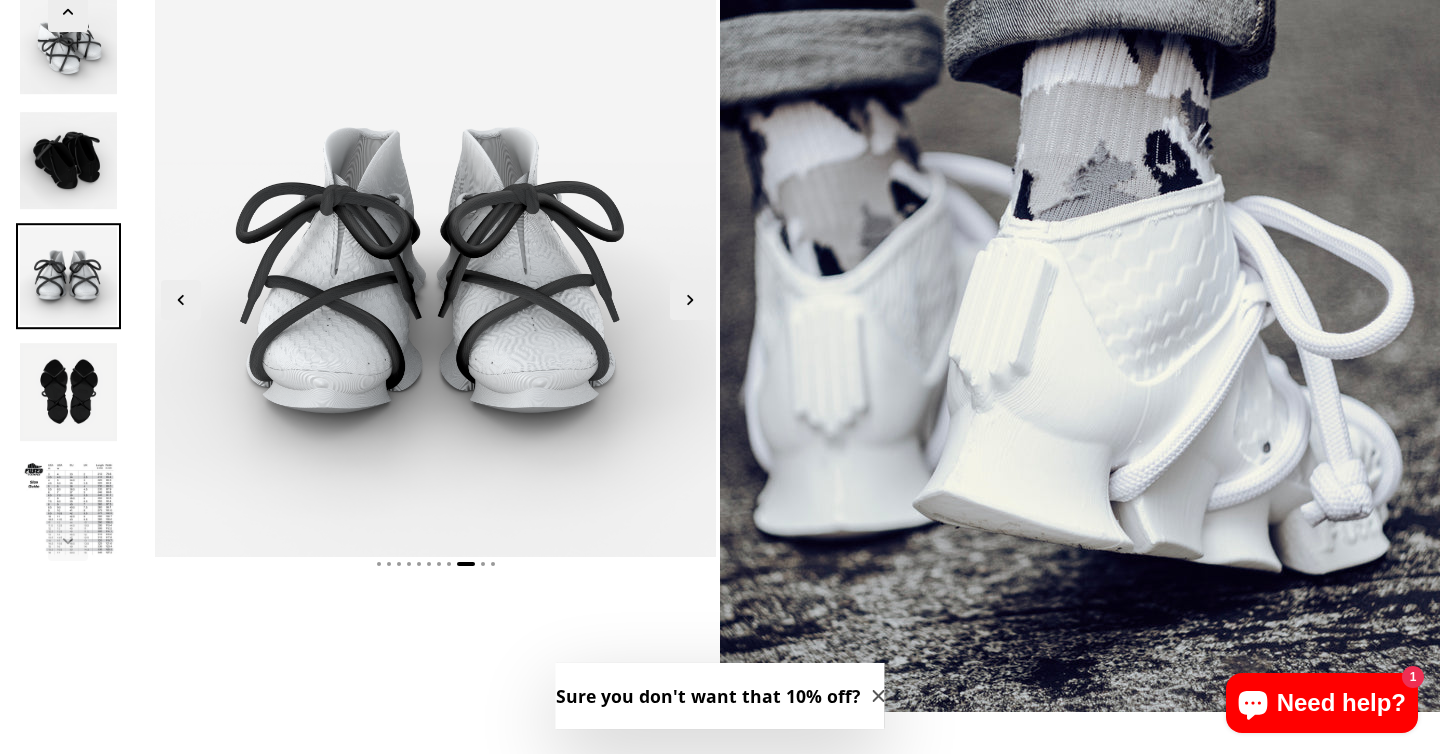 scroll, scrollTop: 141, scrollLeft: 0, axis: vertical 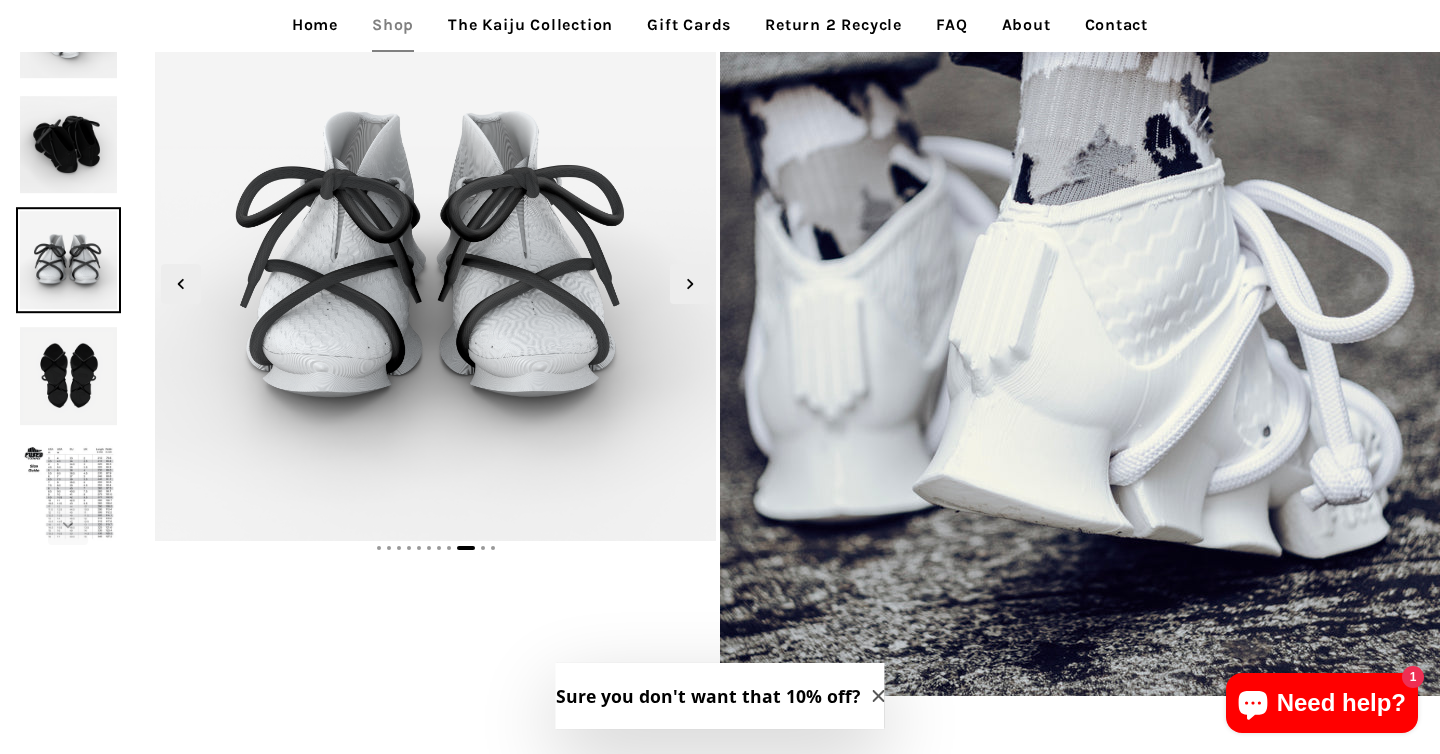 click at bounding box center [69, 376] 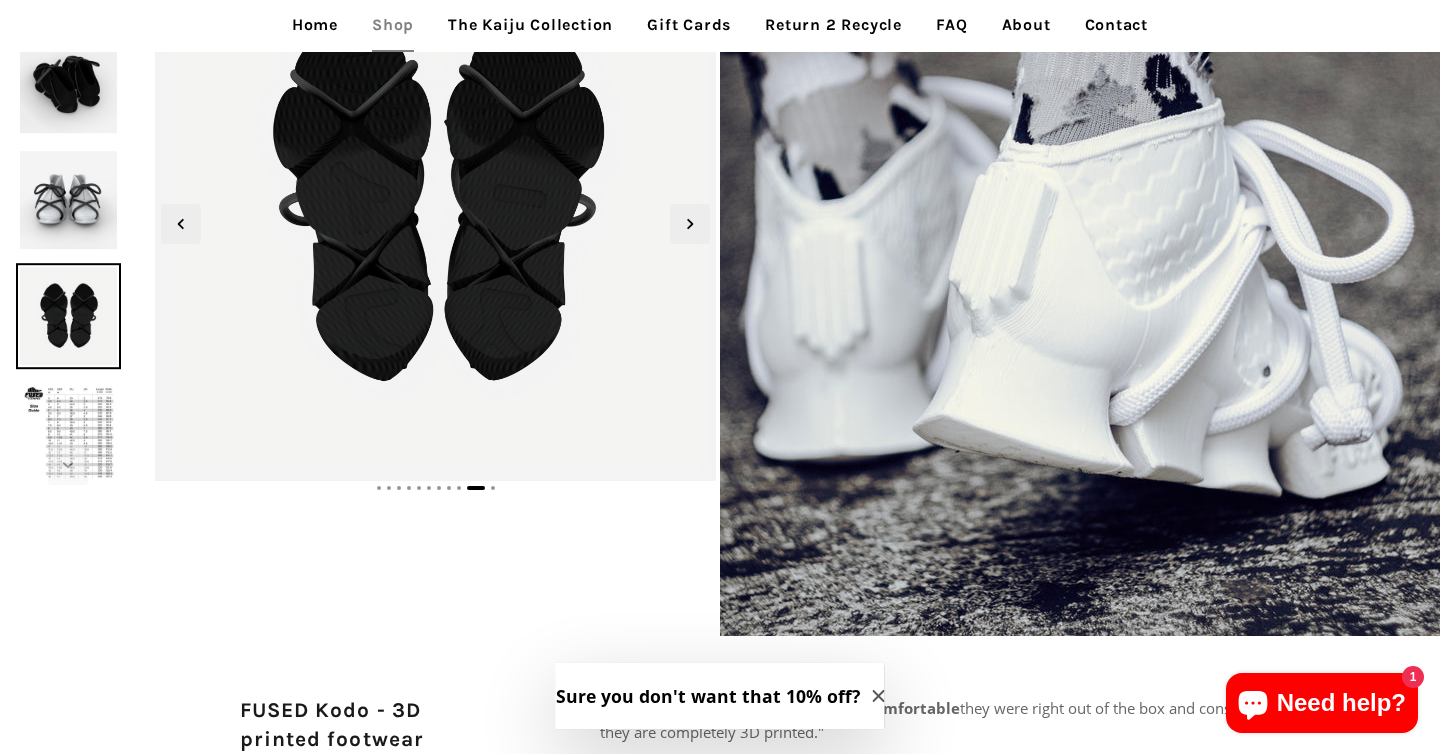 scroll, scrollTop: 219, scrollLeft: 0, axis: vertical 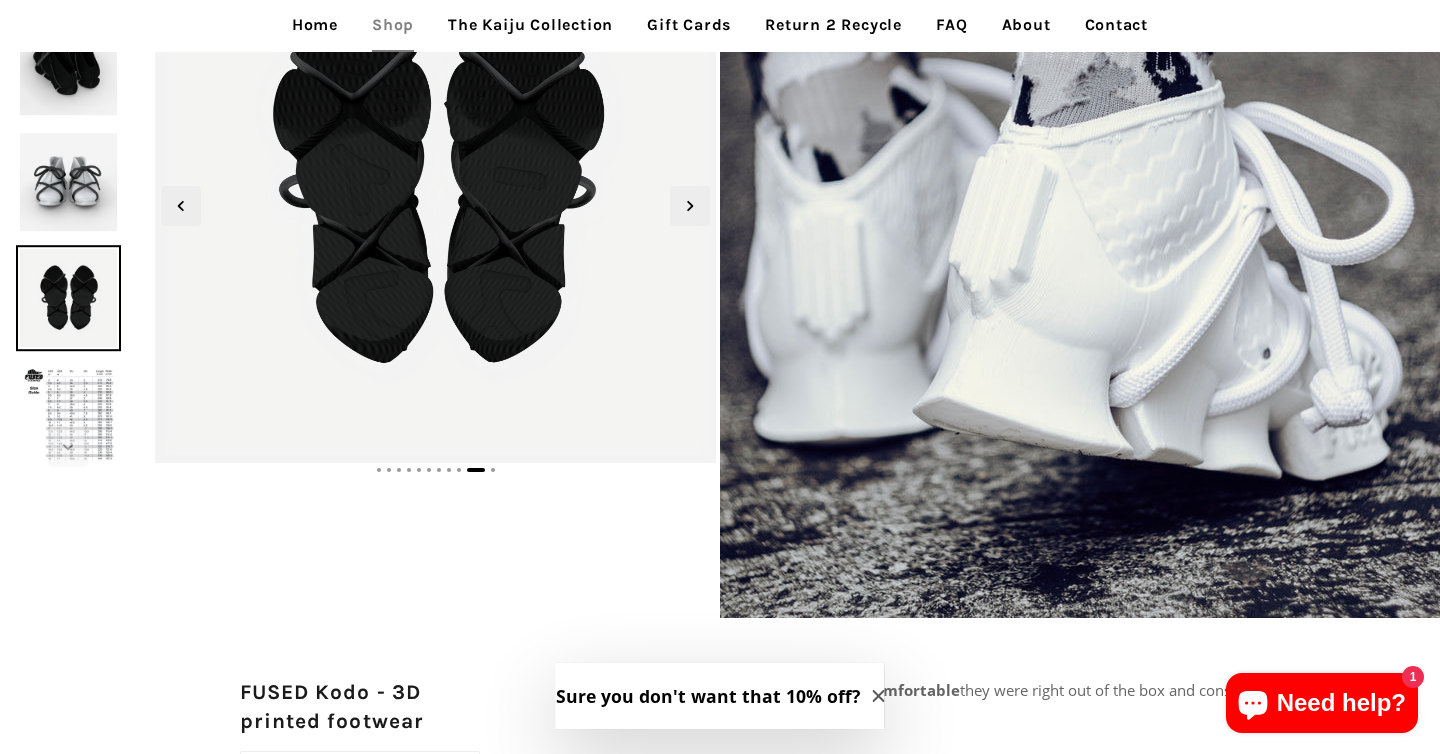 click at bounding box center [69, 414] 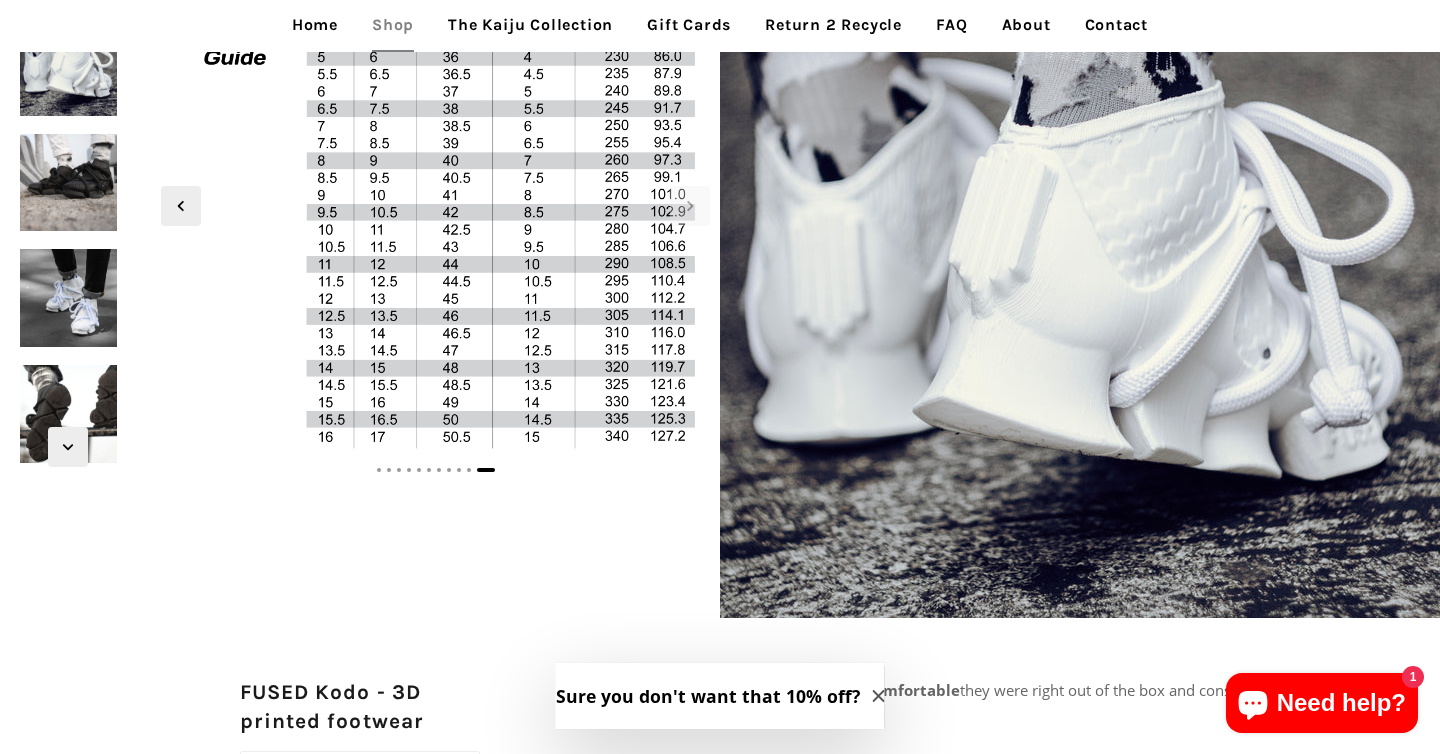scroll, scrollTop: 67, scrollLeft: 0, axis: vertical 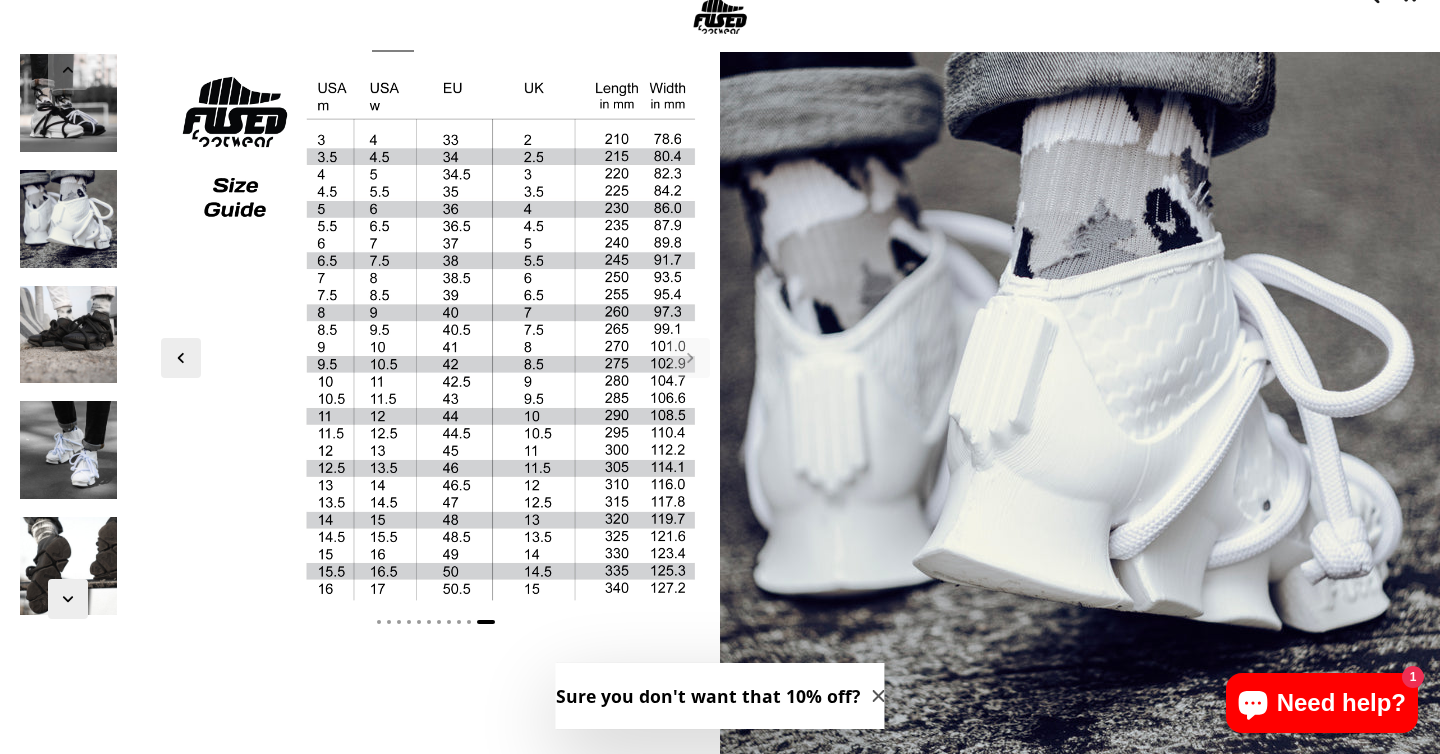 click at bounding box center (69, 103) 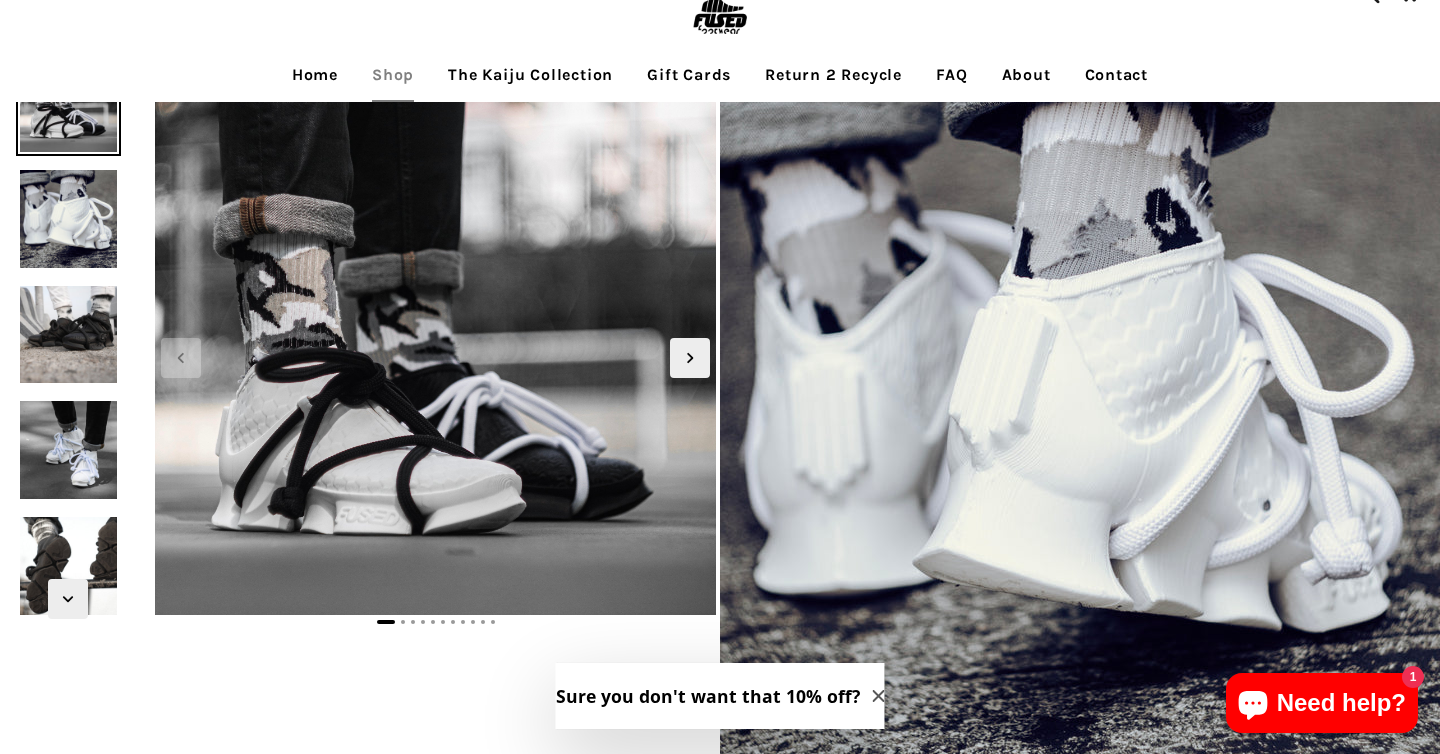 scroll, scrollTop: 34, scrollLeft: 0, axis: vertical 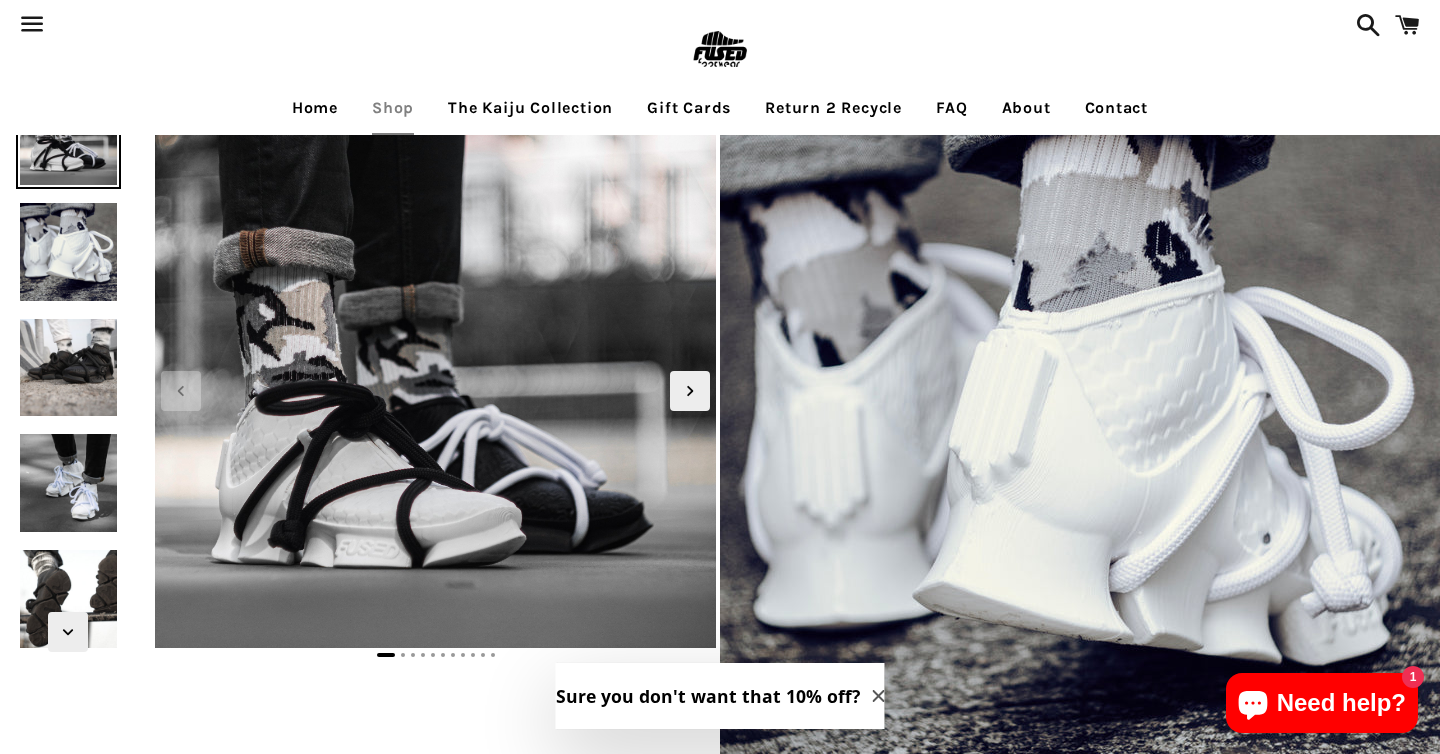 click at bounding box center (69, 252) 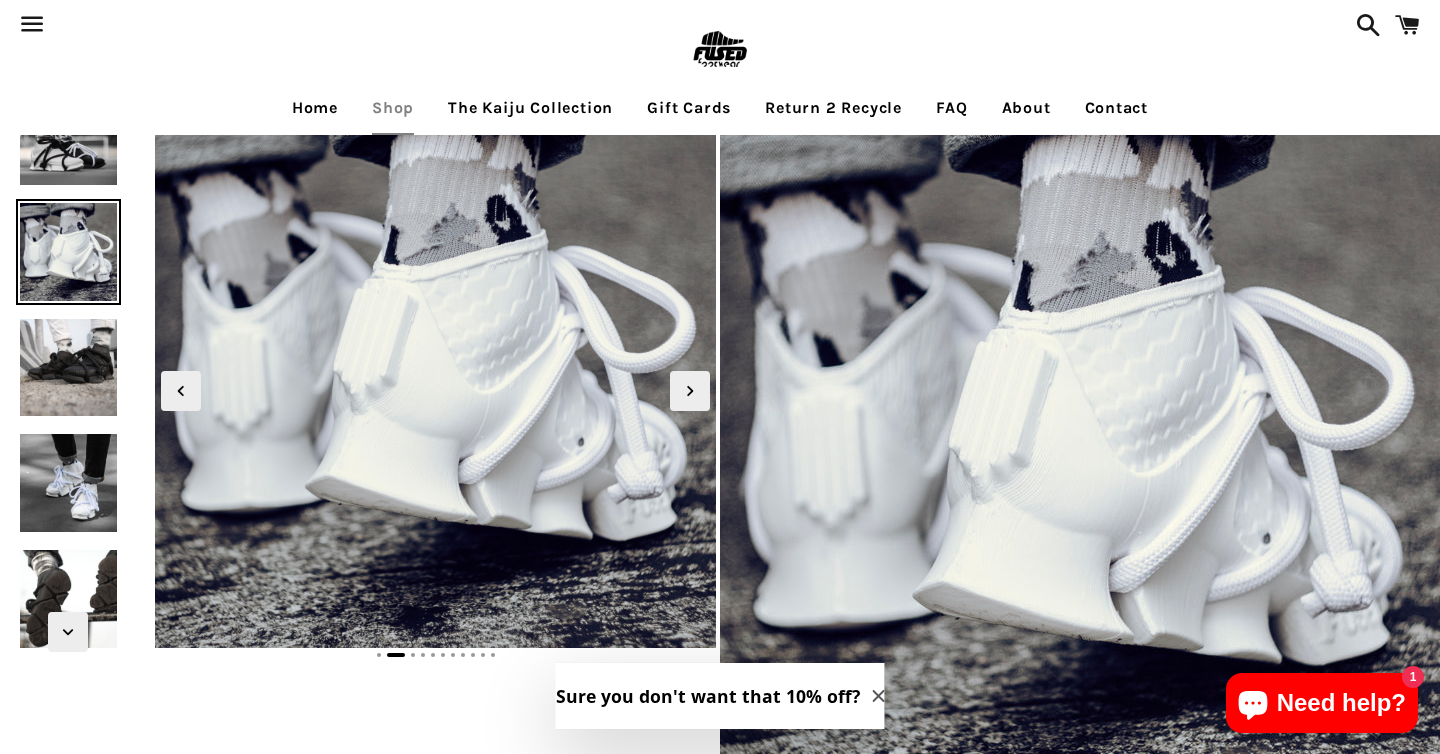 click at bounding box center (69, 368) 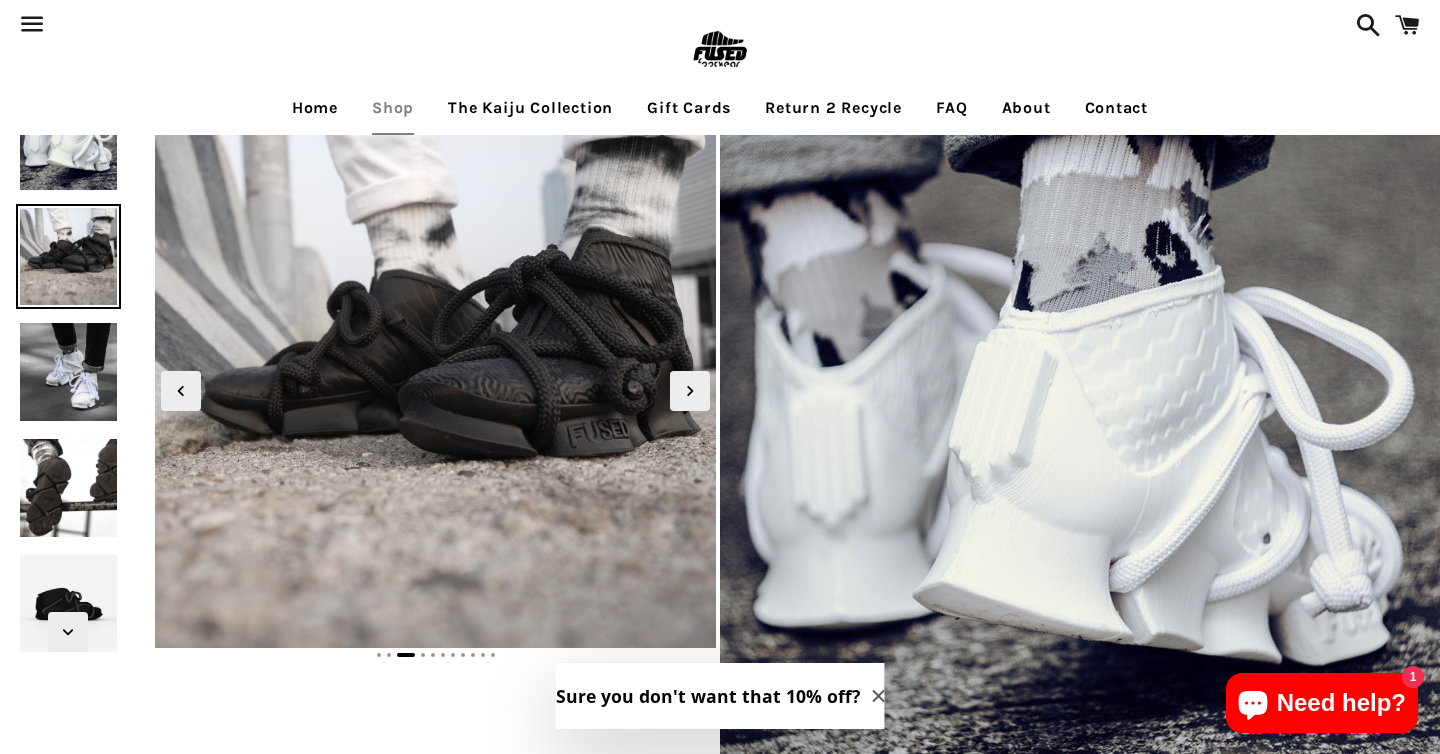 click at bounding box center (69, 372) 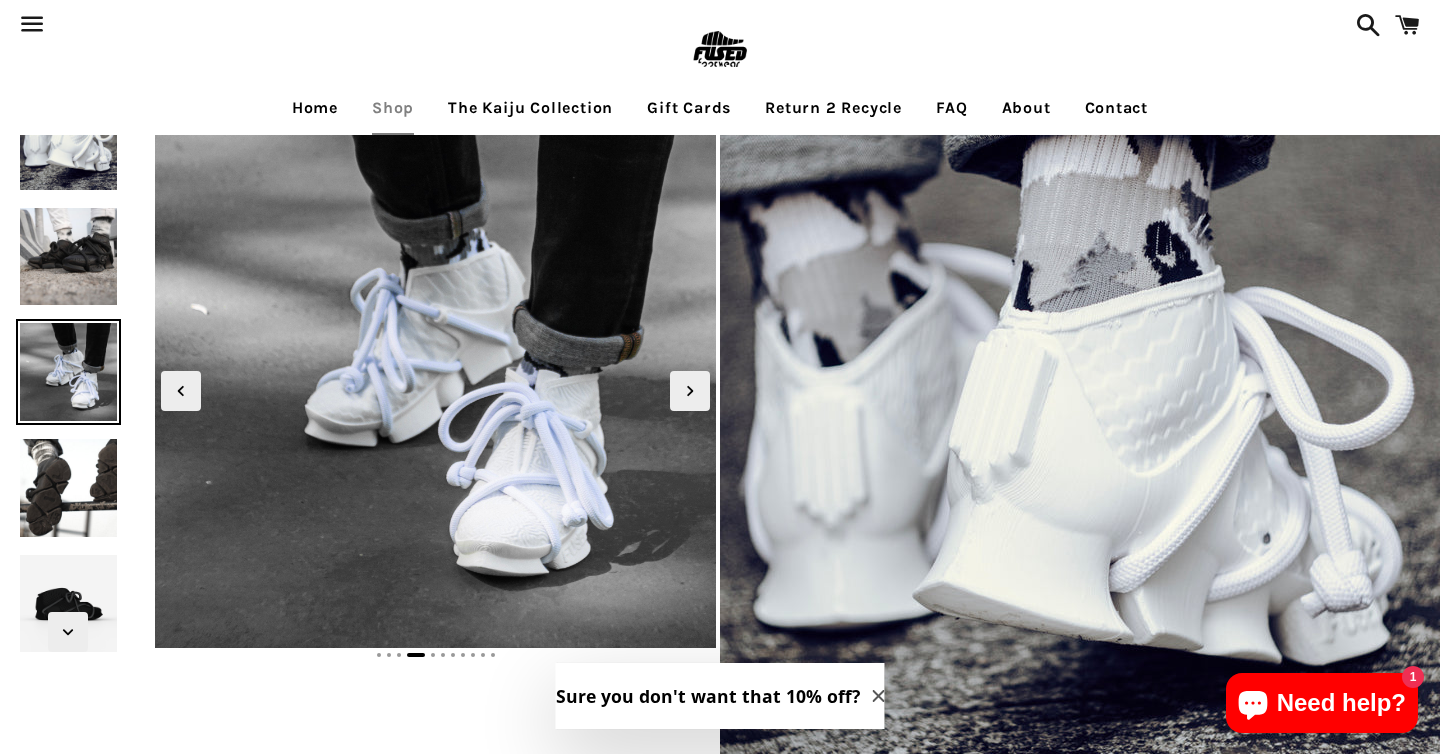 click at bounding box center [69, 488] 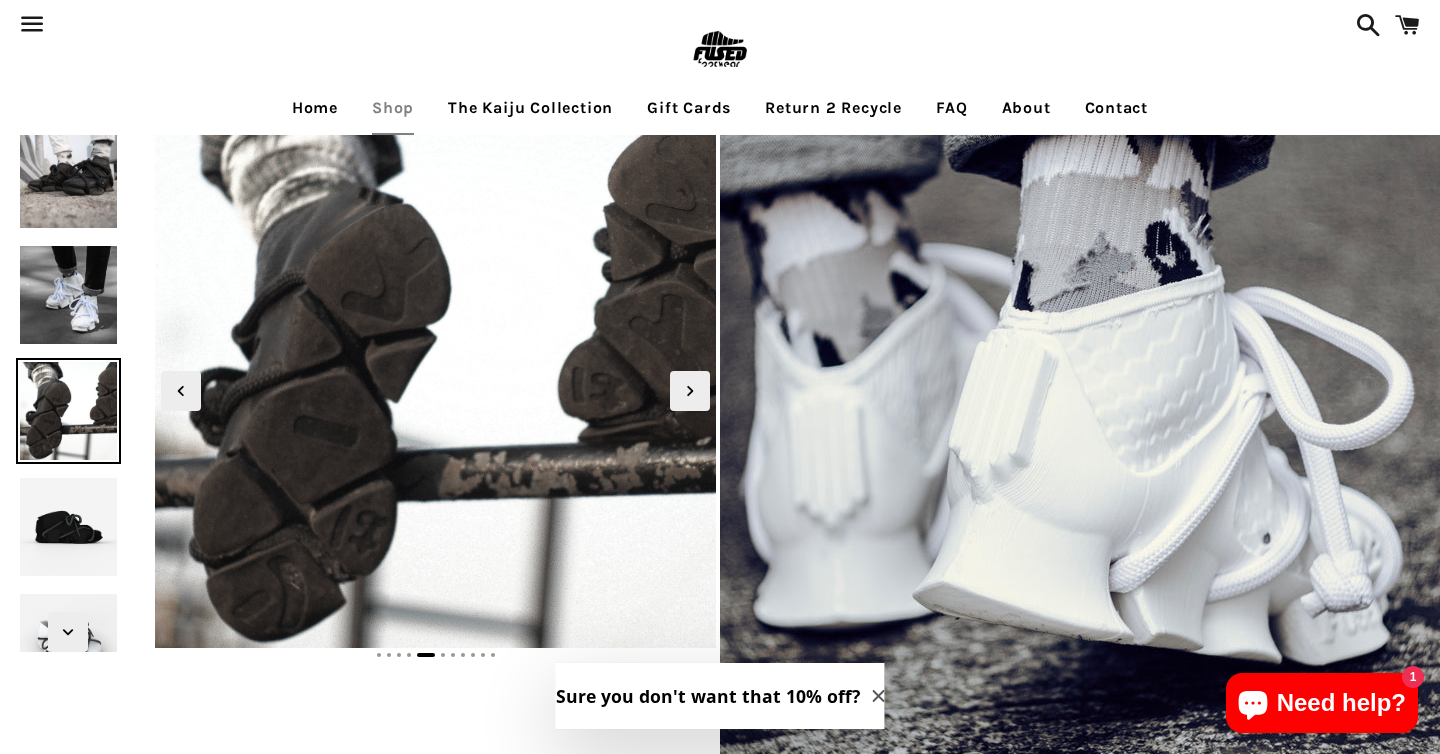click at bounding box center [69, 527] 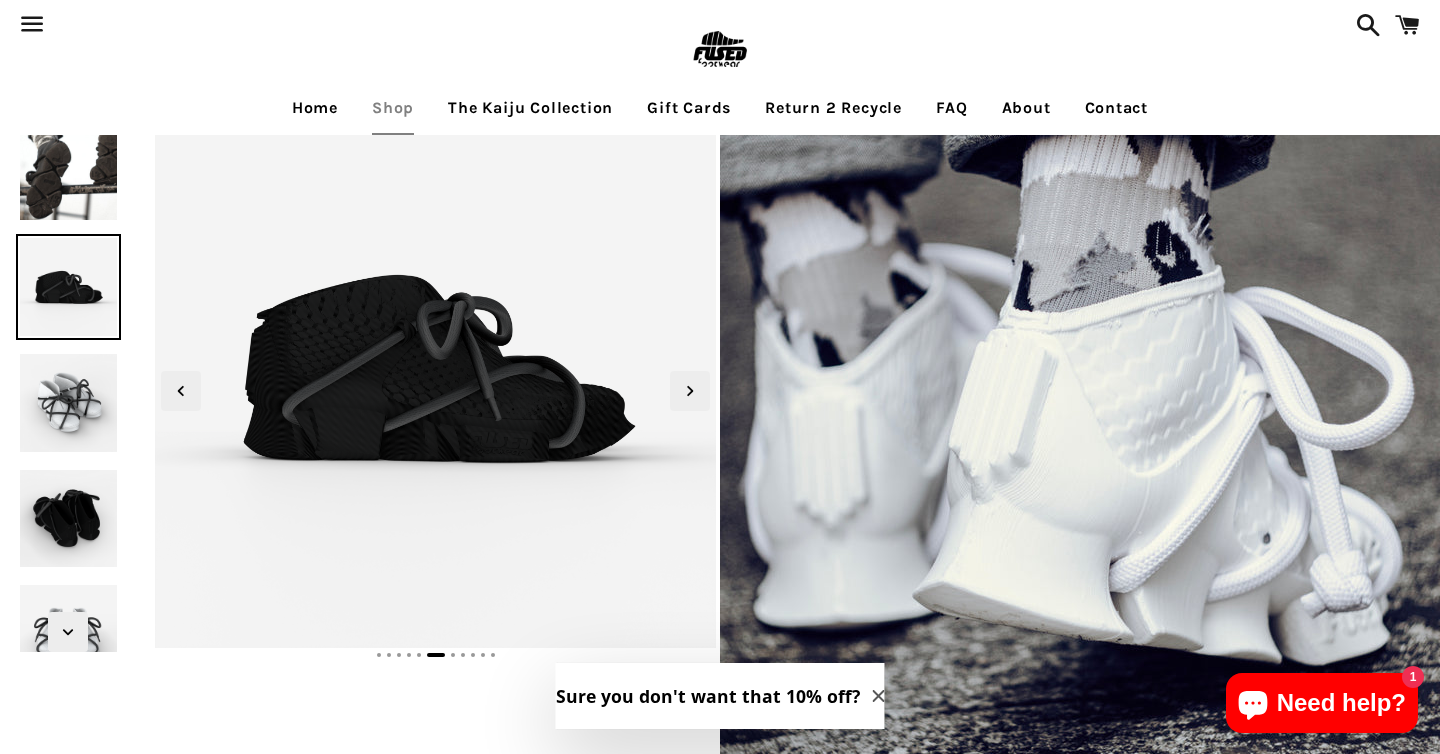 click at bounding box center [69, 403] 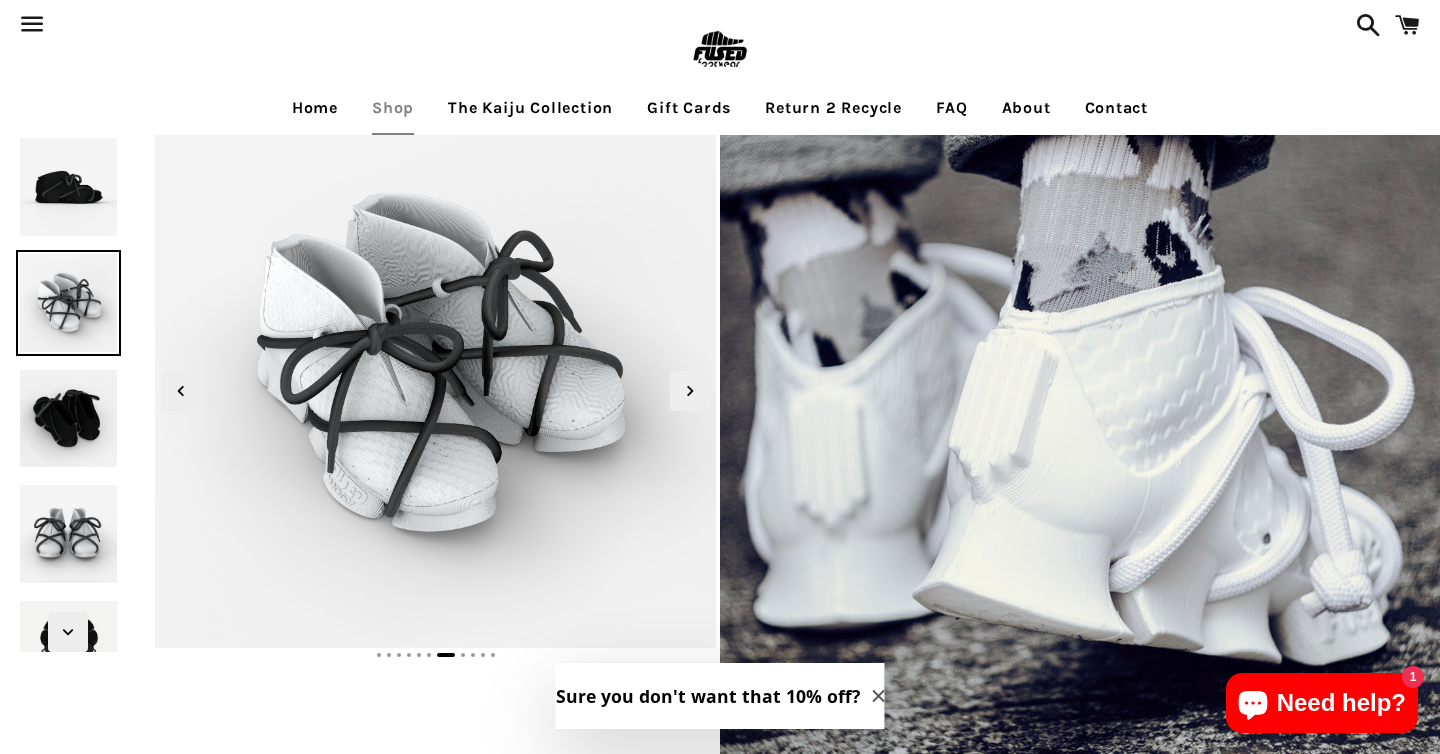 click at bounding box center (69, 419) 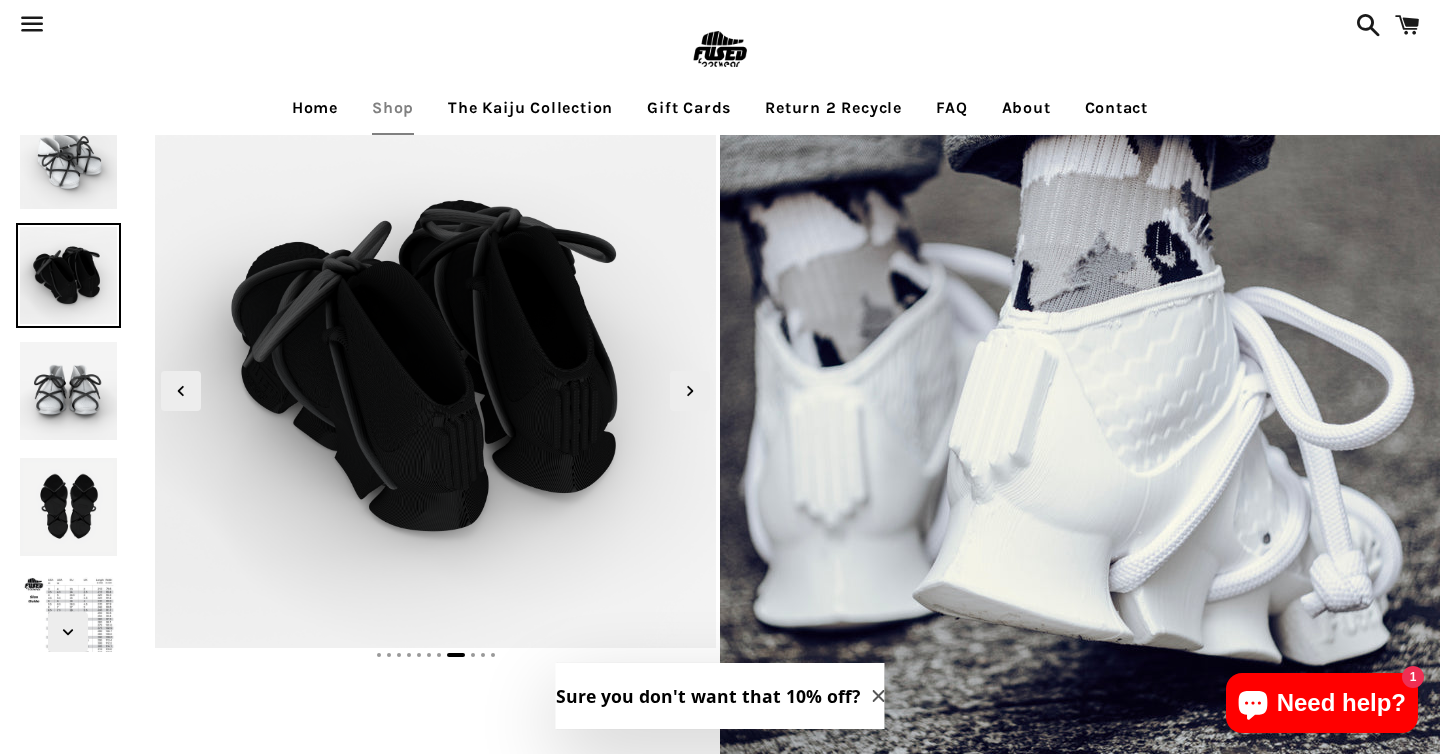 click at bounding box center [69, 391] 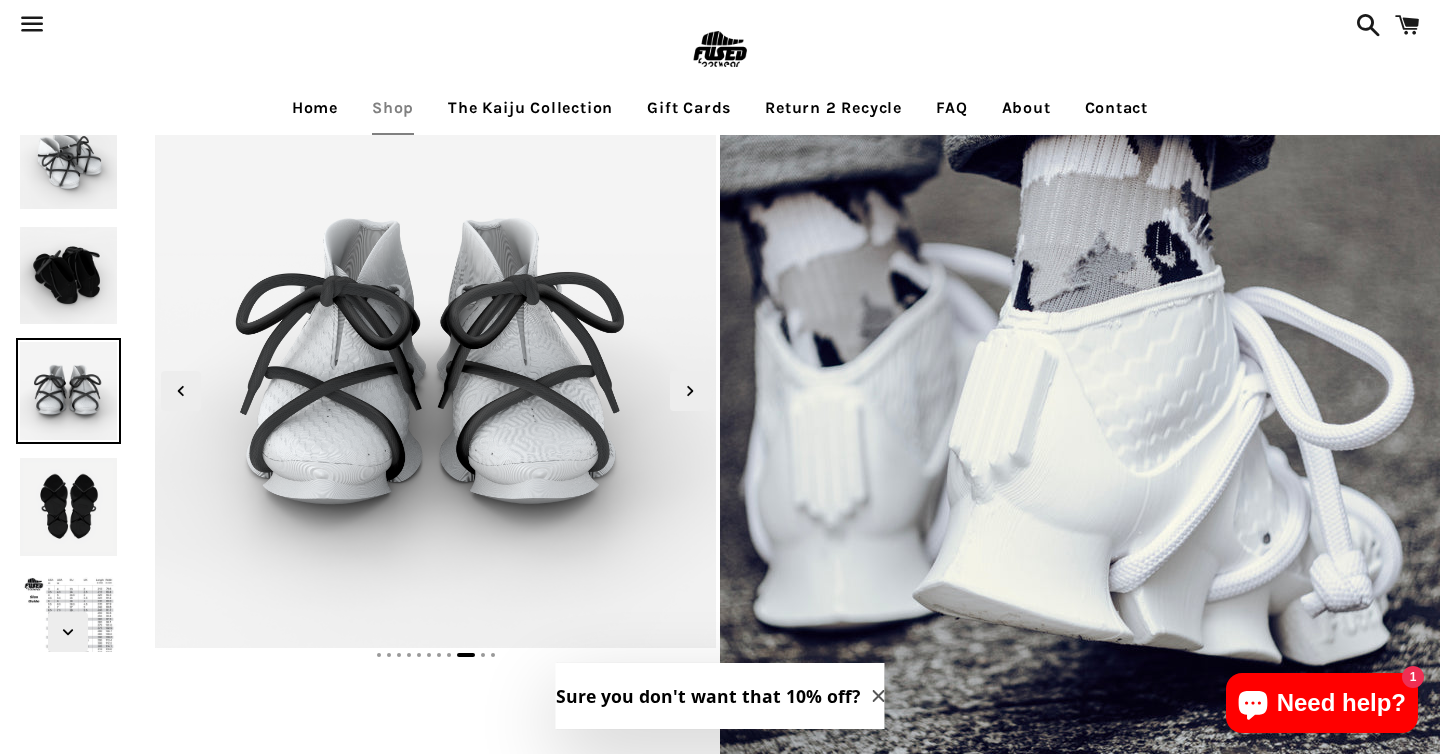click at bounding box center (69, 507) 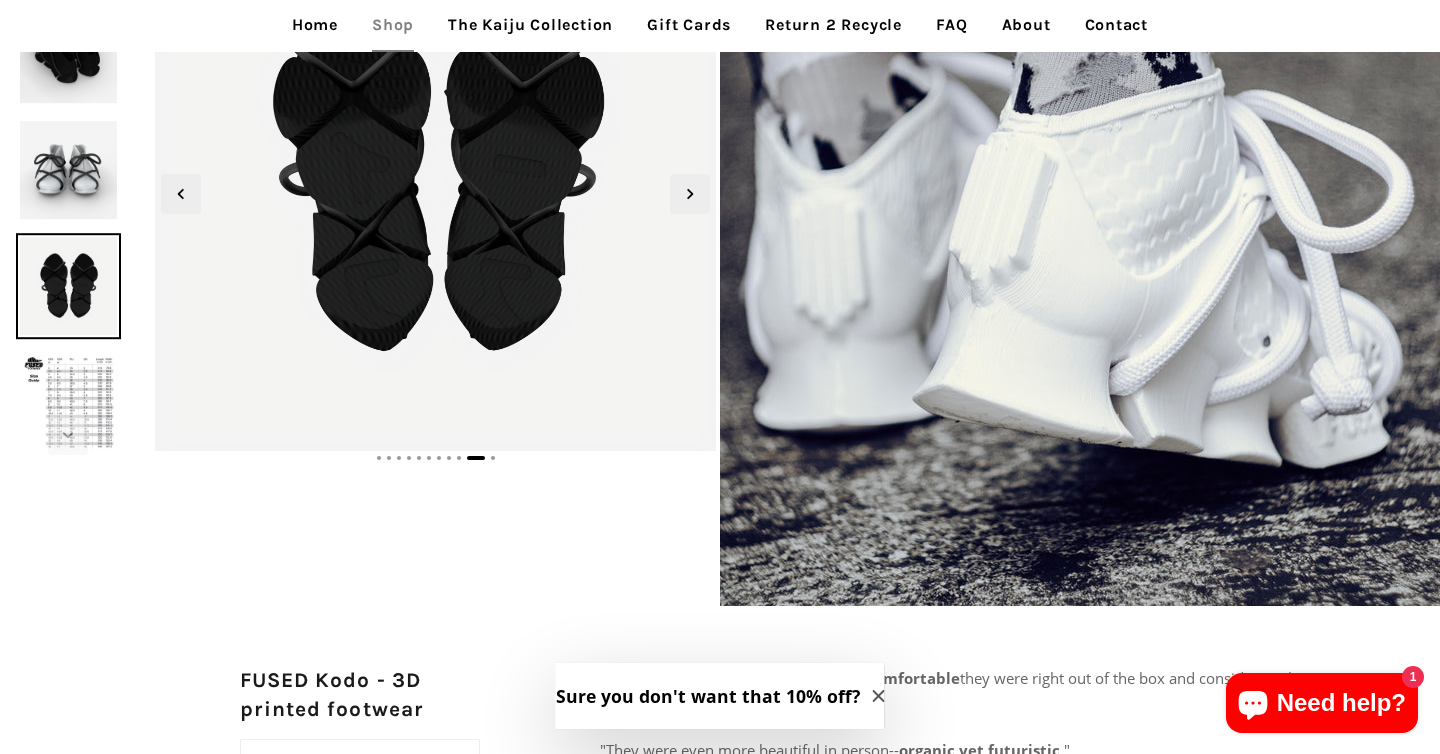 scroll, scrollTop: 232, scrollLeft: 0, axis: vertical 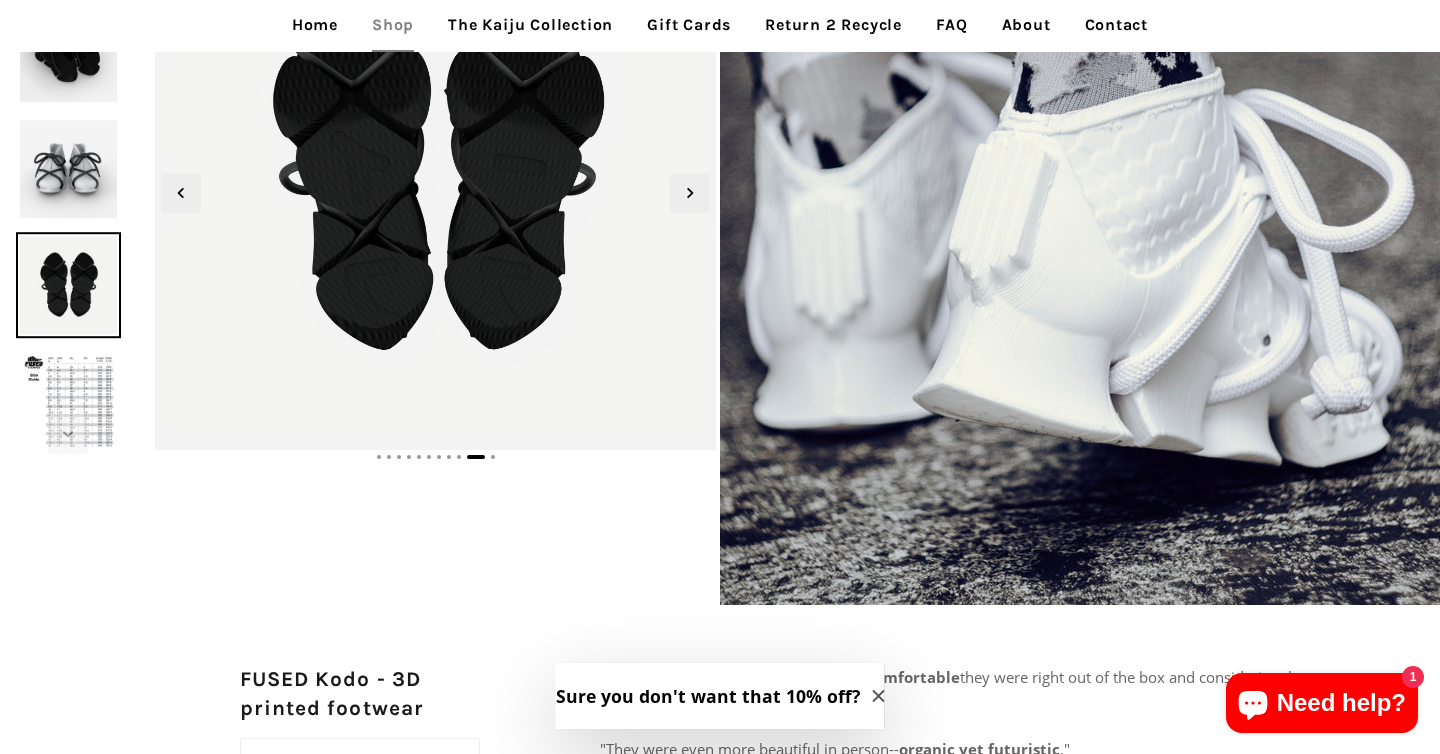 click at bounding box center (69, 401) 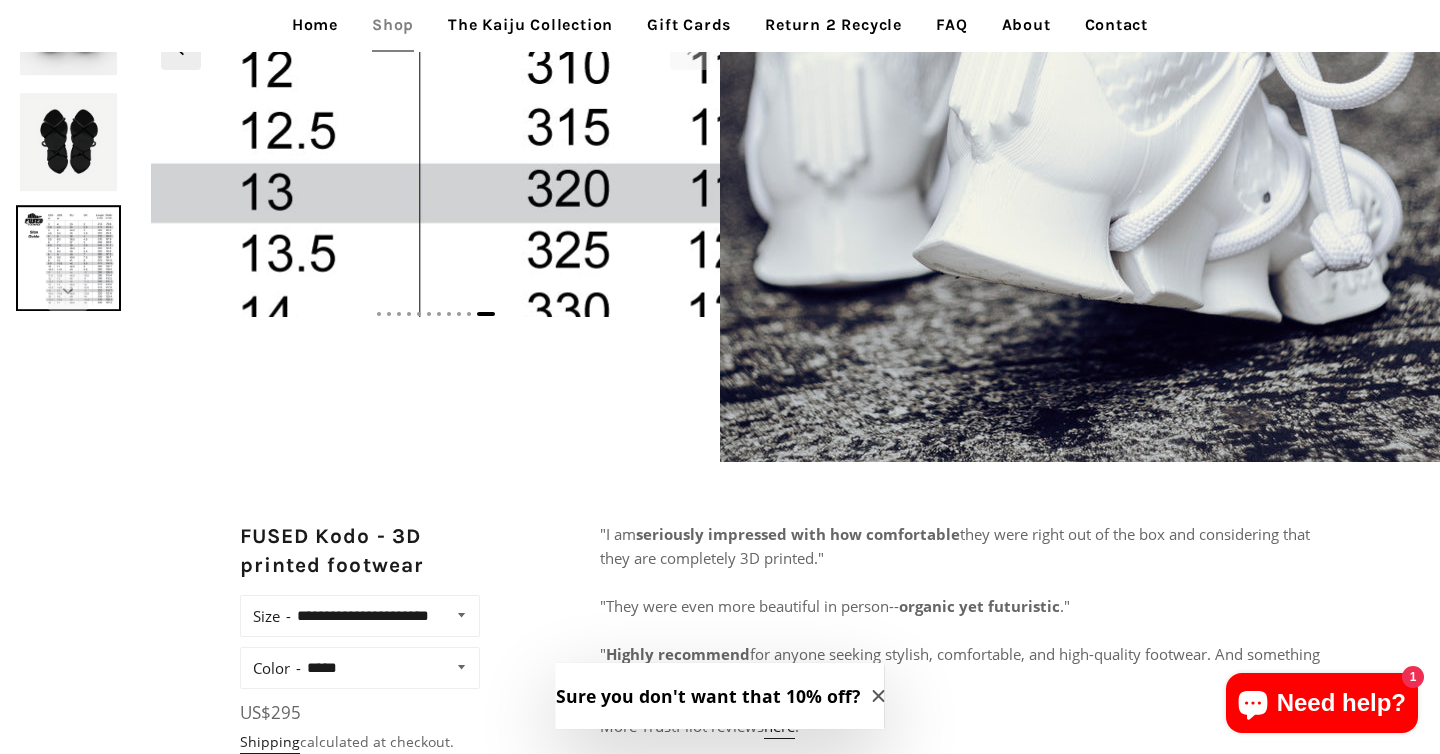 scroll, scrollTop: 591, scrollLeft: 0, axis: vertical 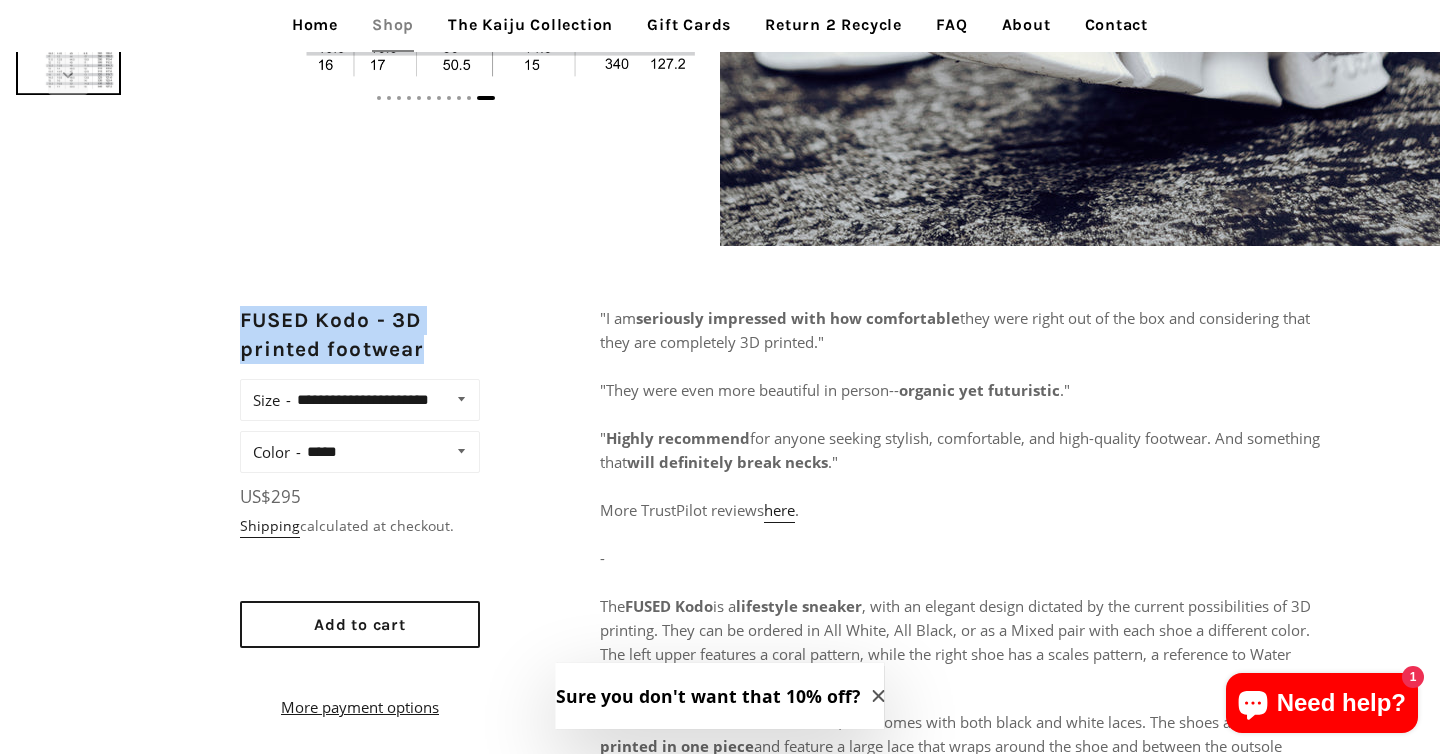 drag, startPoint x: 239, startPoint y: 314, endPoint x: 454, endPoint y: 346, distance: 217.36835 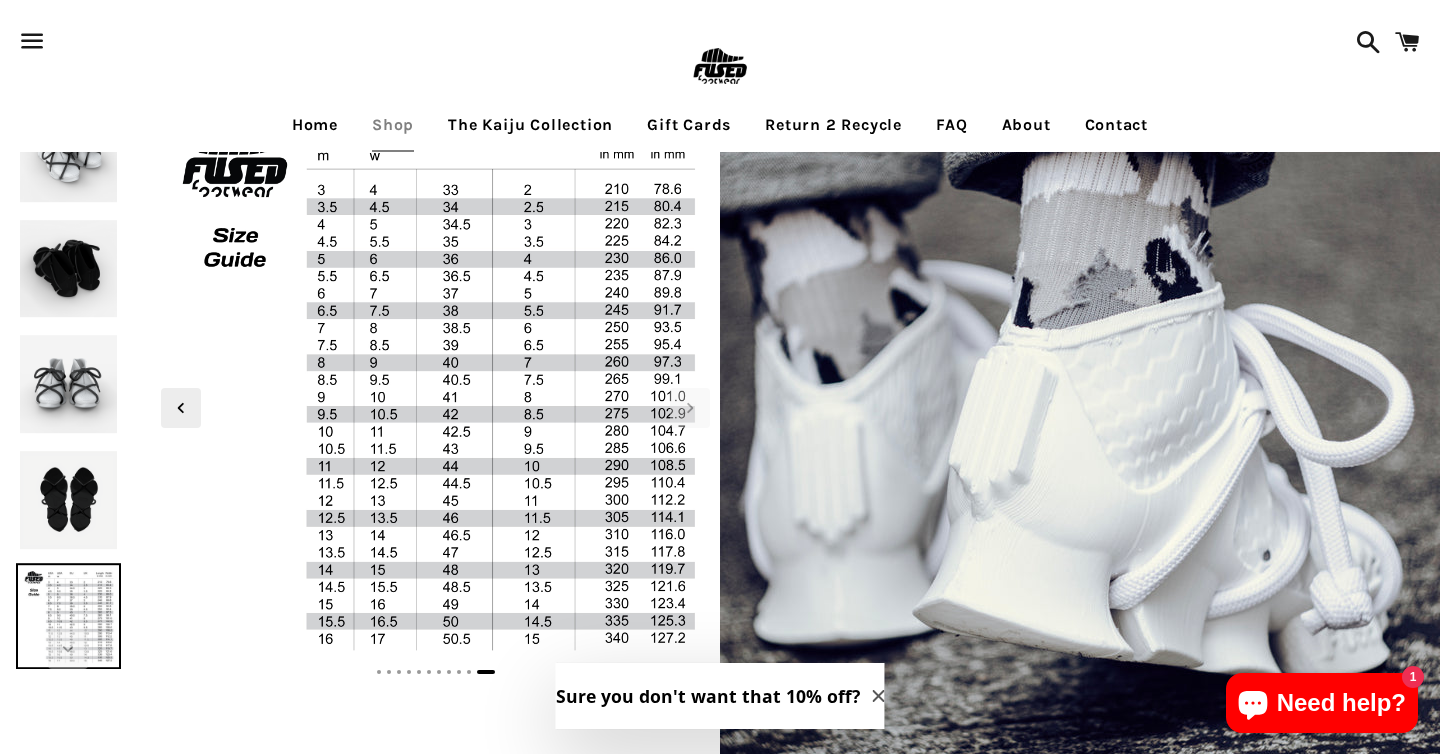 scroll, scrollTop: 0, scrollLeft: 0, axis: both 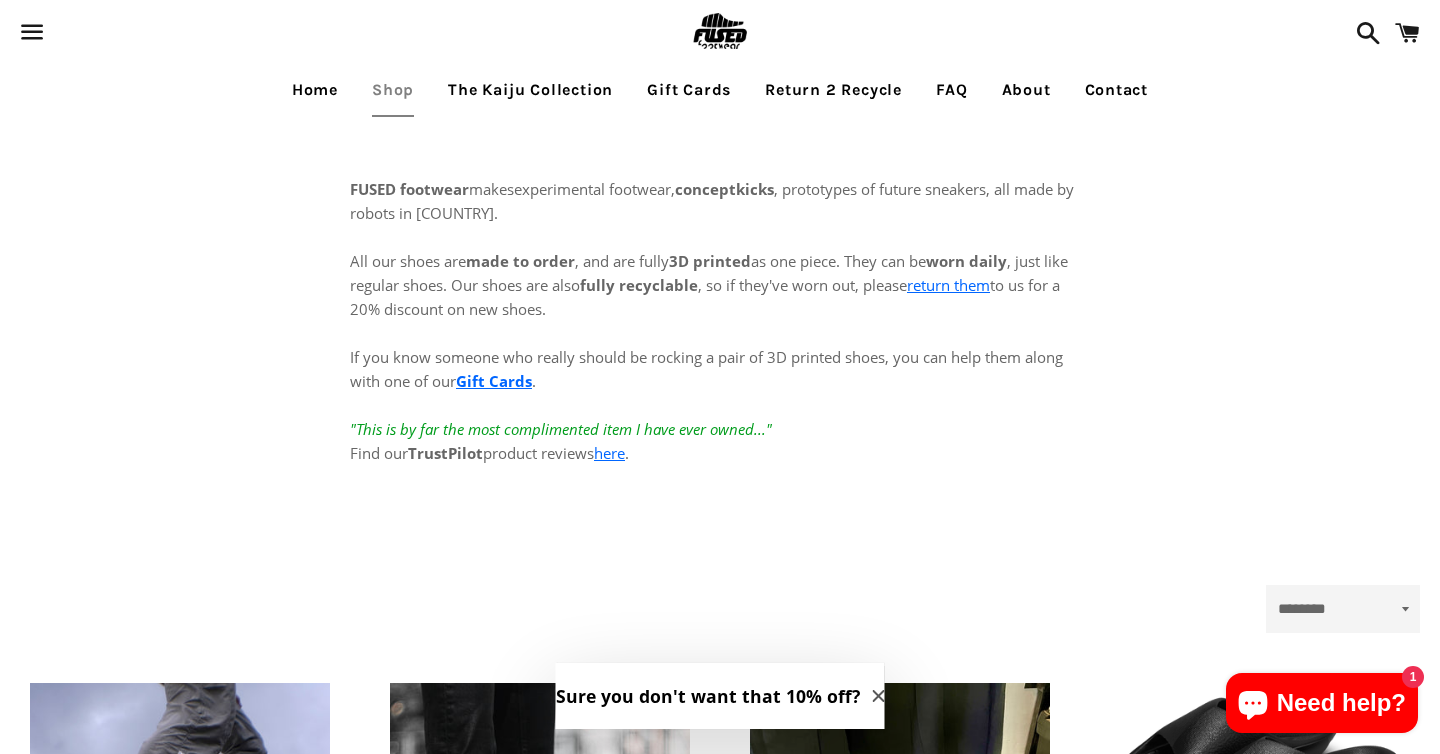 click on "Shop" at bounding box center (393, 90) 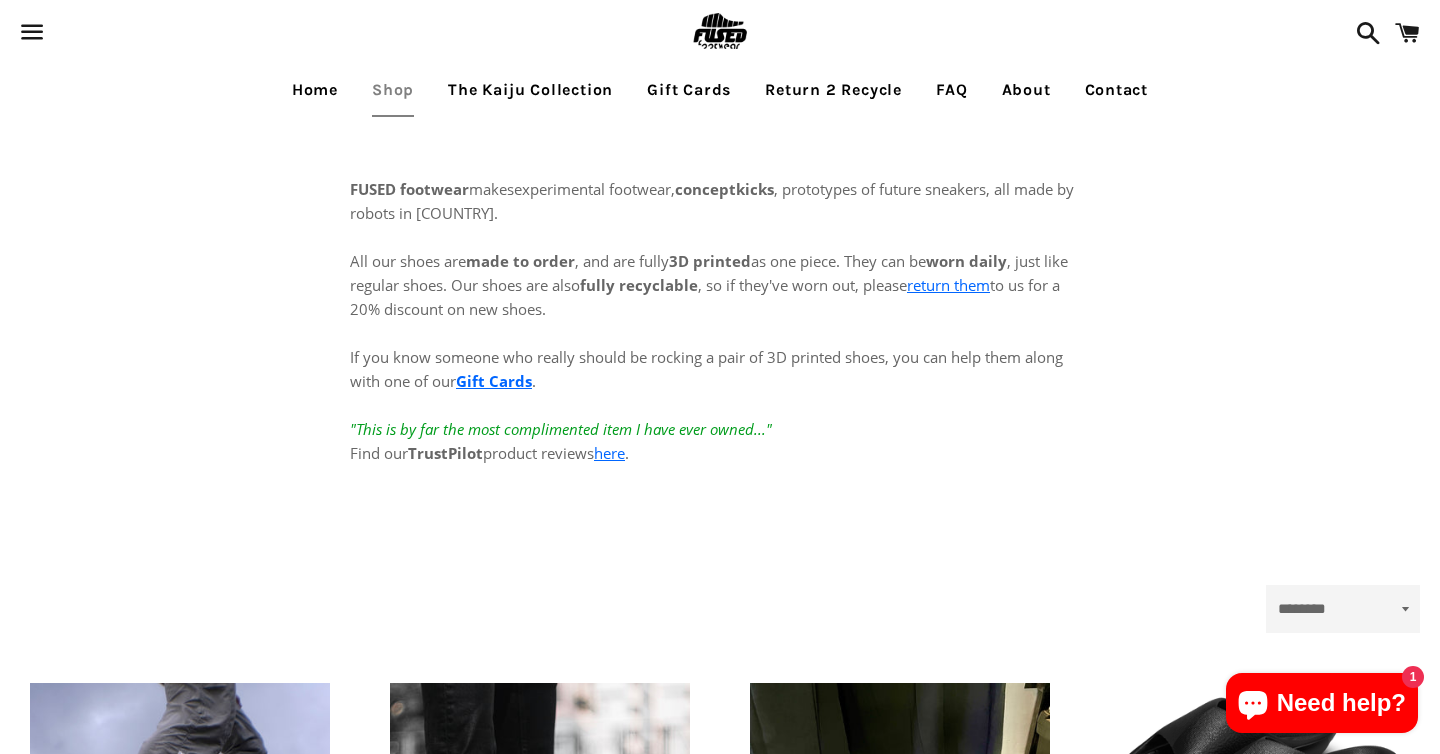 scroll, scrollTop: 0, scrollLeft: 0, axis: both 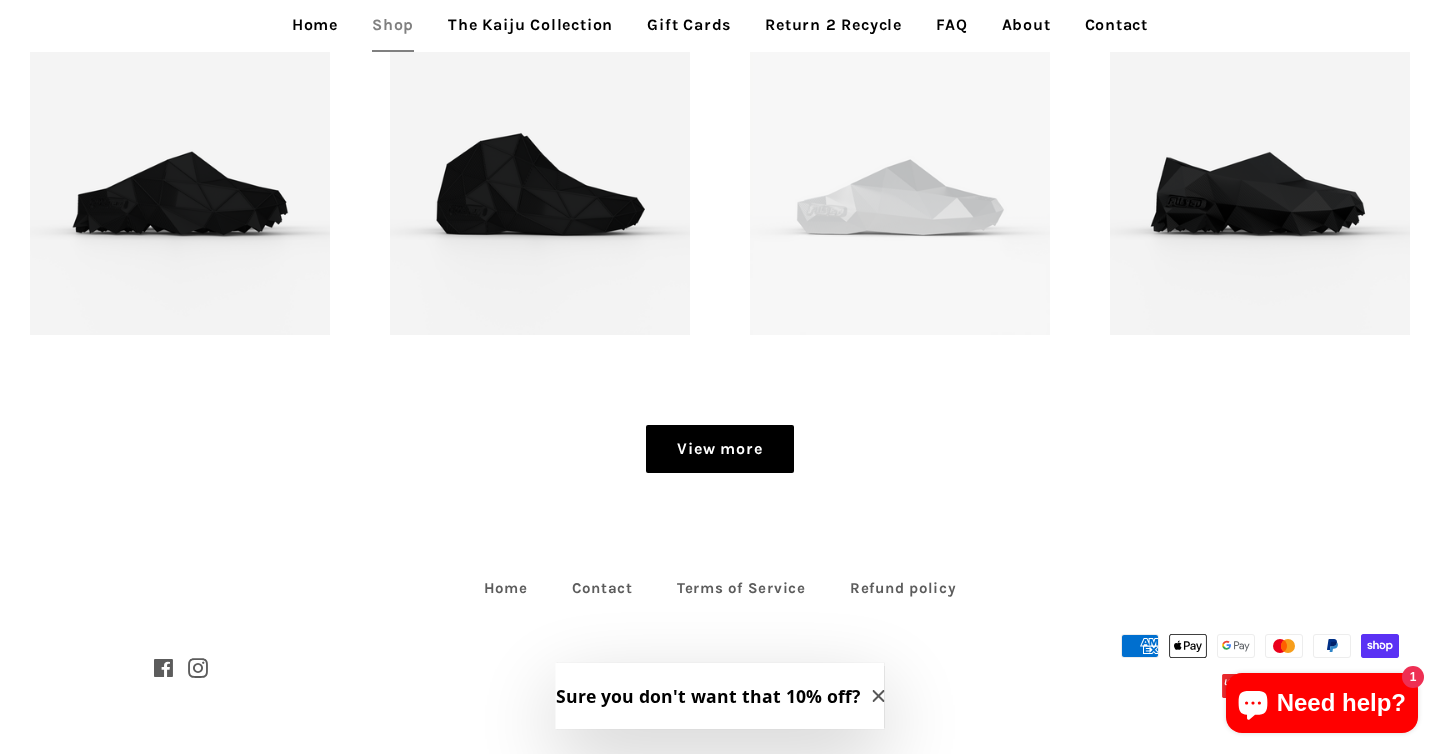 click on "View more" at bounding box center [719, 449] 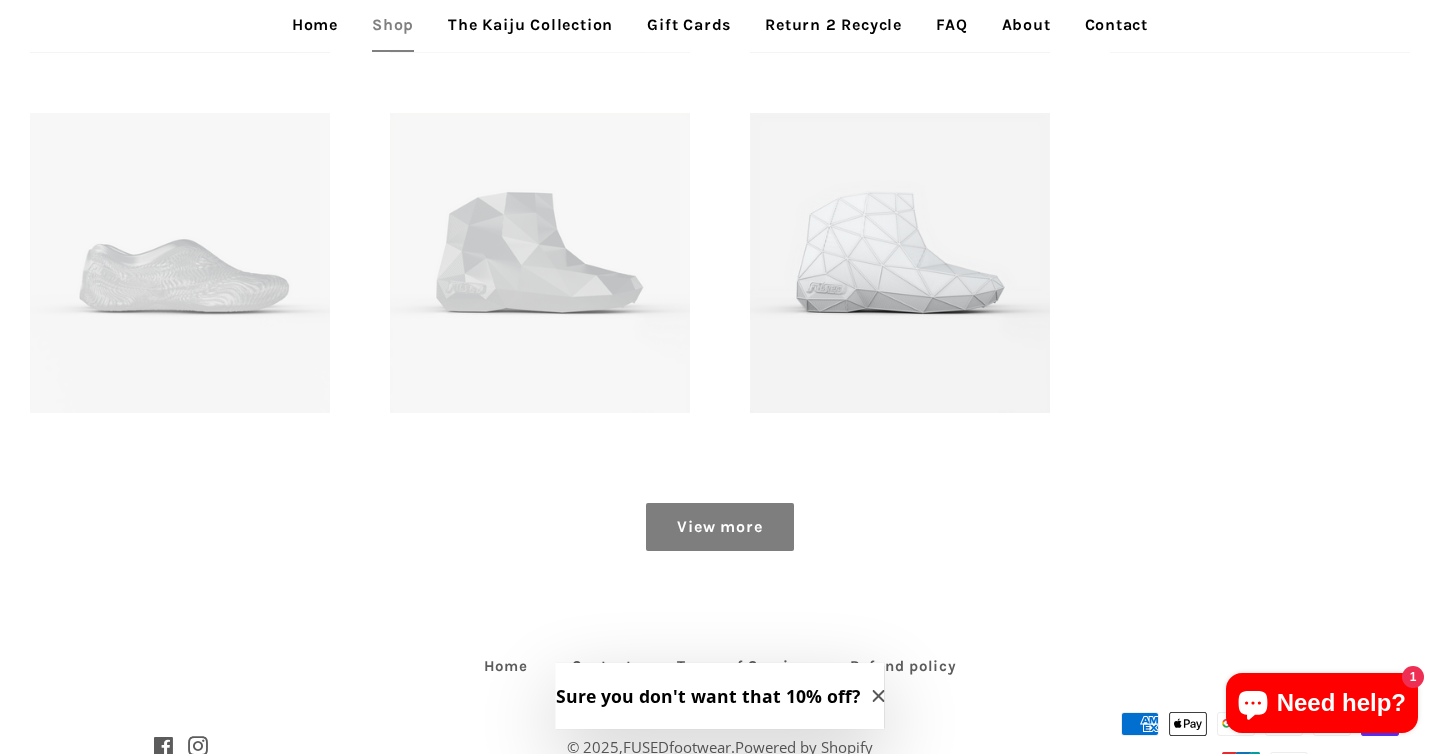 scroll, scrollTop: 3168, scrollLeft: 0, axis: vertical 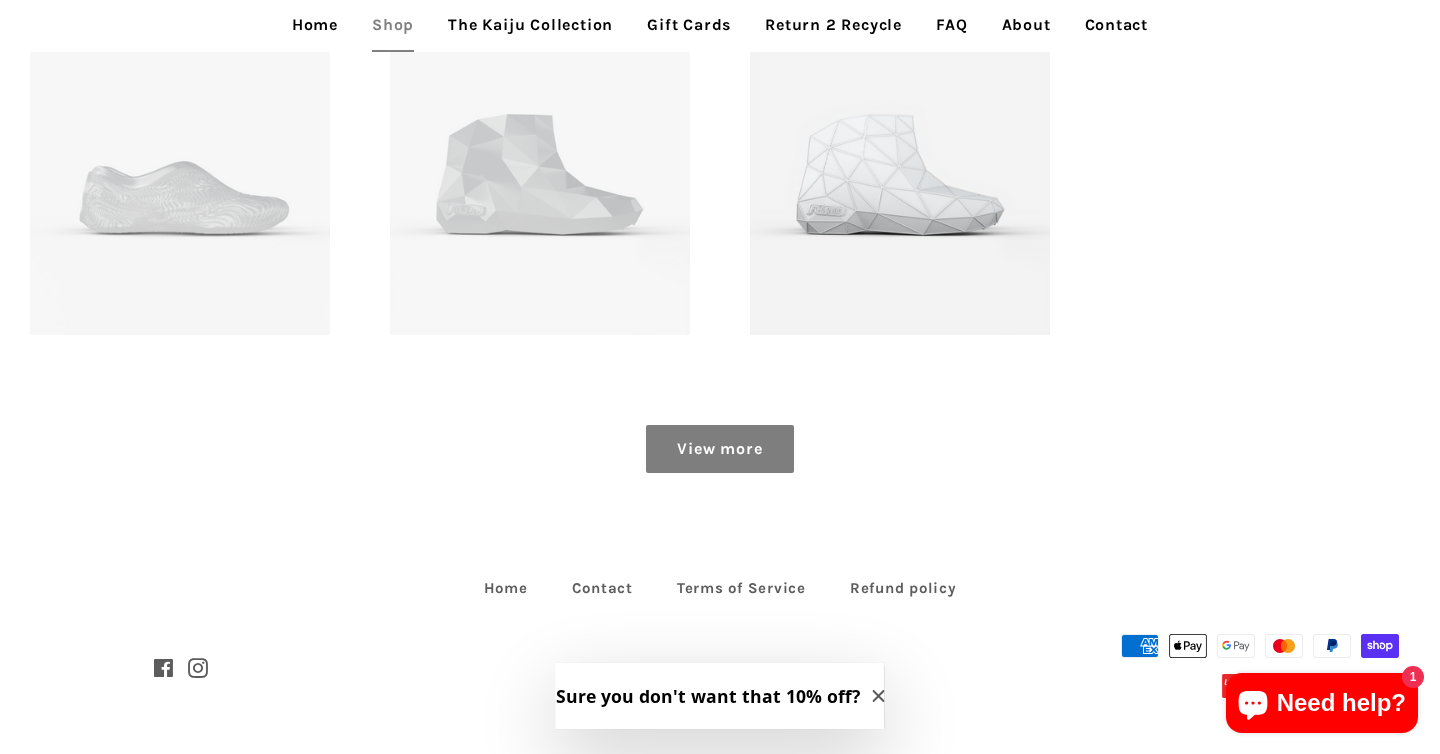 click on "View more" at bounding box center [719, 449] 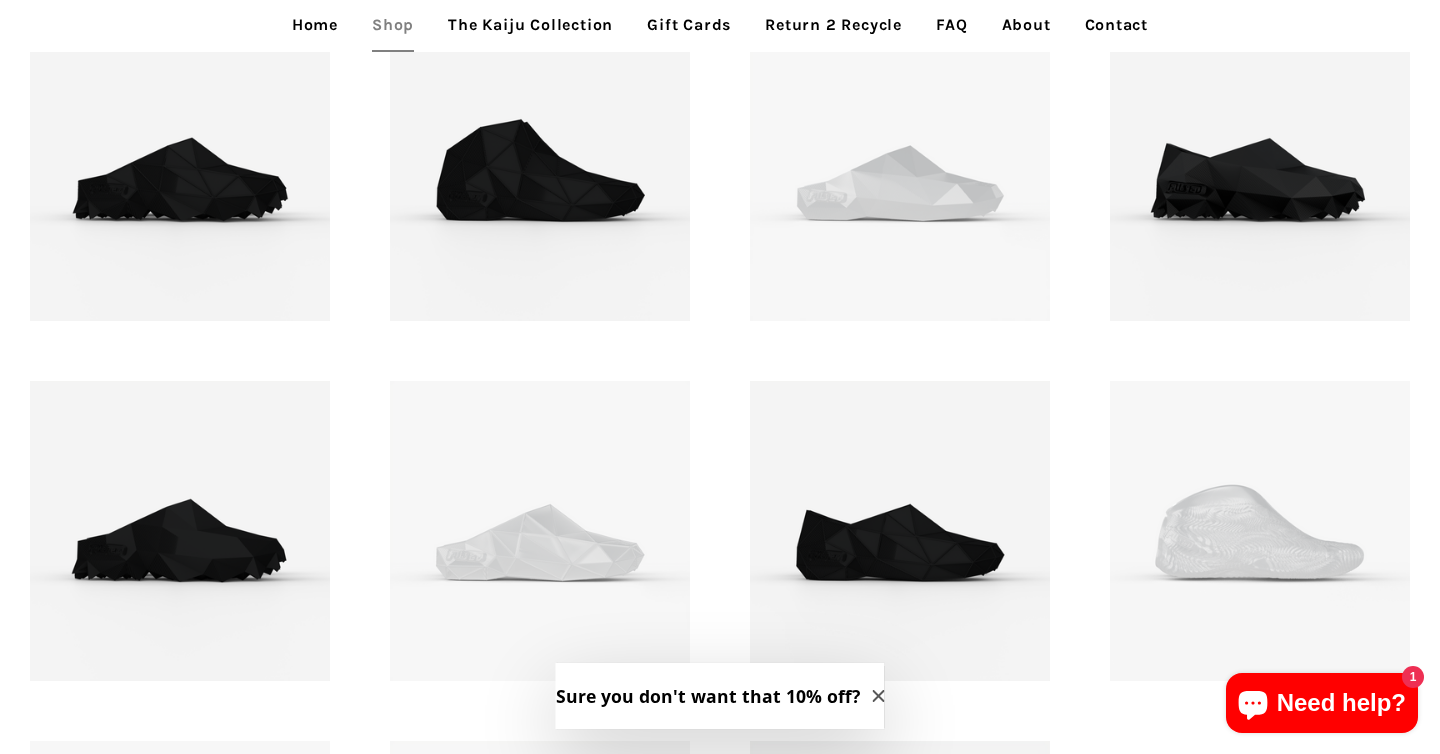 scroll, scrollTop: 2446, scrollLeft: 0, axis: vertical 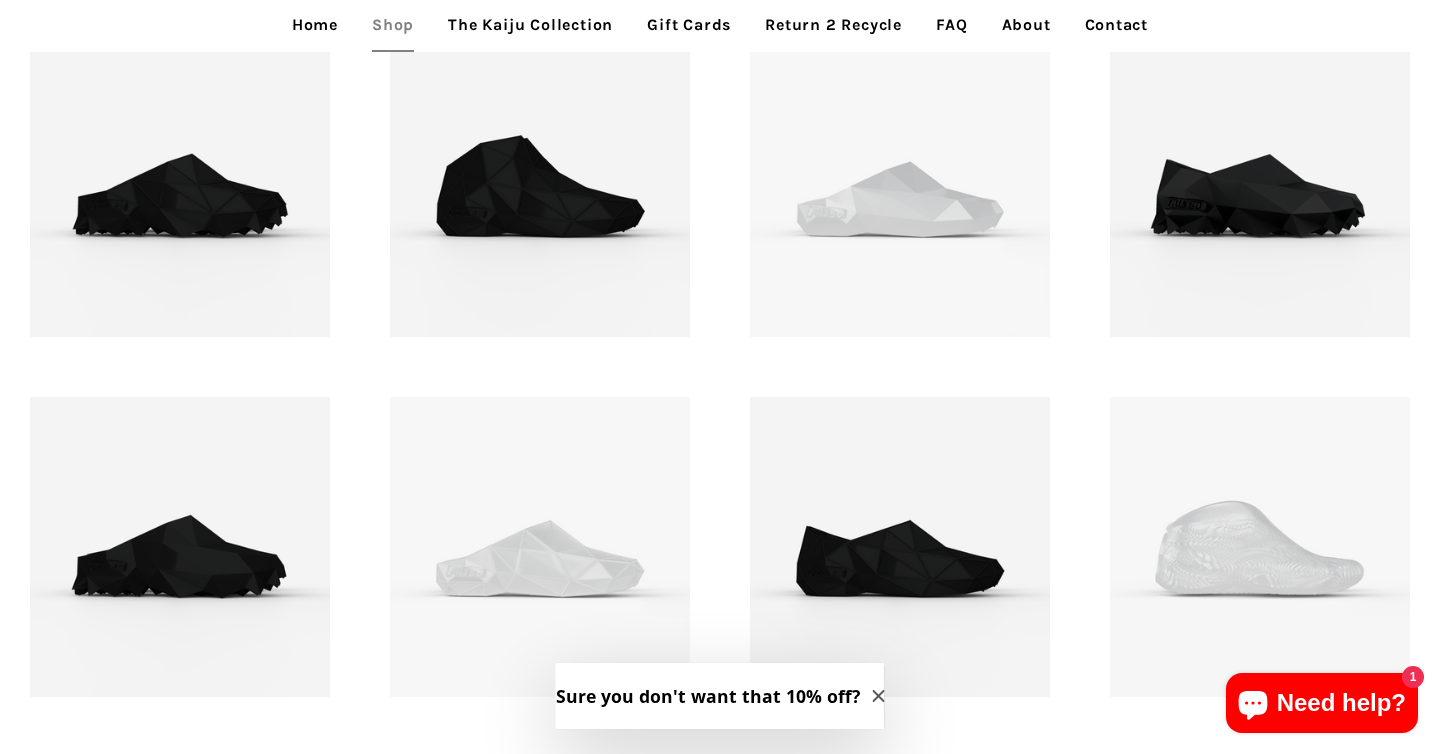 click on "FUSED footwear - Keji Low - 3D printed footwear
Regular price
US$145" at bounding box center [900, 547] 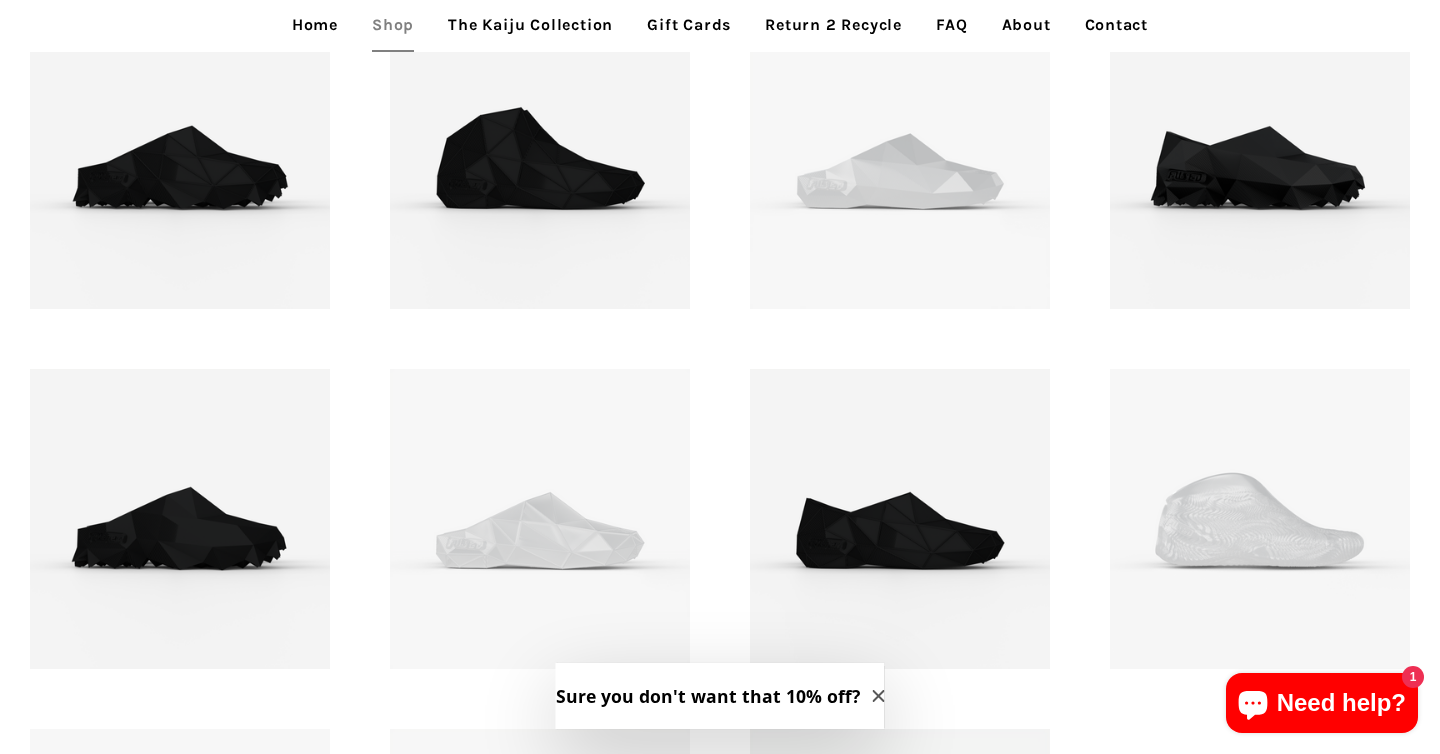 scroll, scrollTop: 2469, scrollLeft: 0, axis: vertical 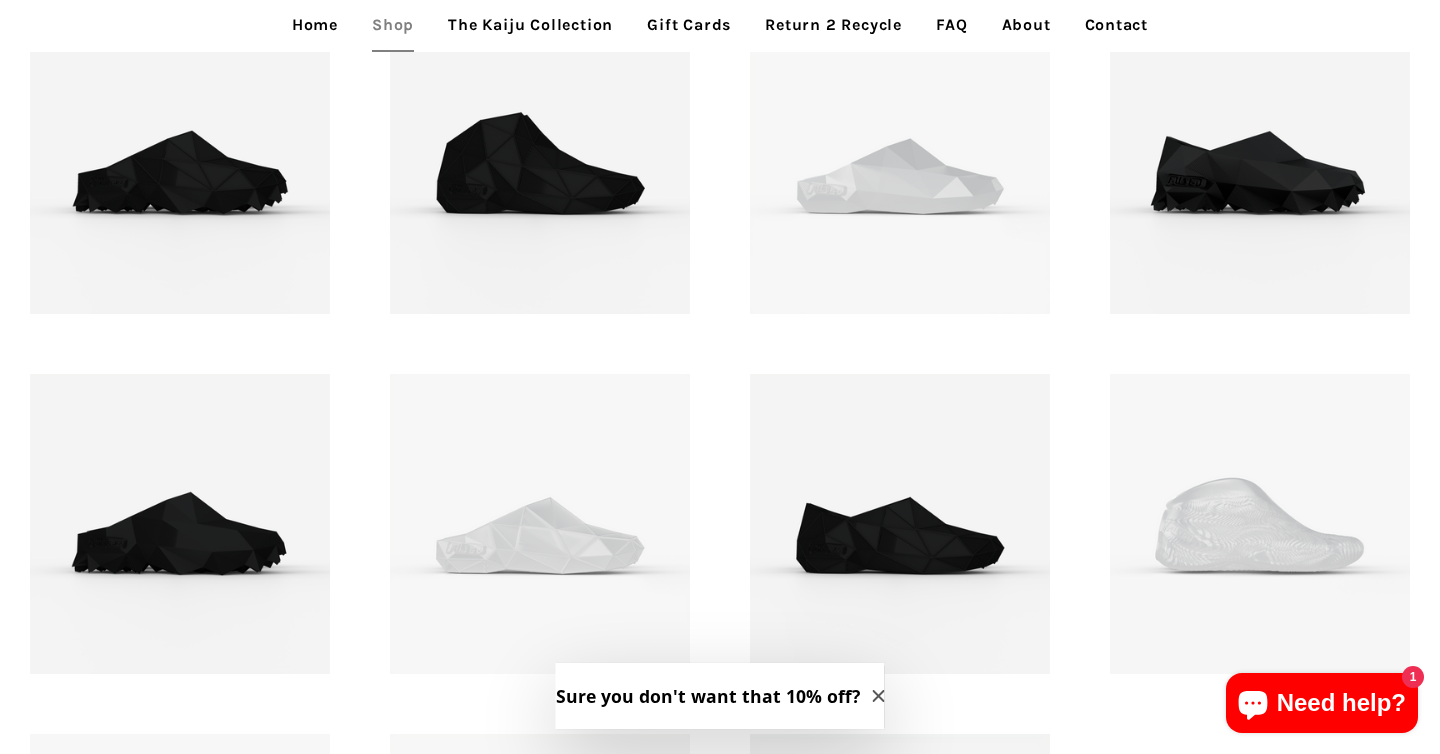 click on "FUSED footwear - Keji Low - 3D printed footwear
Regular price
US$145" at bounding box center [900, 524] 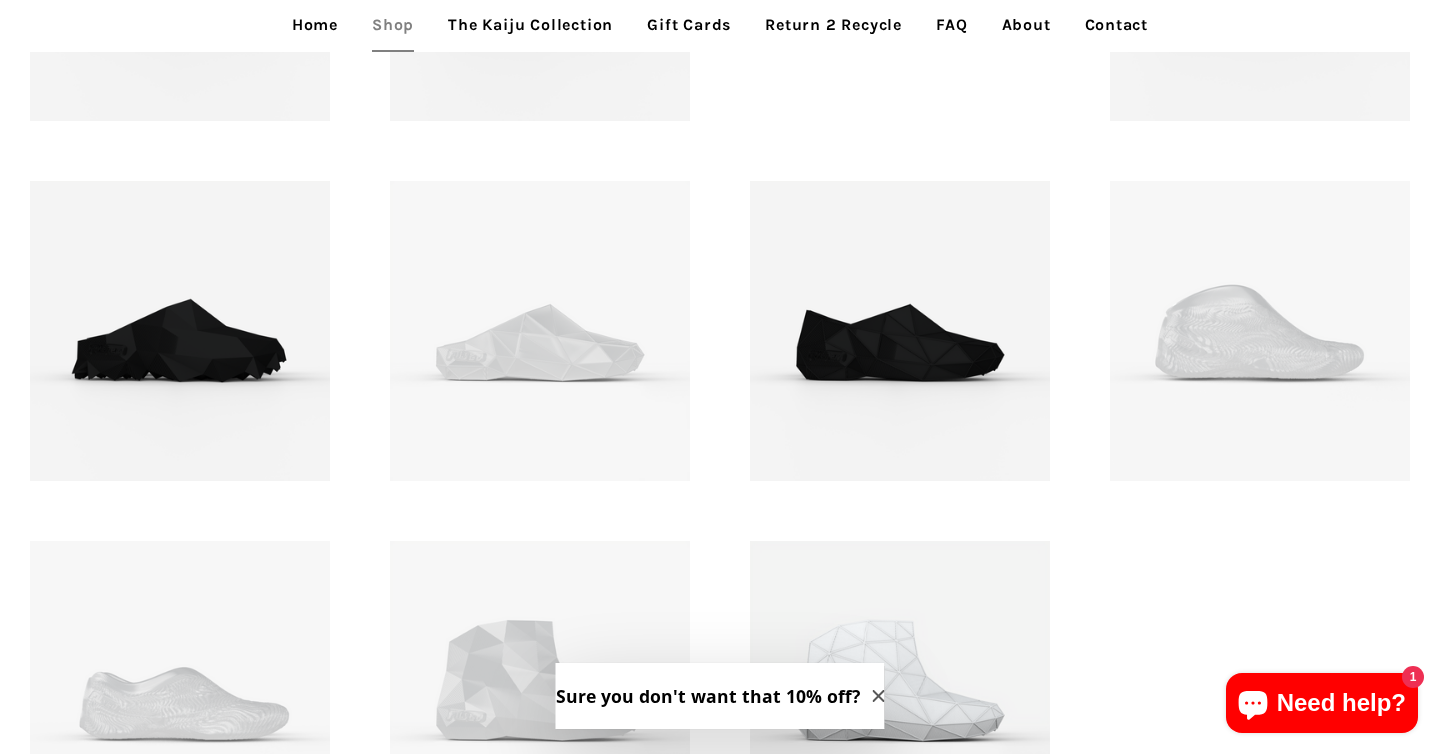 scroll, scrollTop: 2665, scrollLeft: 0, axis: vertical 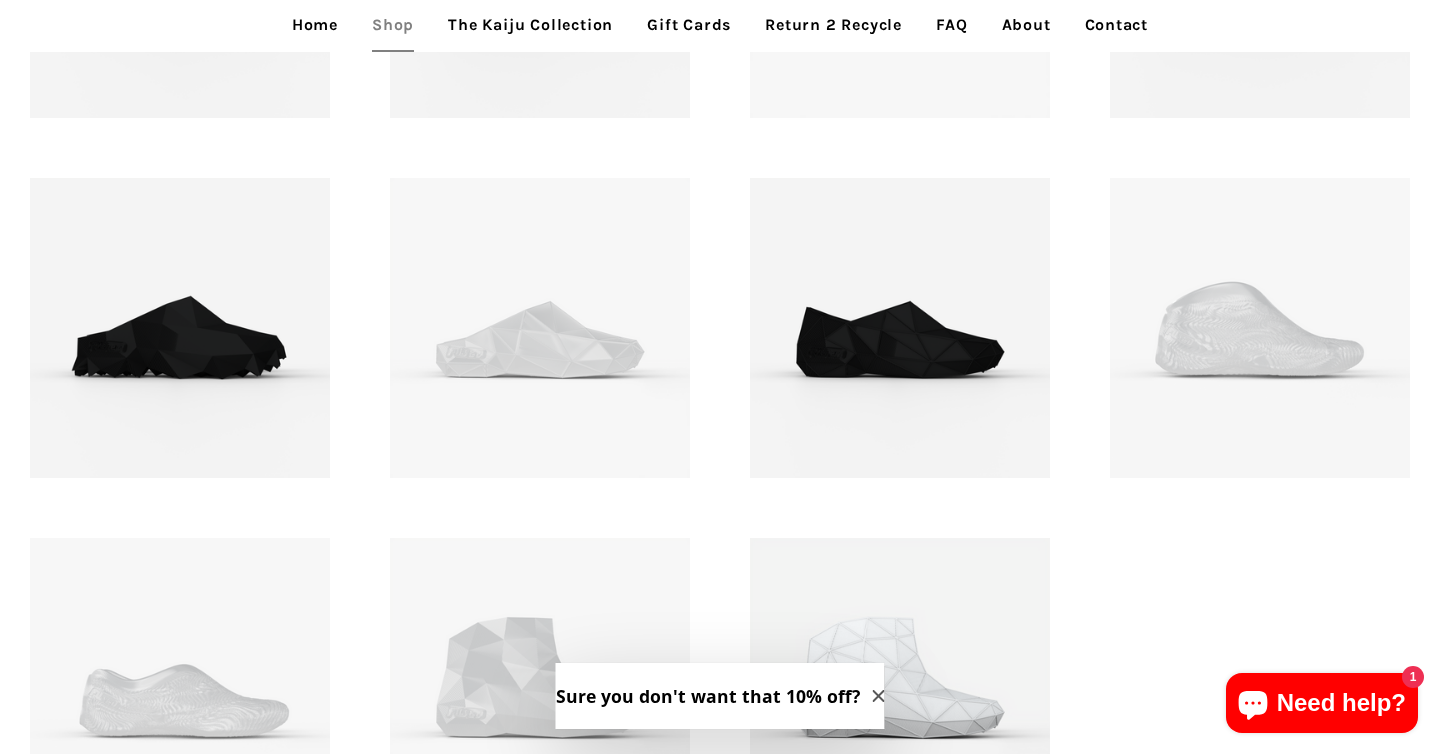 click on "FUSED footwear - Imori High - 3D printed footwear
Regular price
US$245" at bounding box center [540, 688] 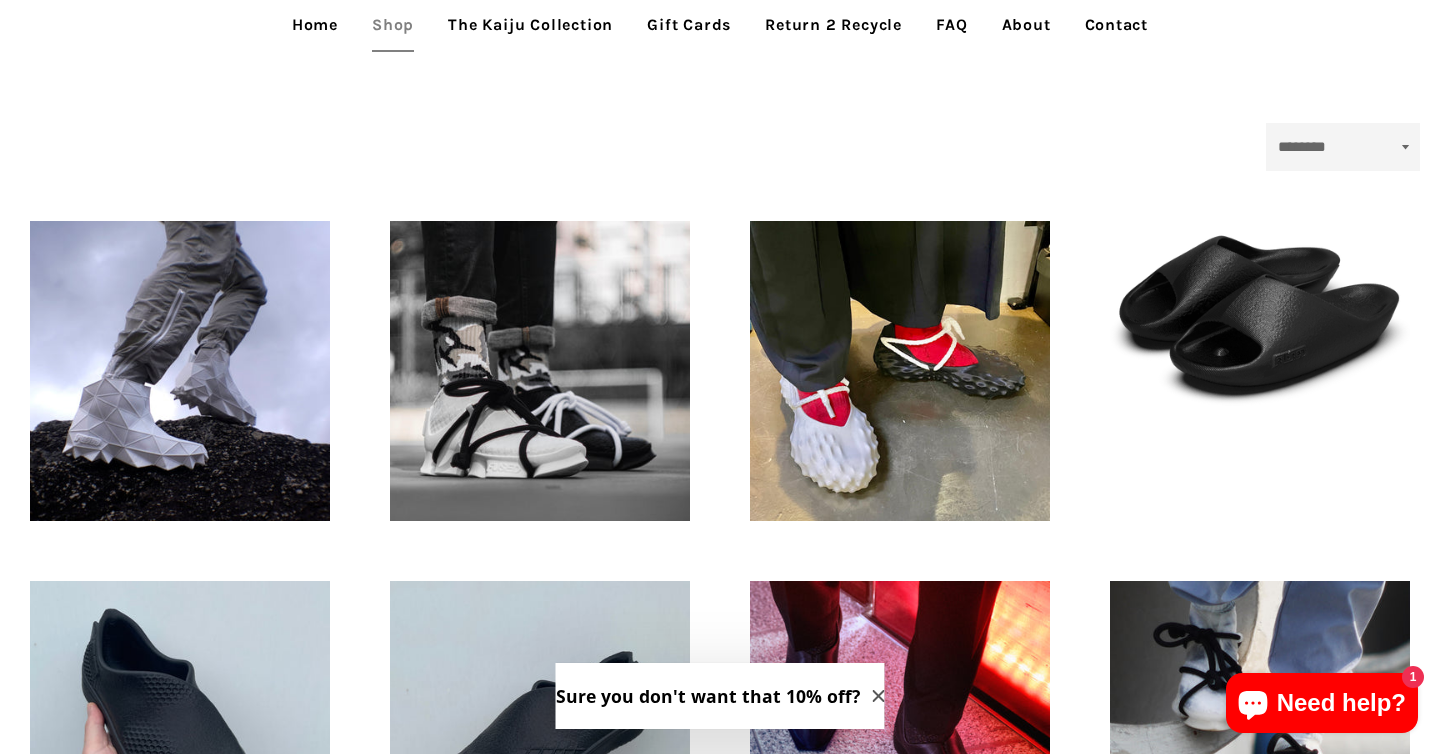 scroll, scrollTop: 456, scrollLeft: 0, axis: vertical 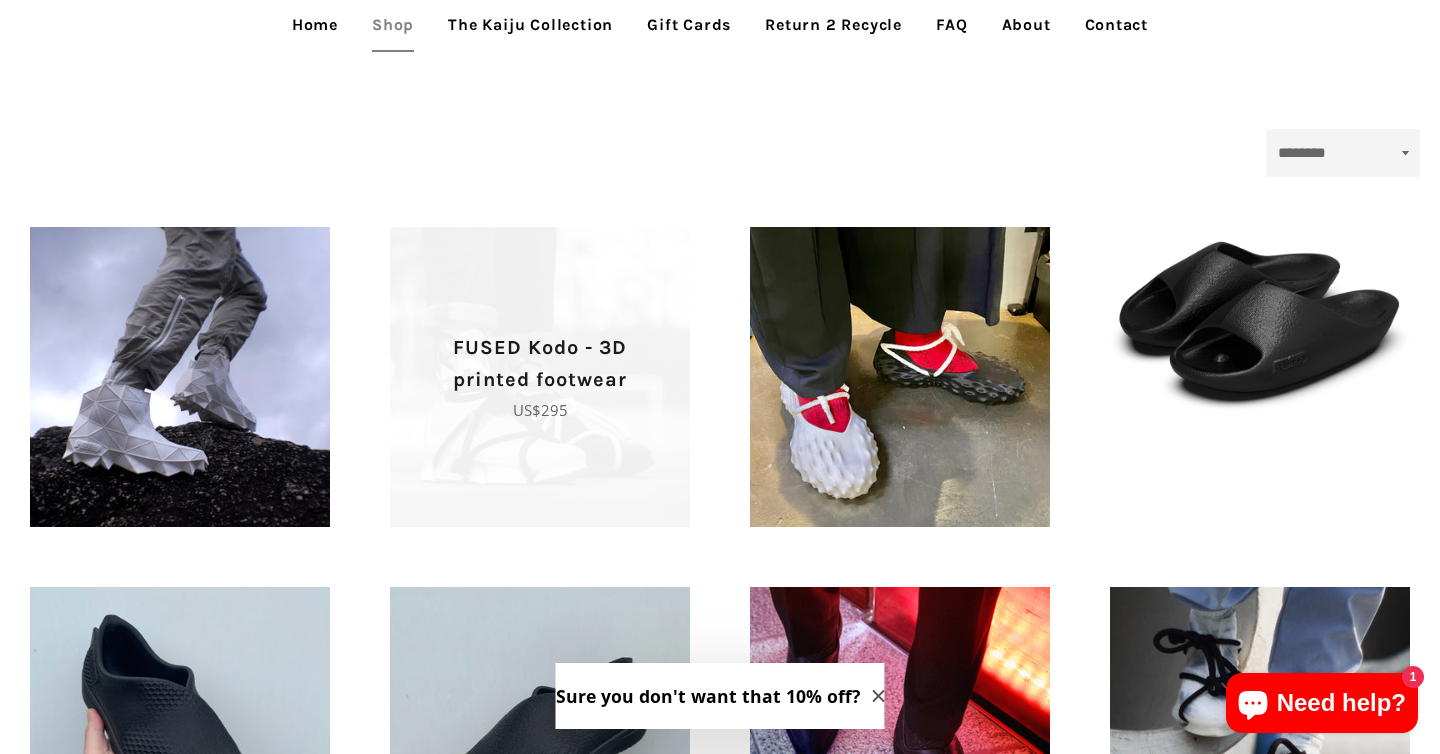 click on "FUSED Kodo - 3D printed footwear" at bounding box center [540, 364] 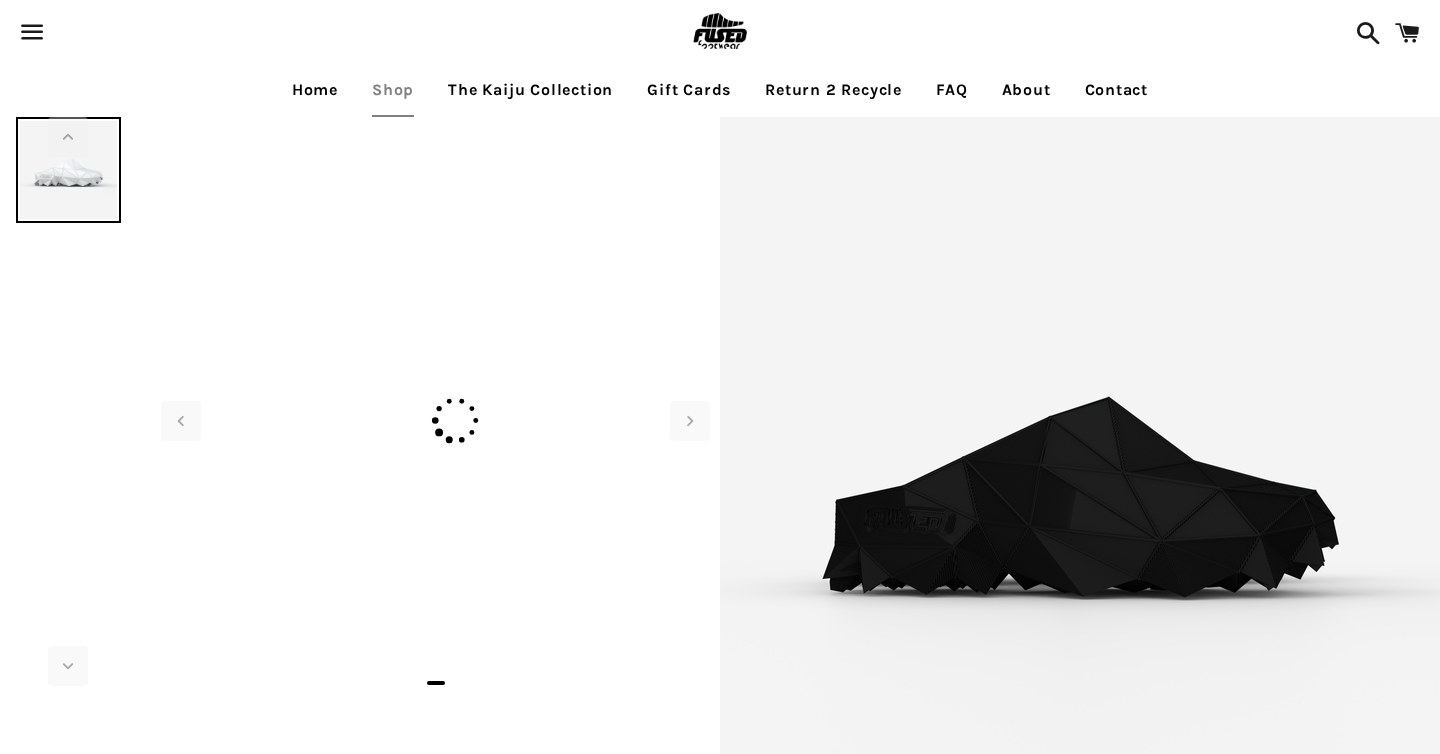 scroll, scrollTop: 0, scrollLeft: 0, axis: both 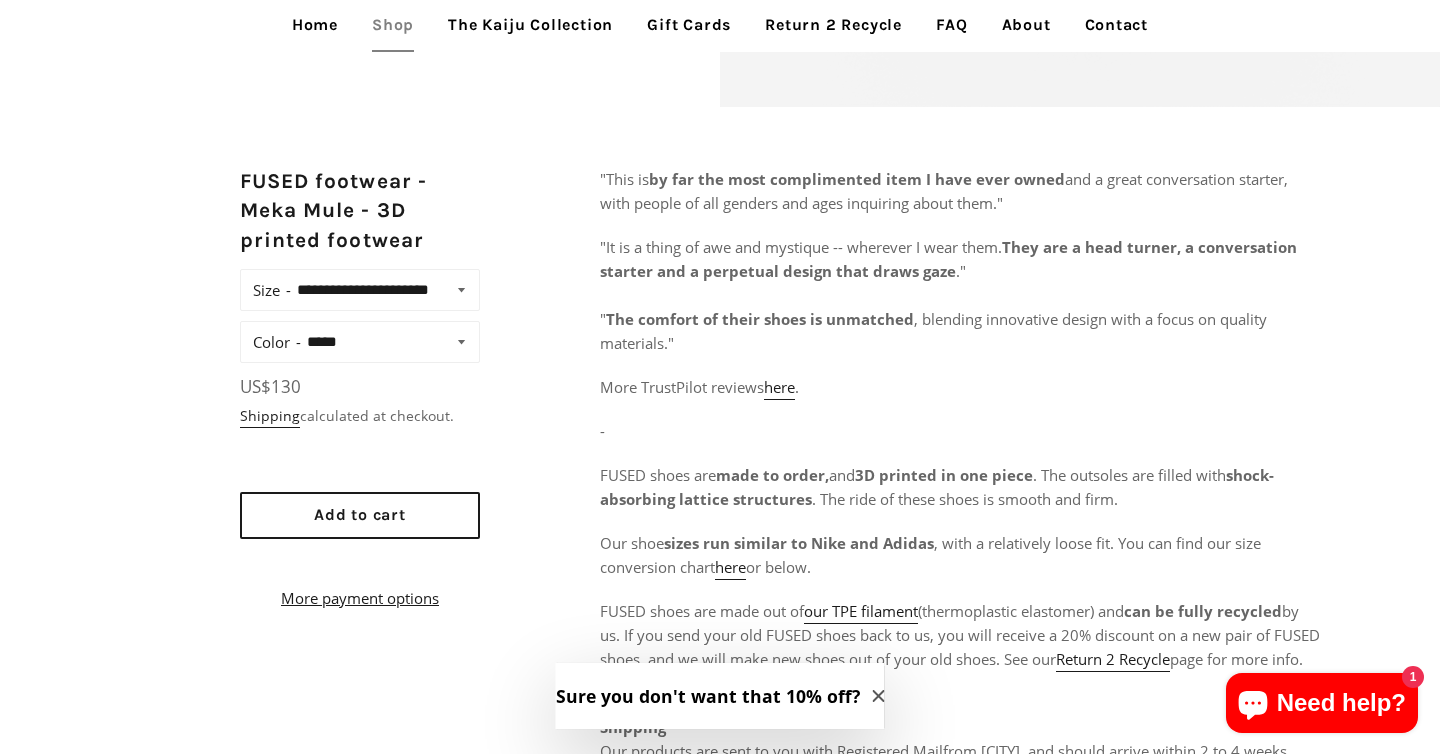 click on "**********" at bounding box center [383, 290] 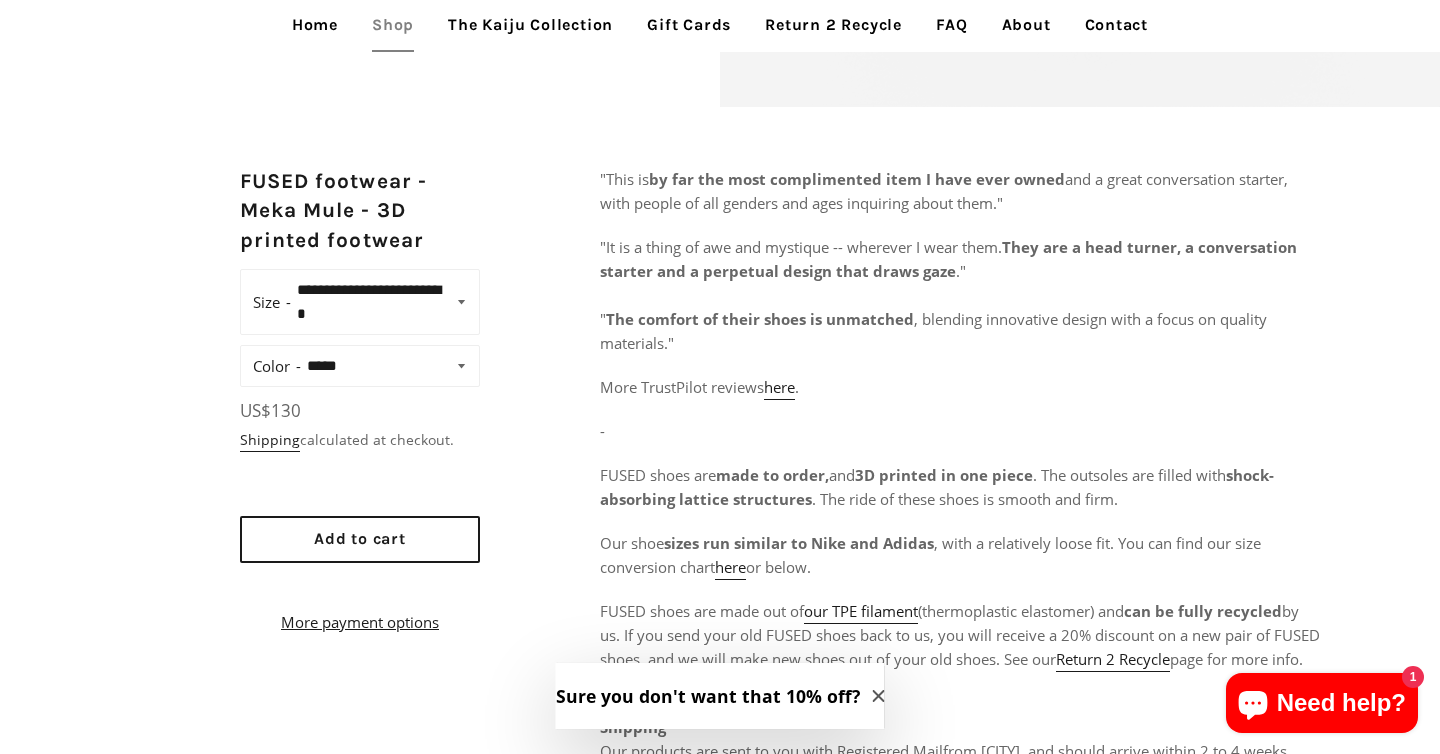 click on "**********" at bounding box center (360, 366) 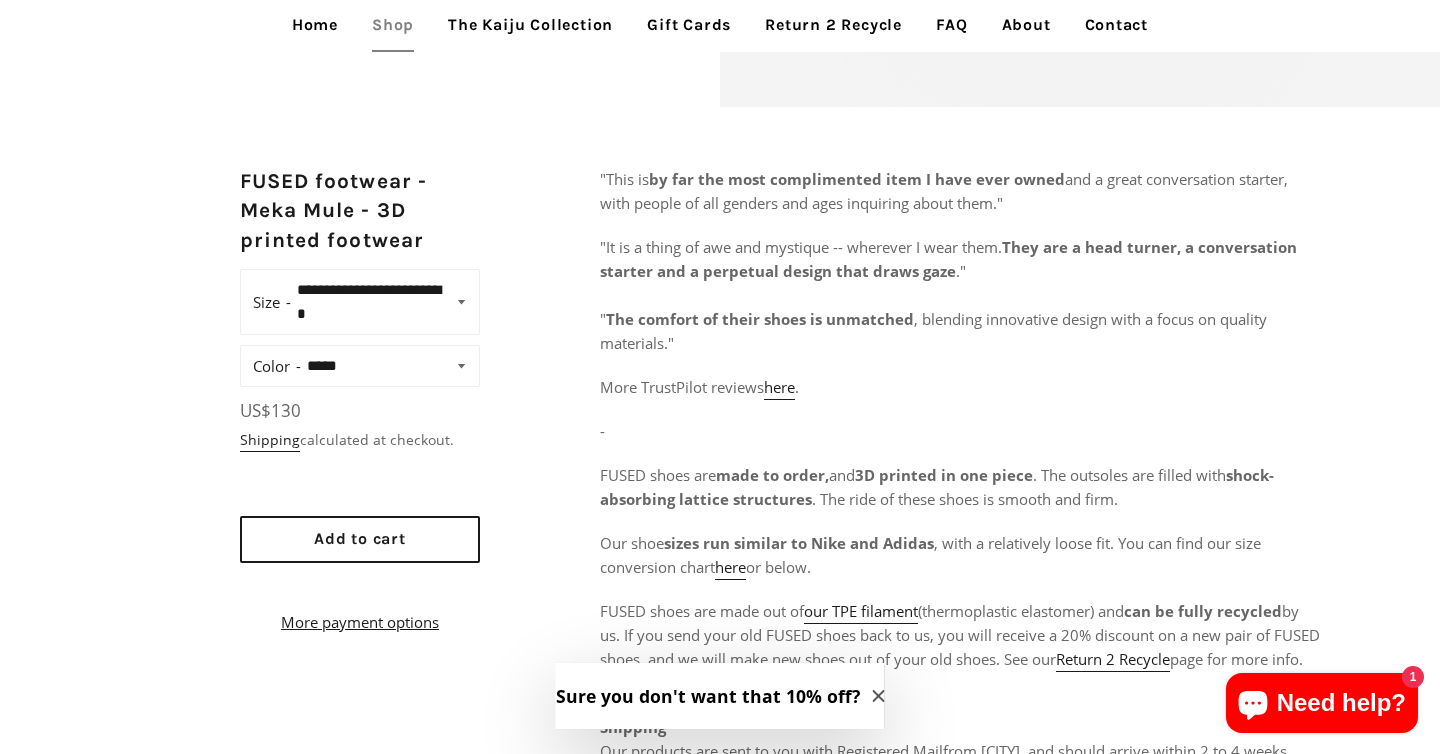 select on "*****" 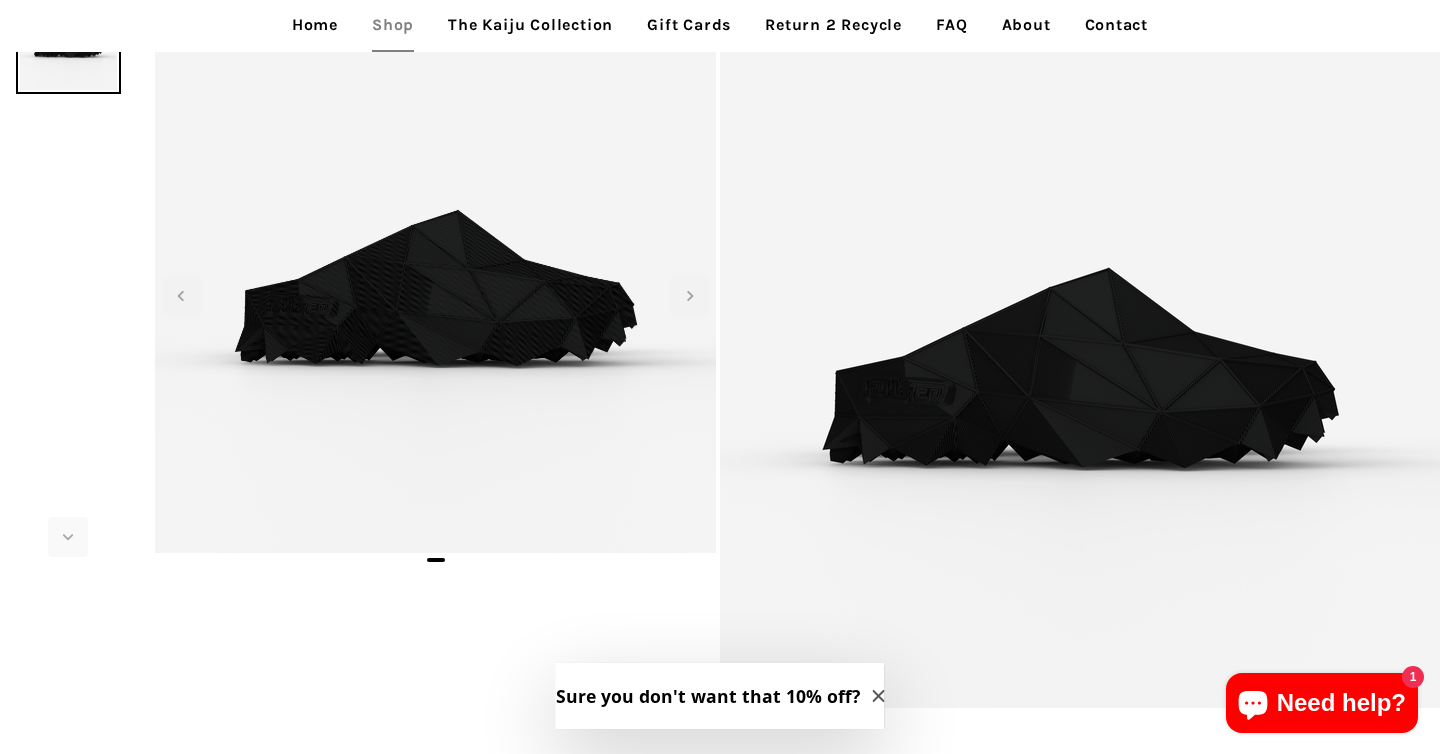 scroll, scrollTop: 31, scrollLeft: 0, axis: vertical 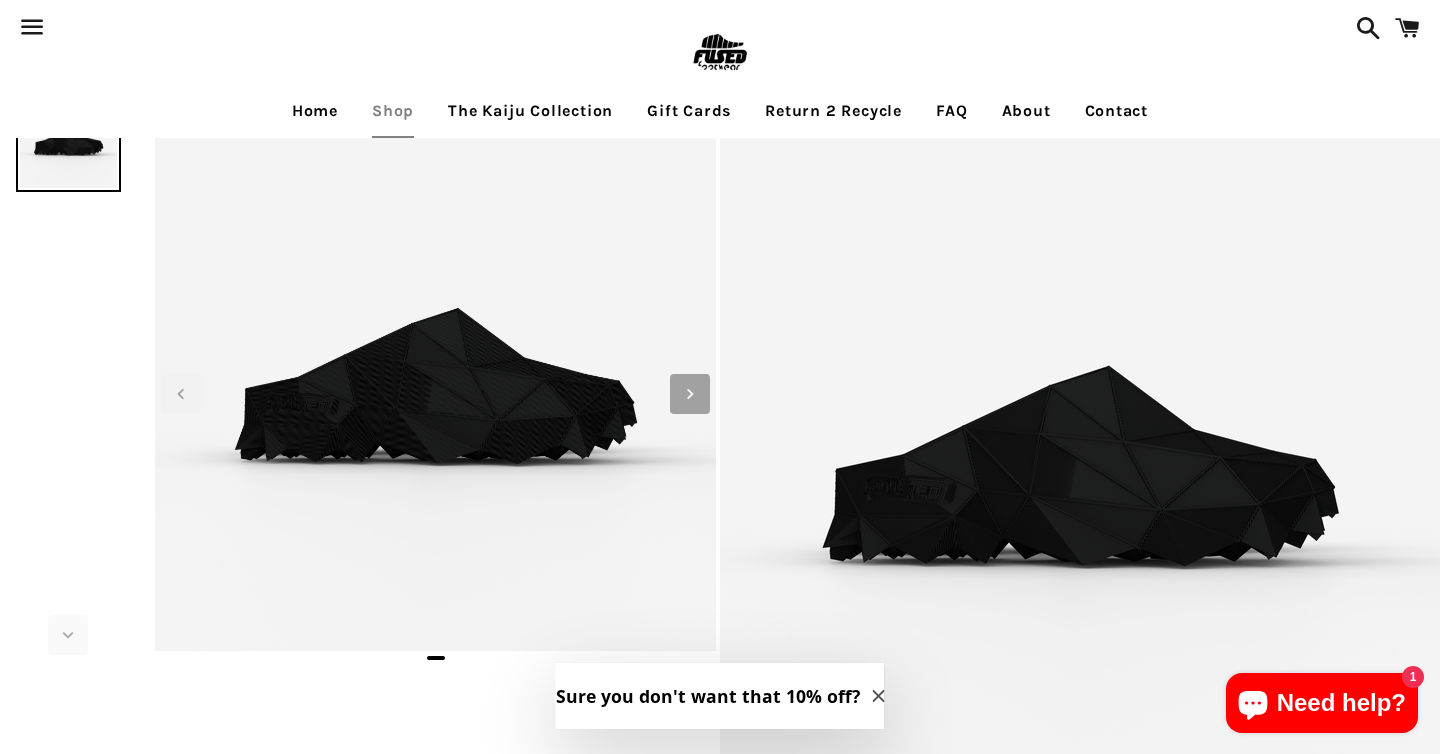 click 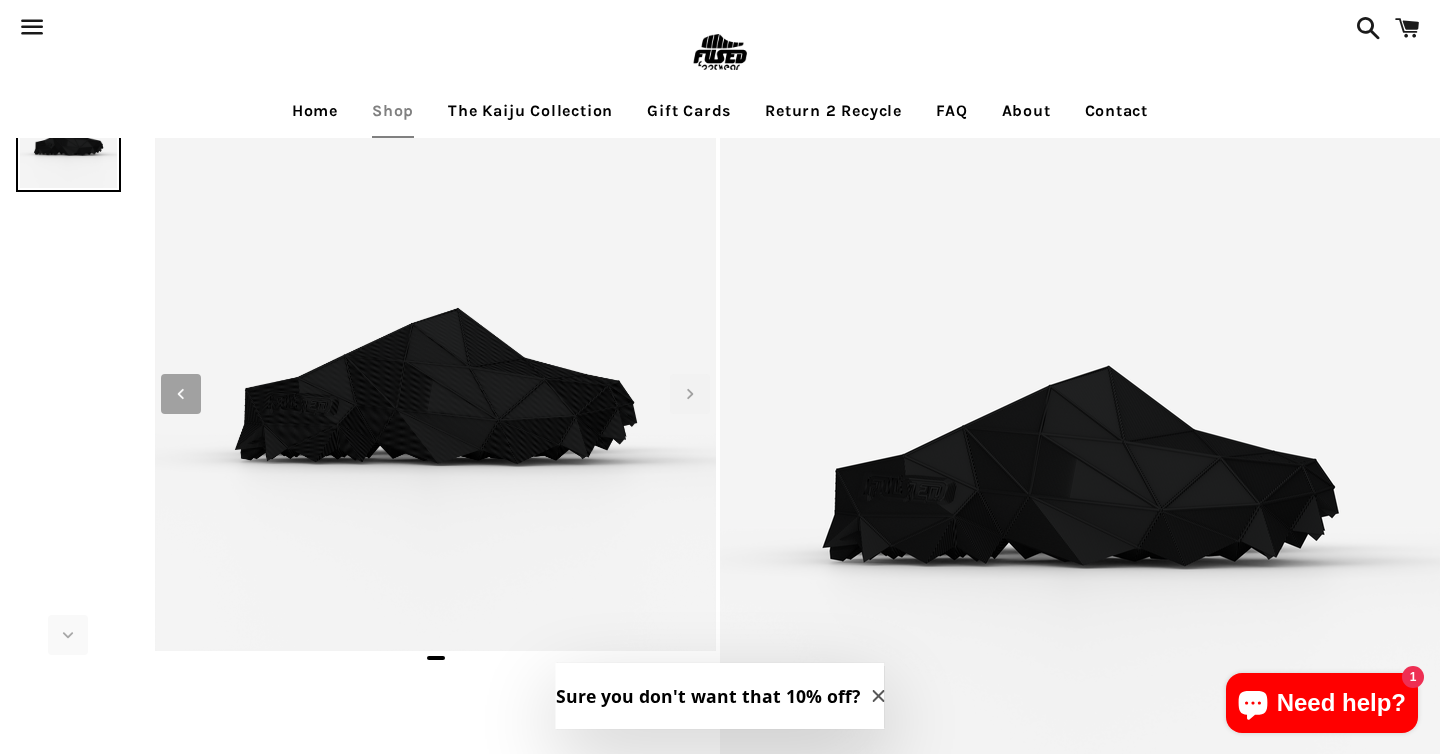 click 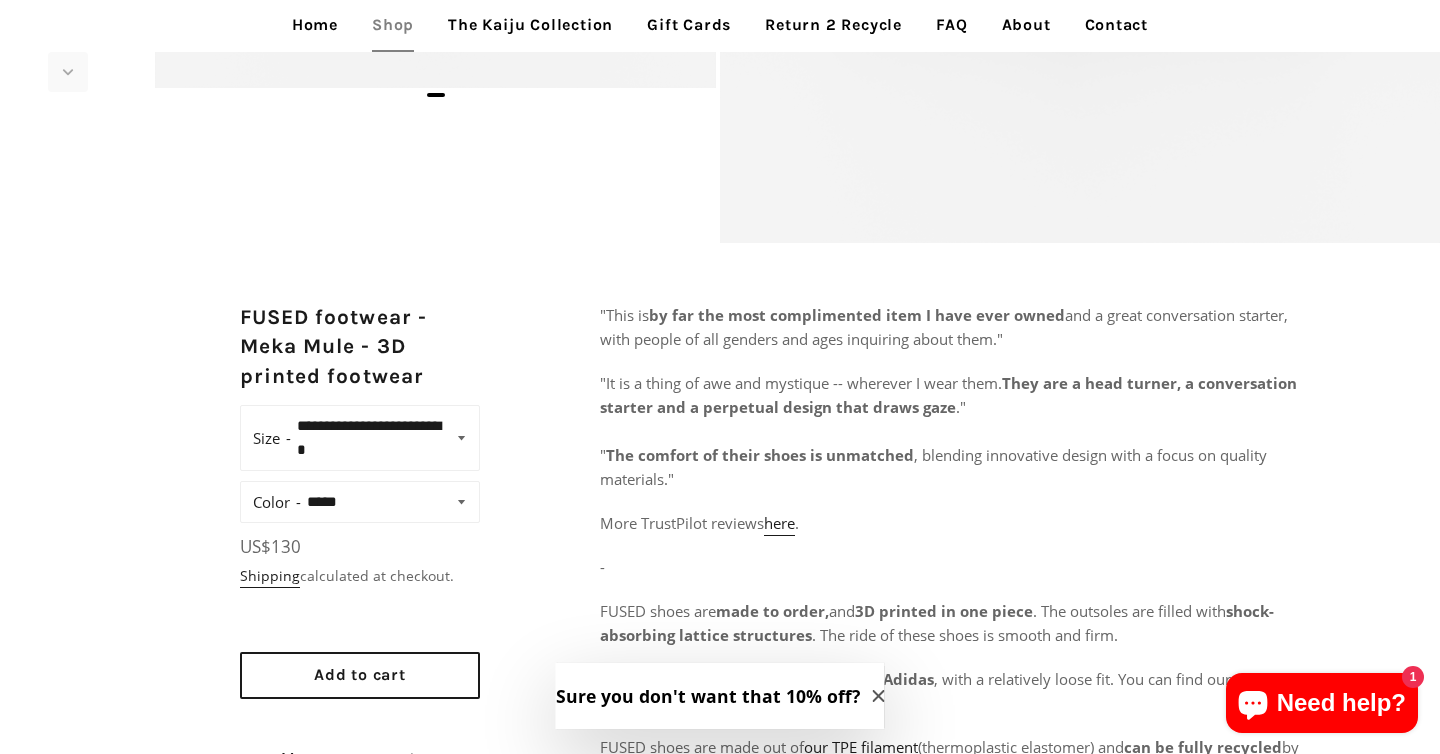 scroll, scrollTop: 0, scrollLeft: 0, axis: both 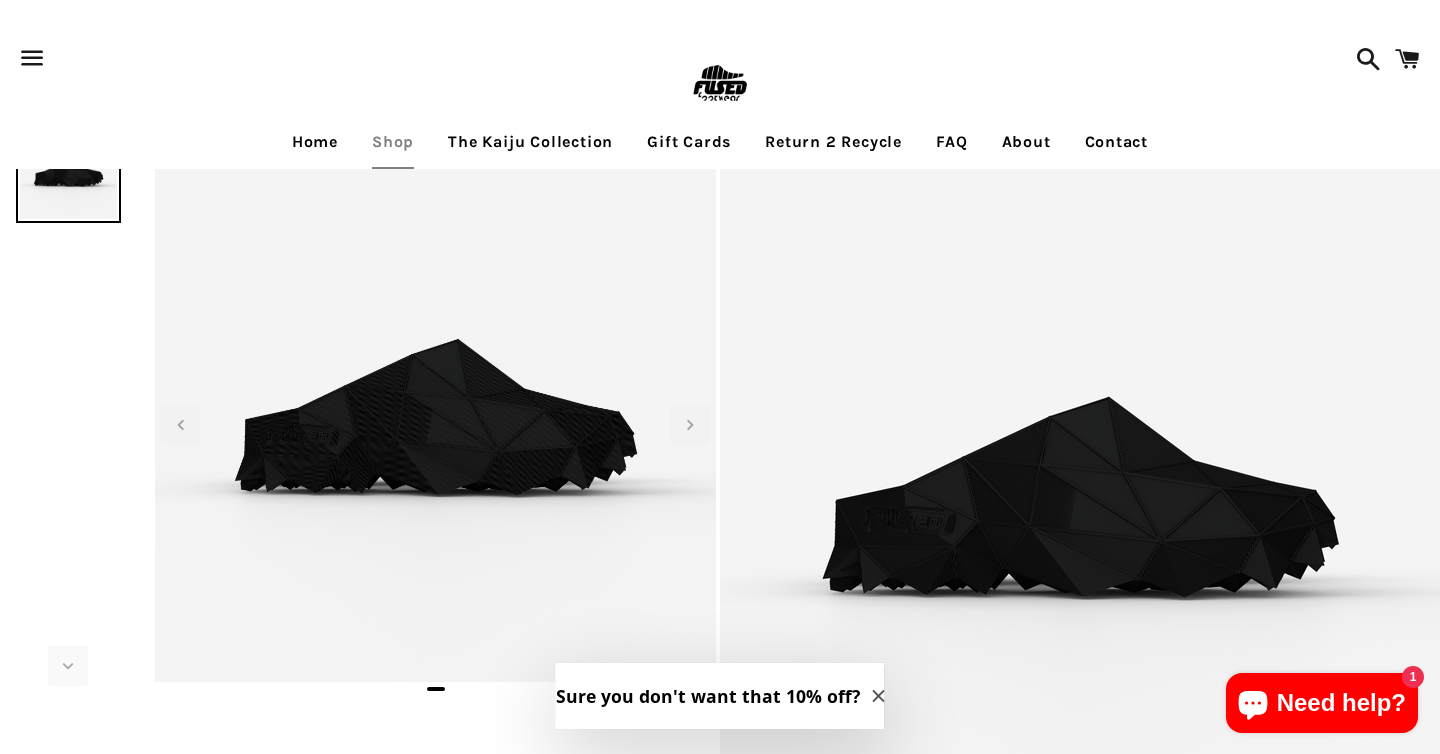 click on "The Kaiju Collection" at bounding box center [530, 142] 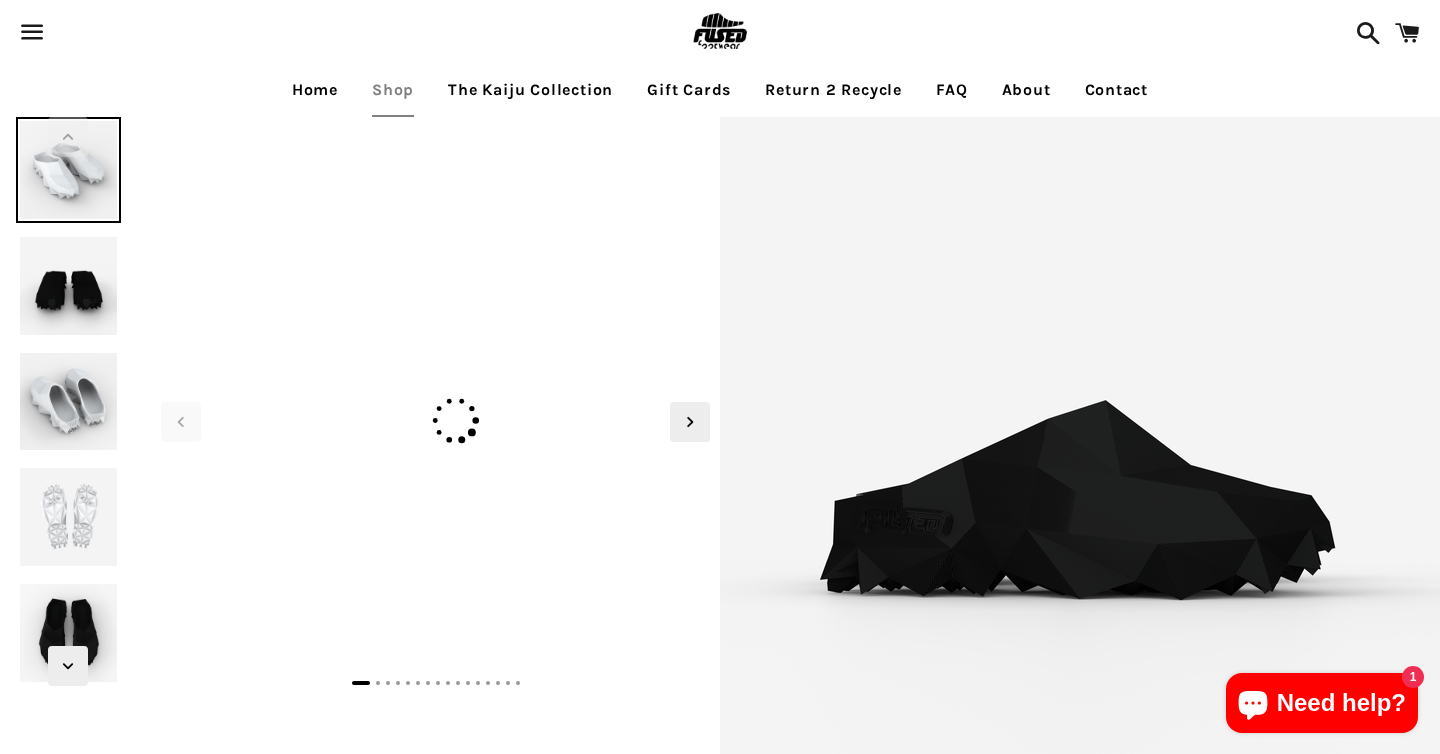 scroll, scrollTop: 0, scrollLeft: 0, axis: both 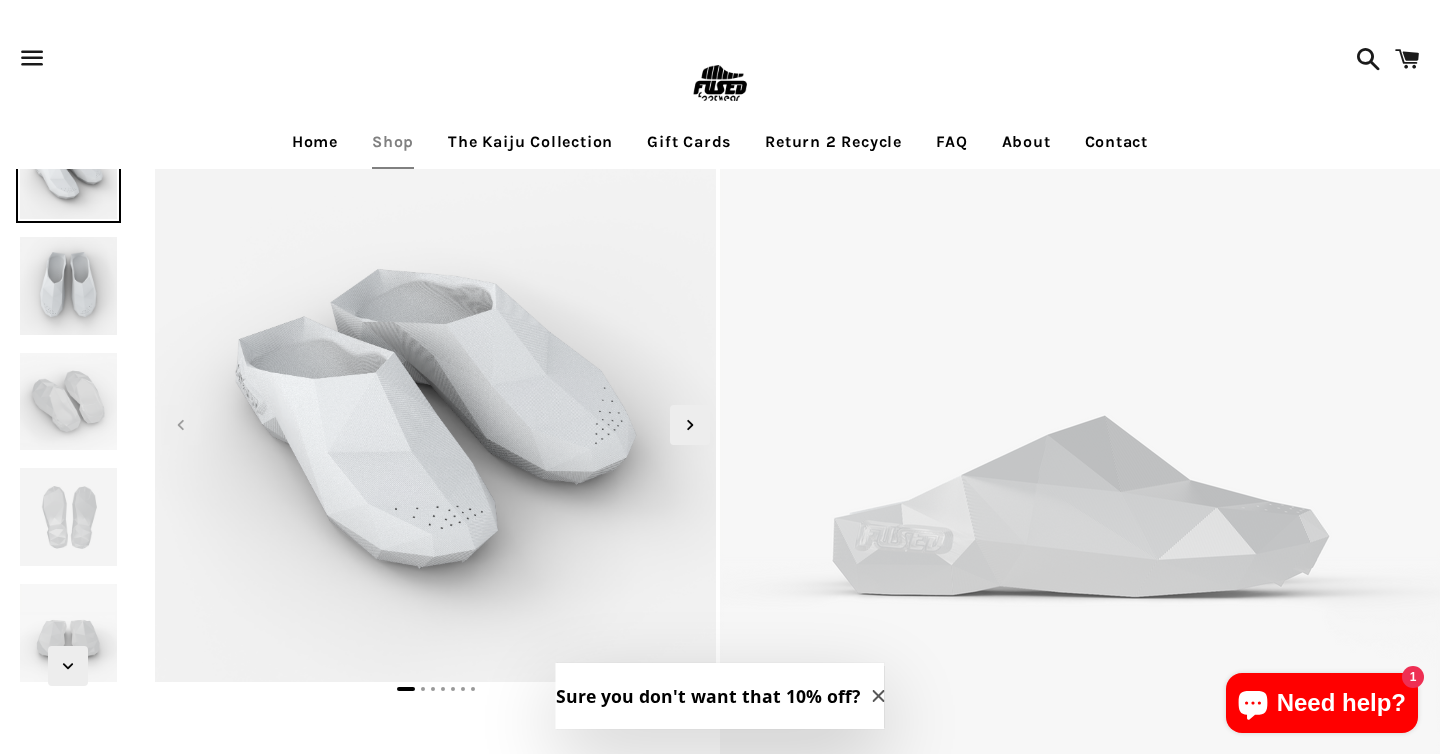 click at bounding box center [69, 286] 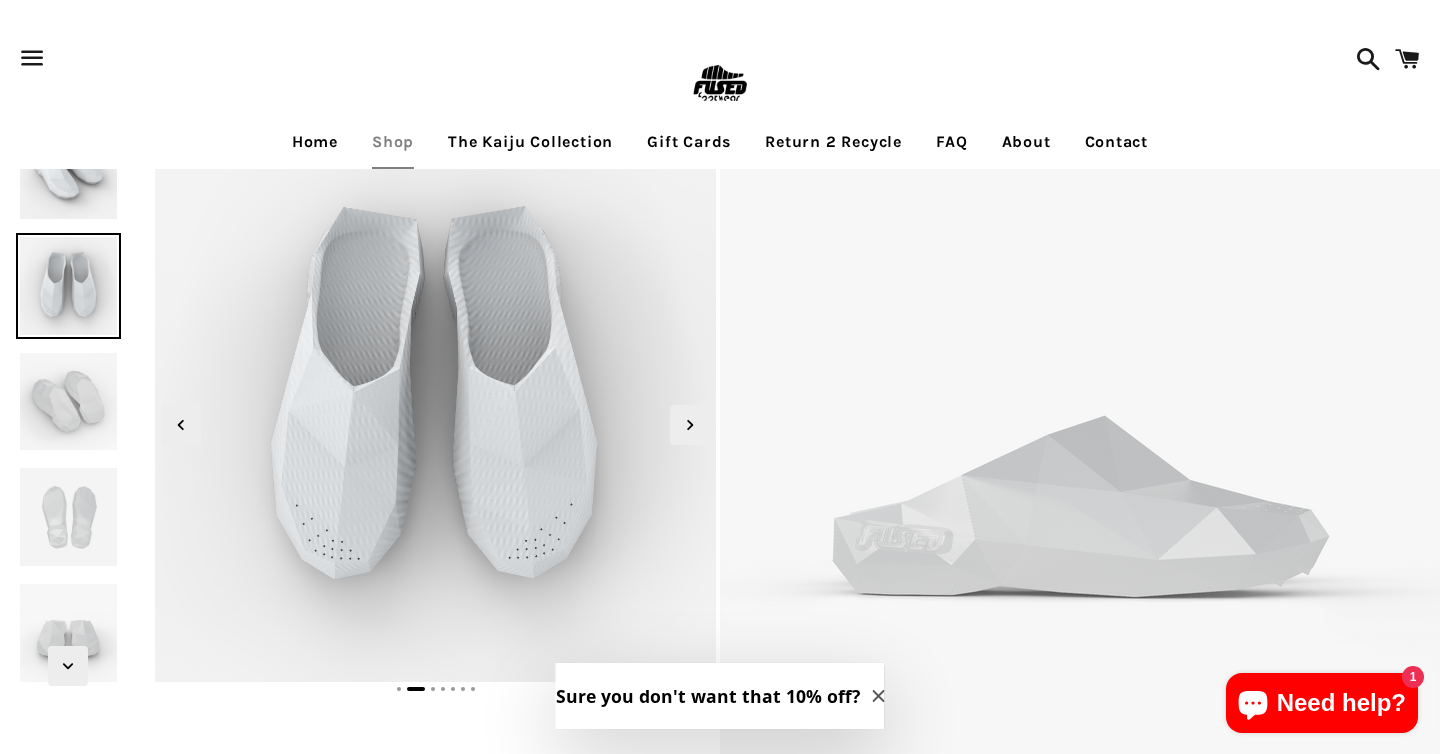 click at bounding box center (69, 402) 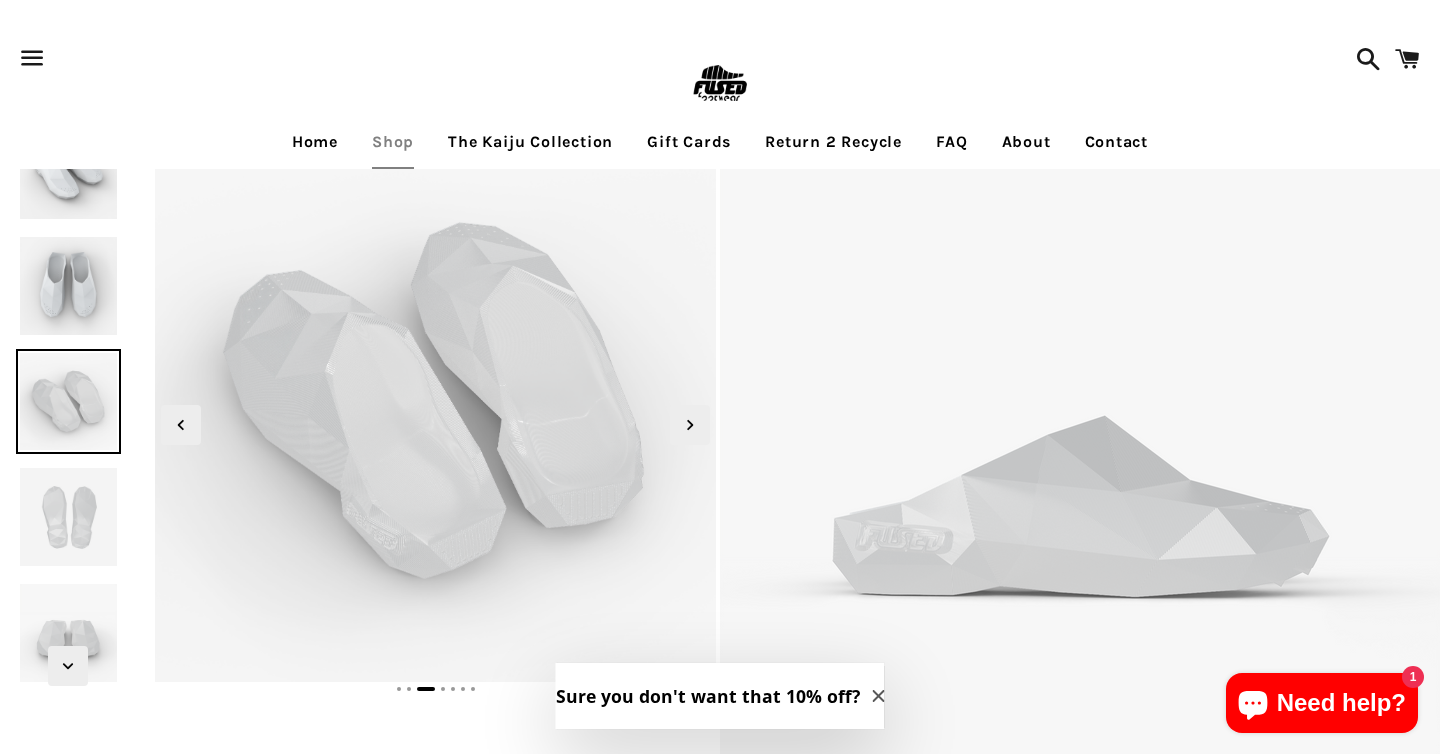 click at bounding box center (69, 517) 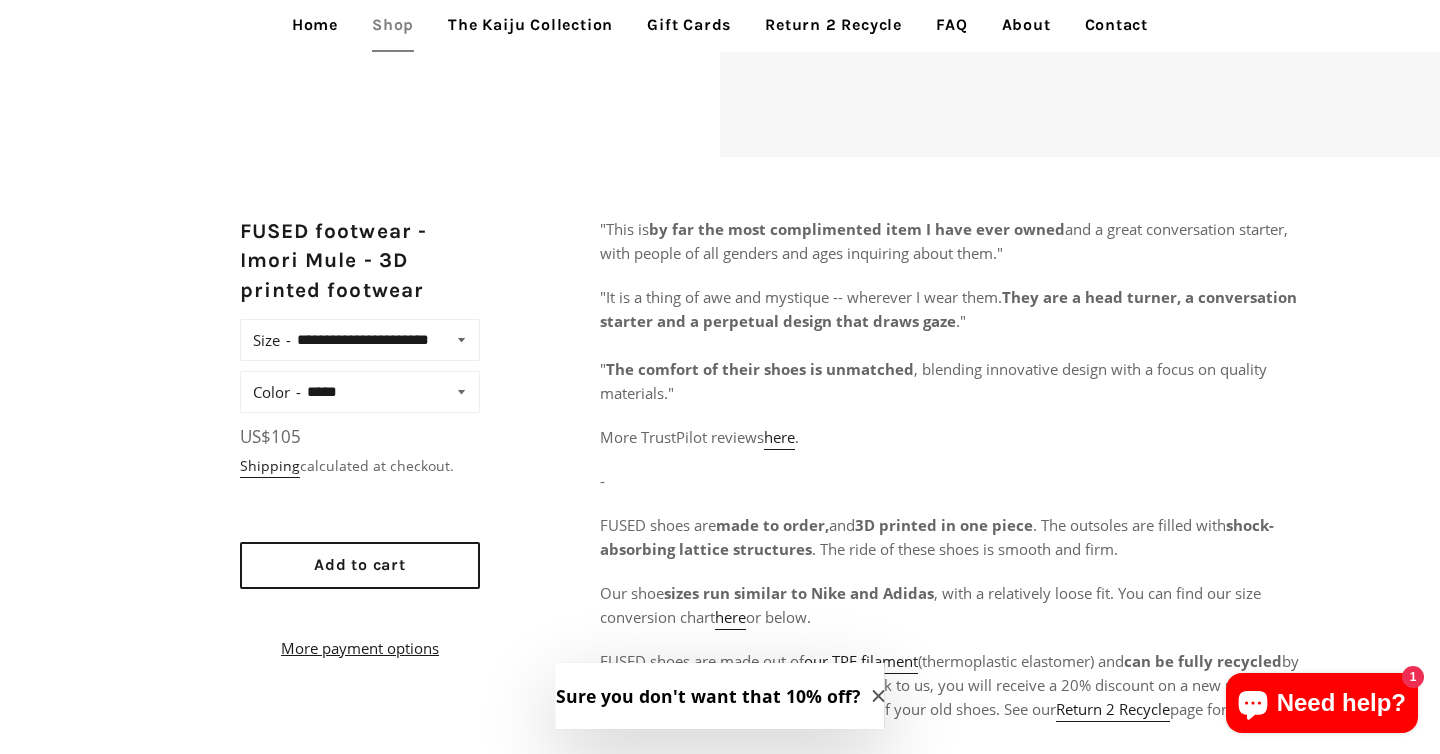 scroll, scrollTop: 704, scrollLeft: 0, axis: vertical 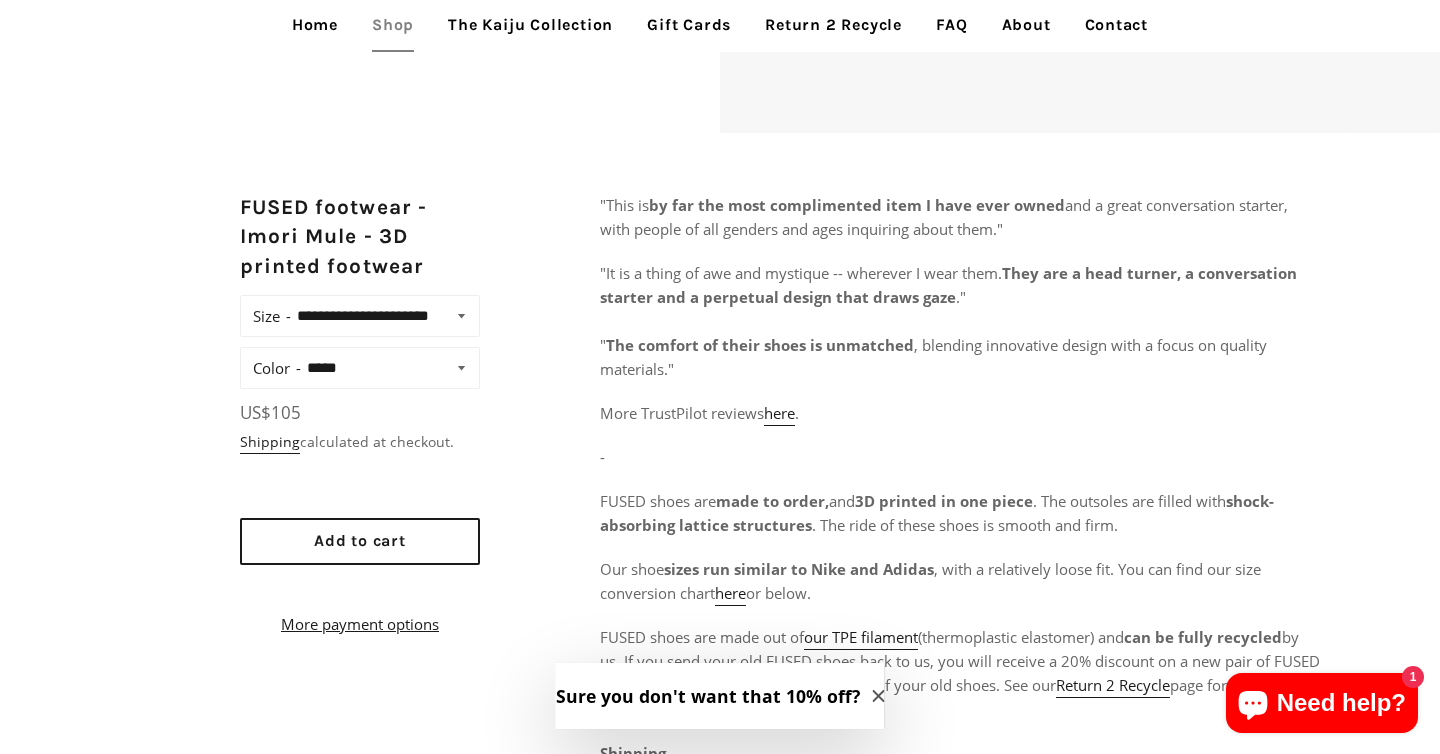 click on "**********" at bounding box center (388, 368) 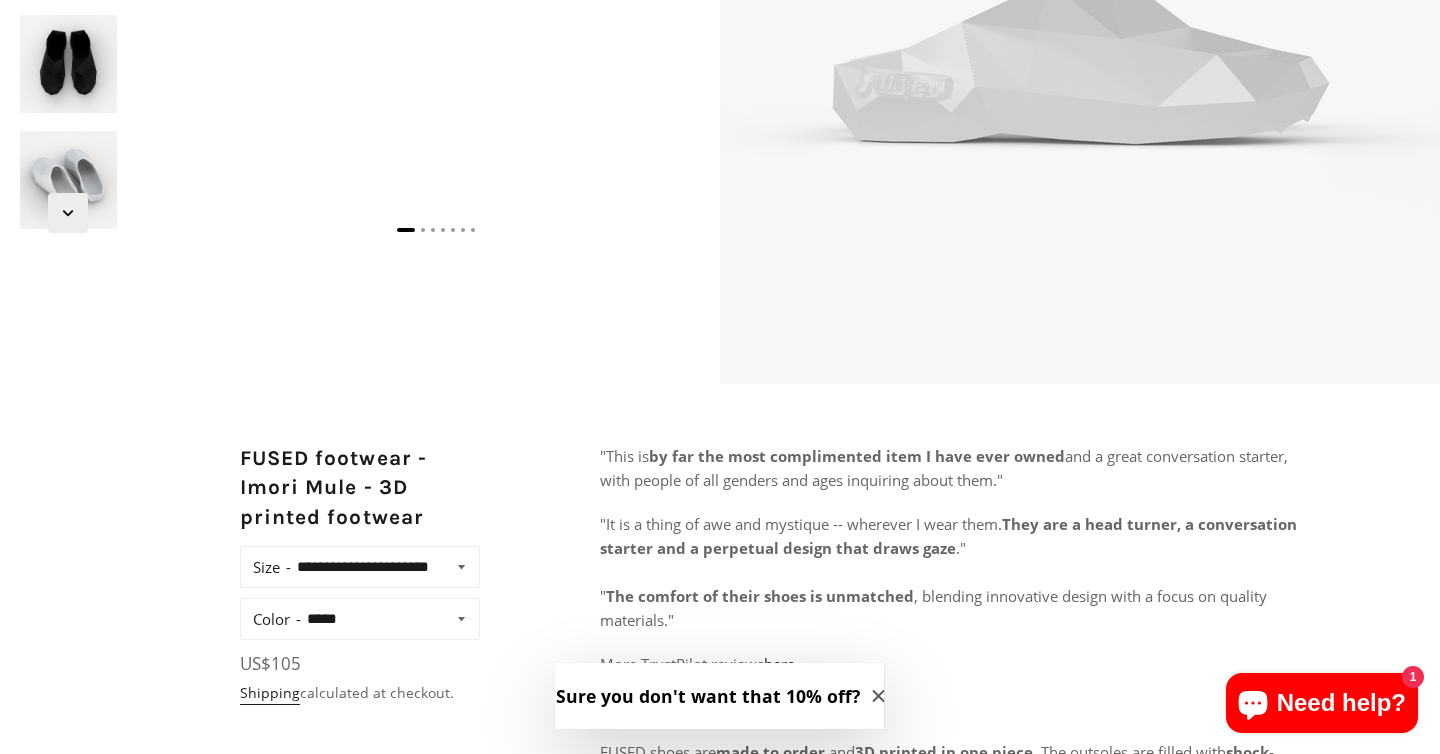 scroll, scrollTop: 0, scrollLeft: 0, axis: both 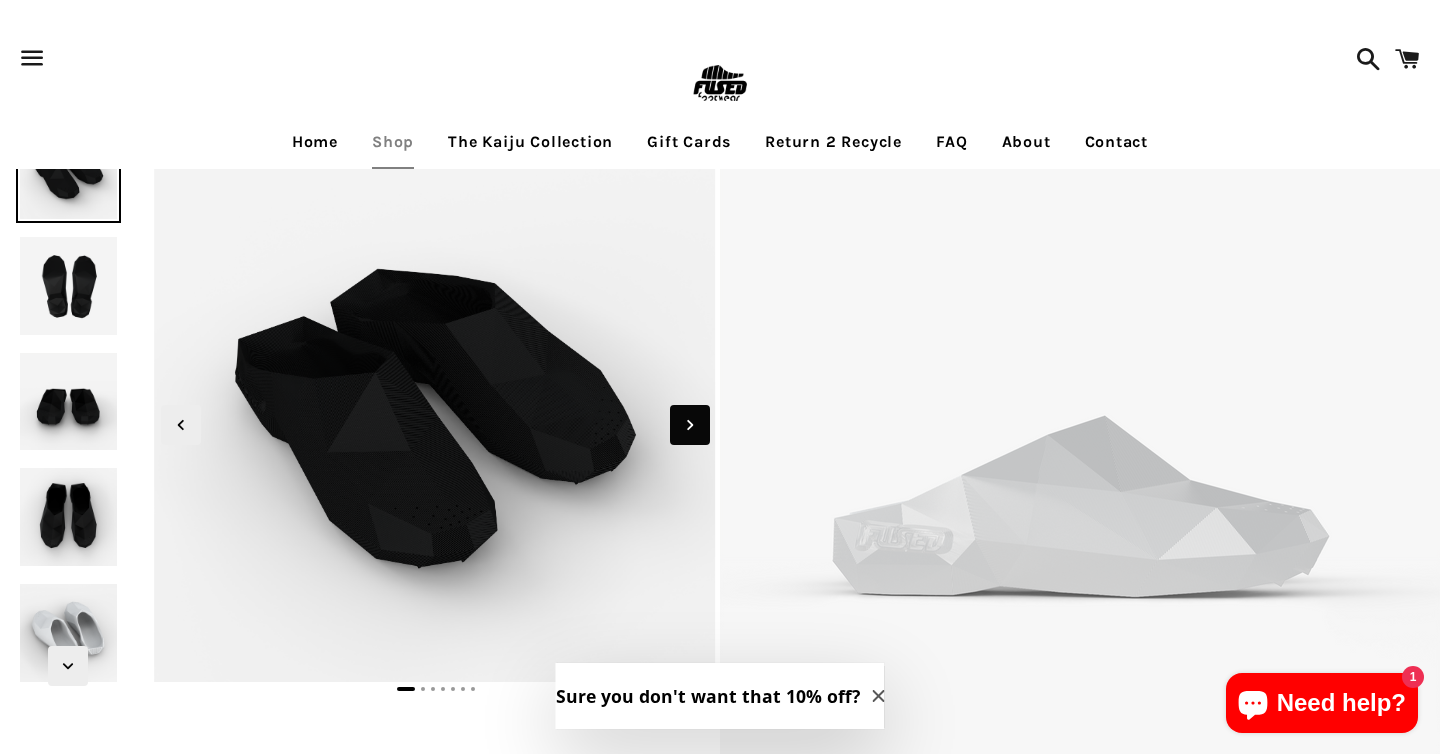 click at bounding box center (690, 425) 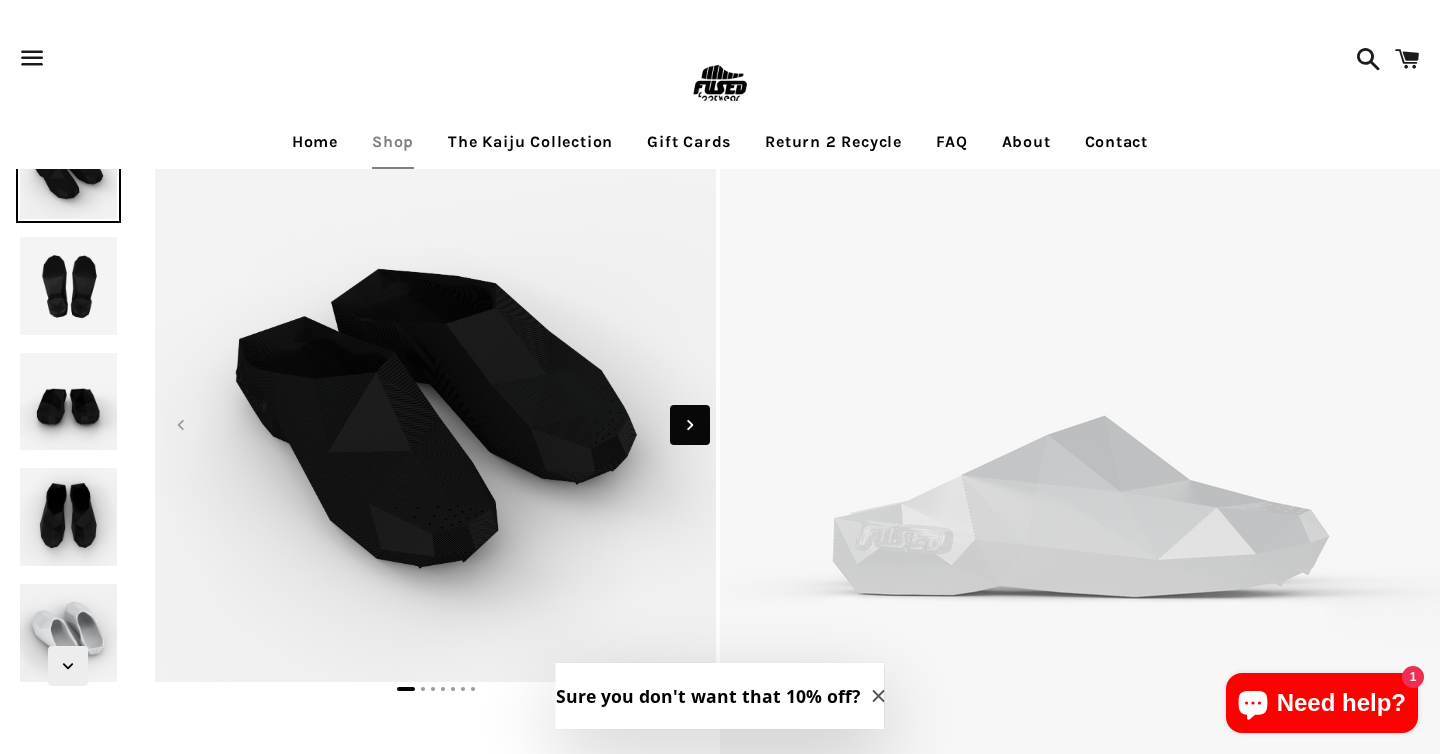click 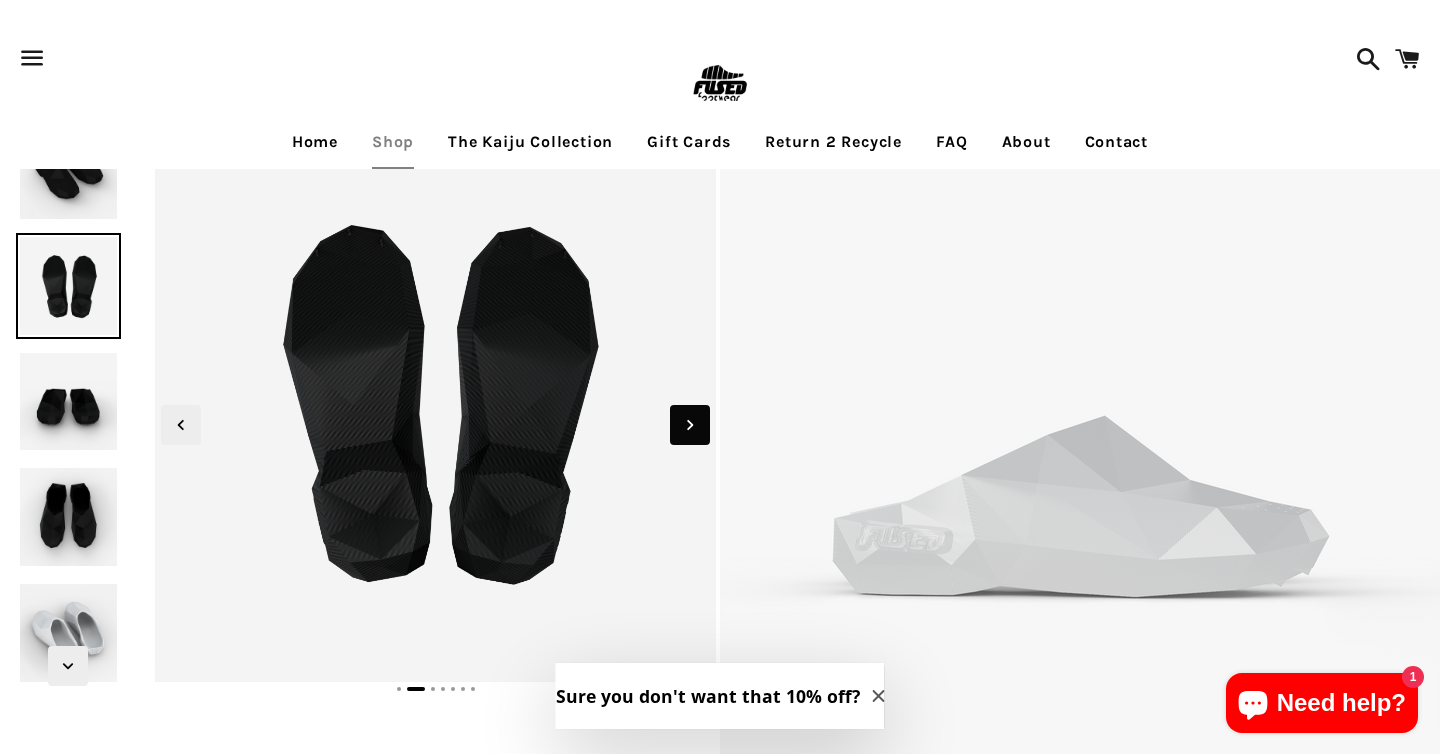 click 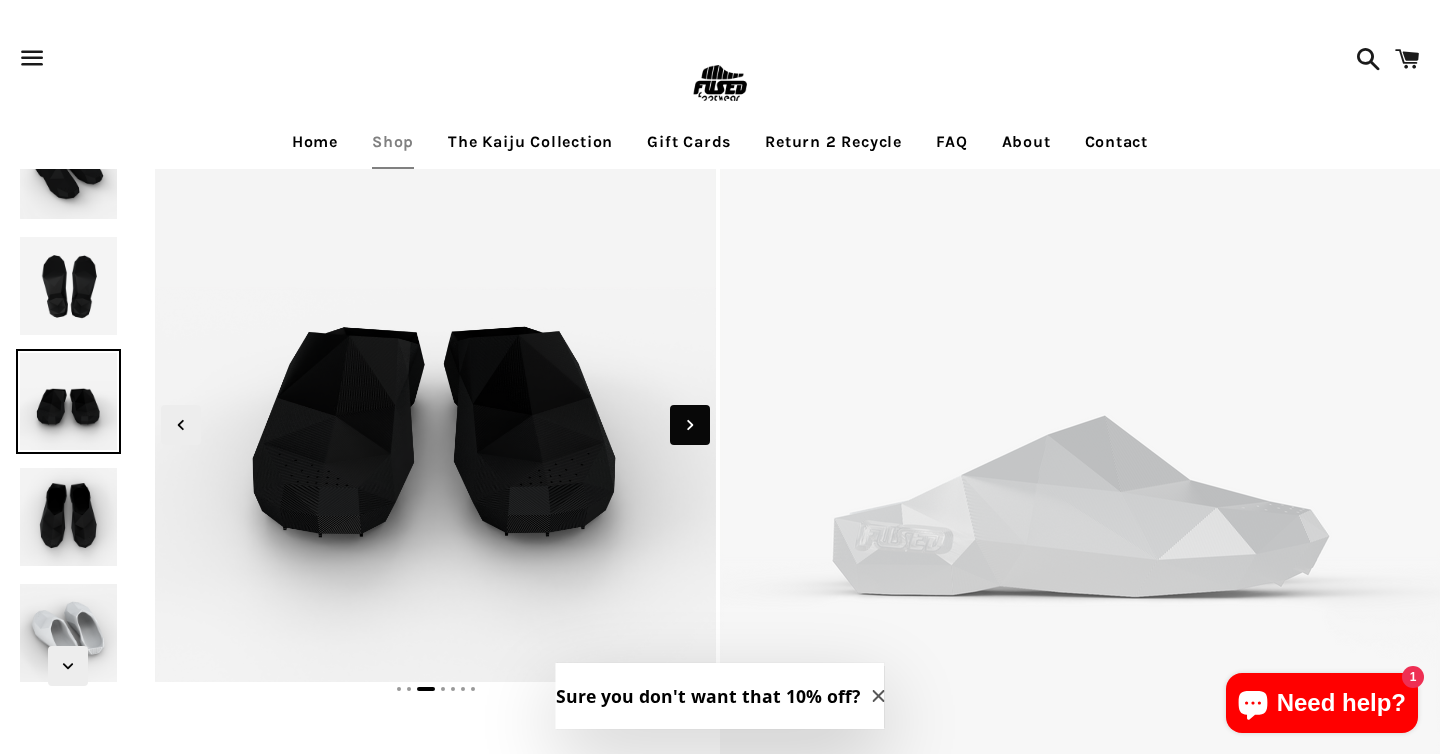 click 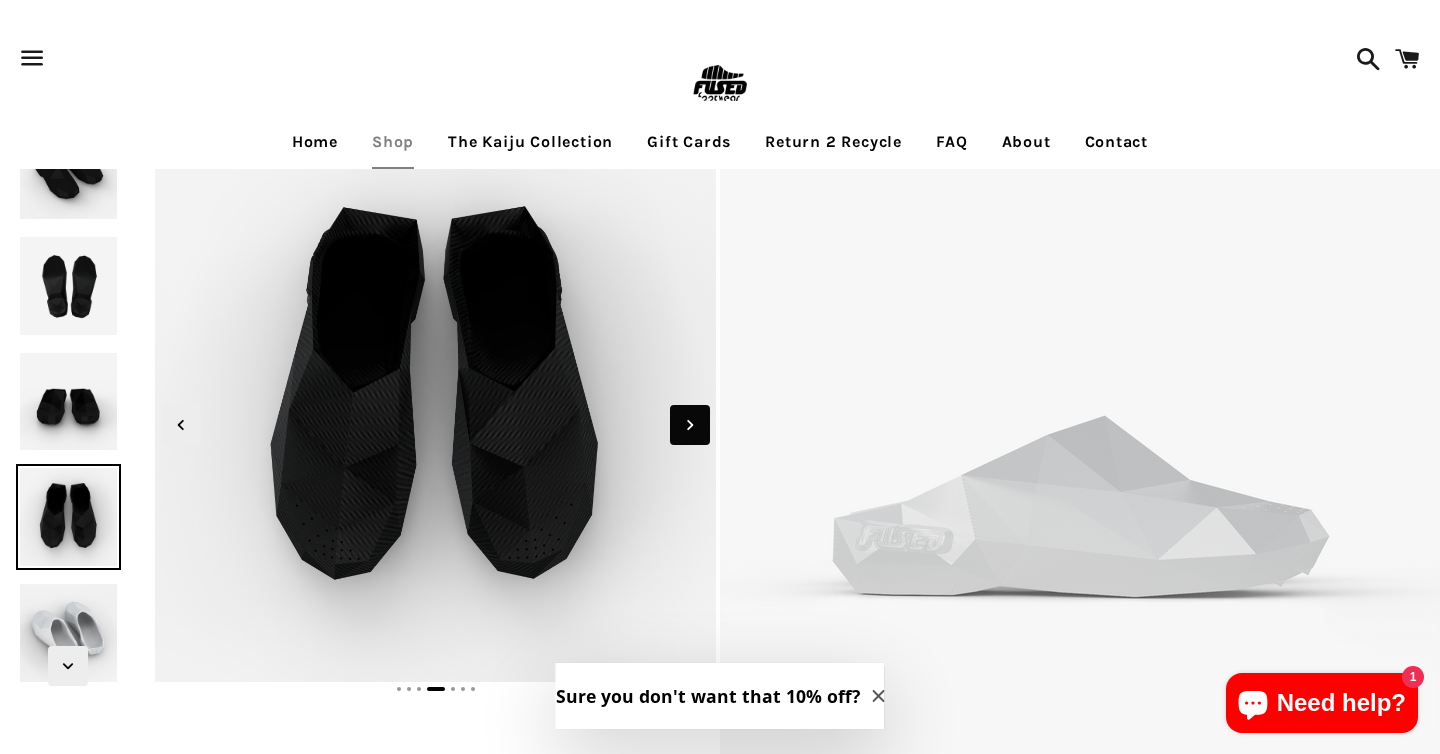 click 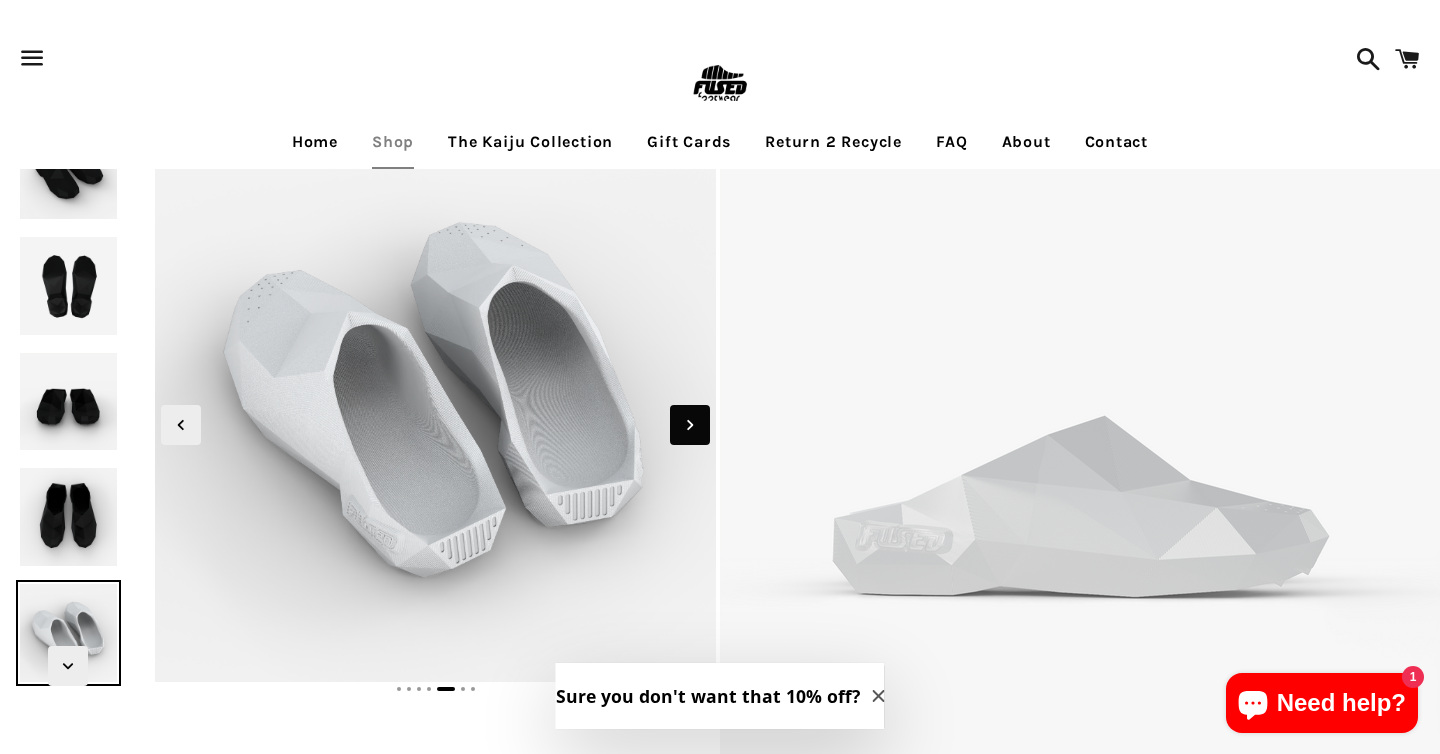 click 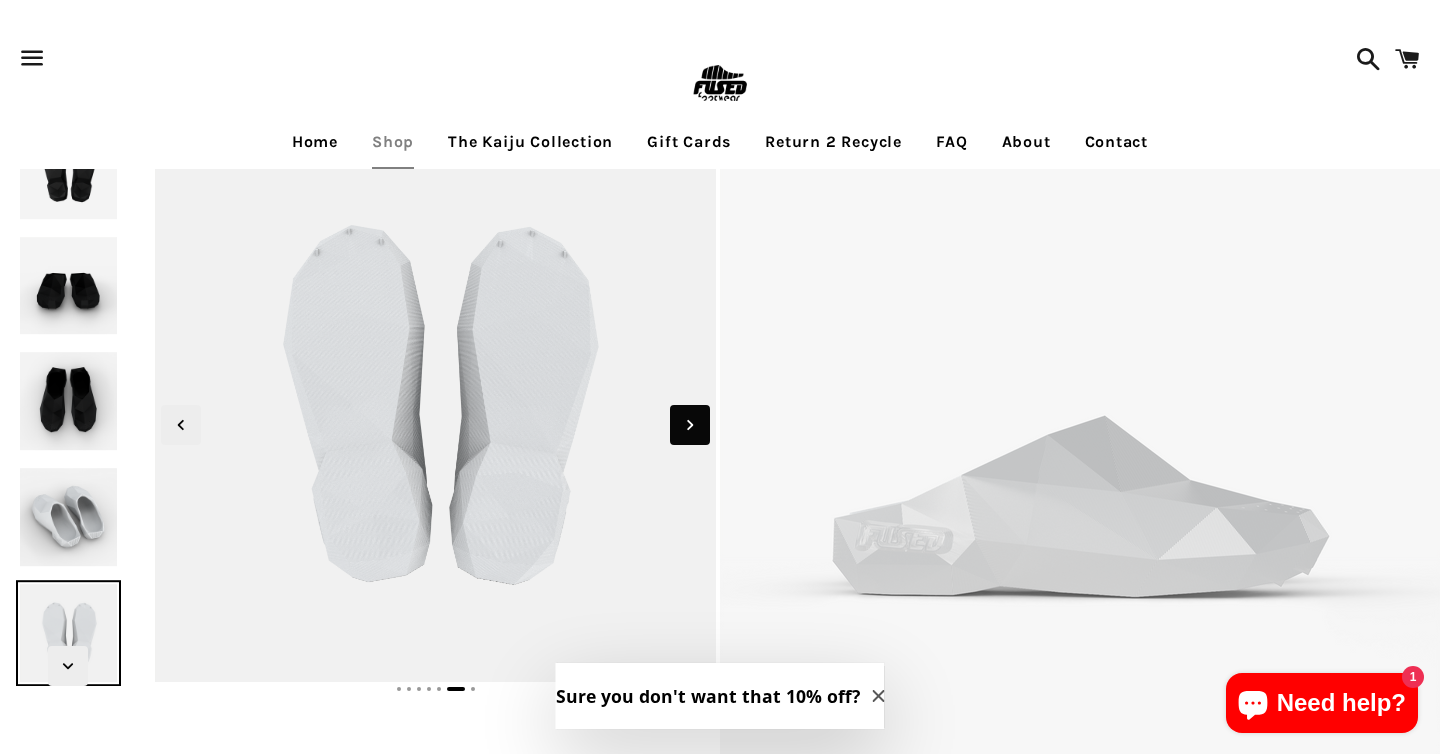 click 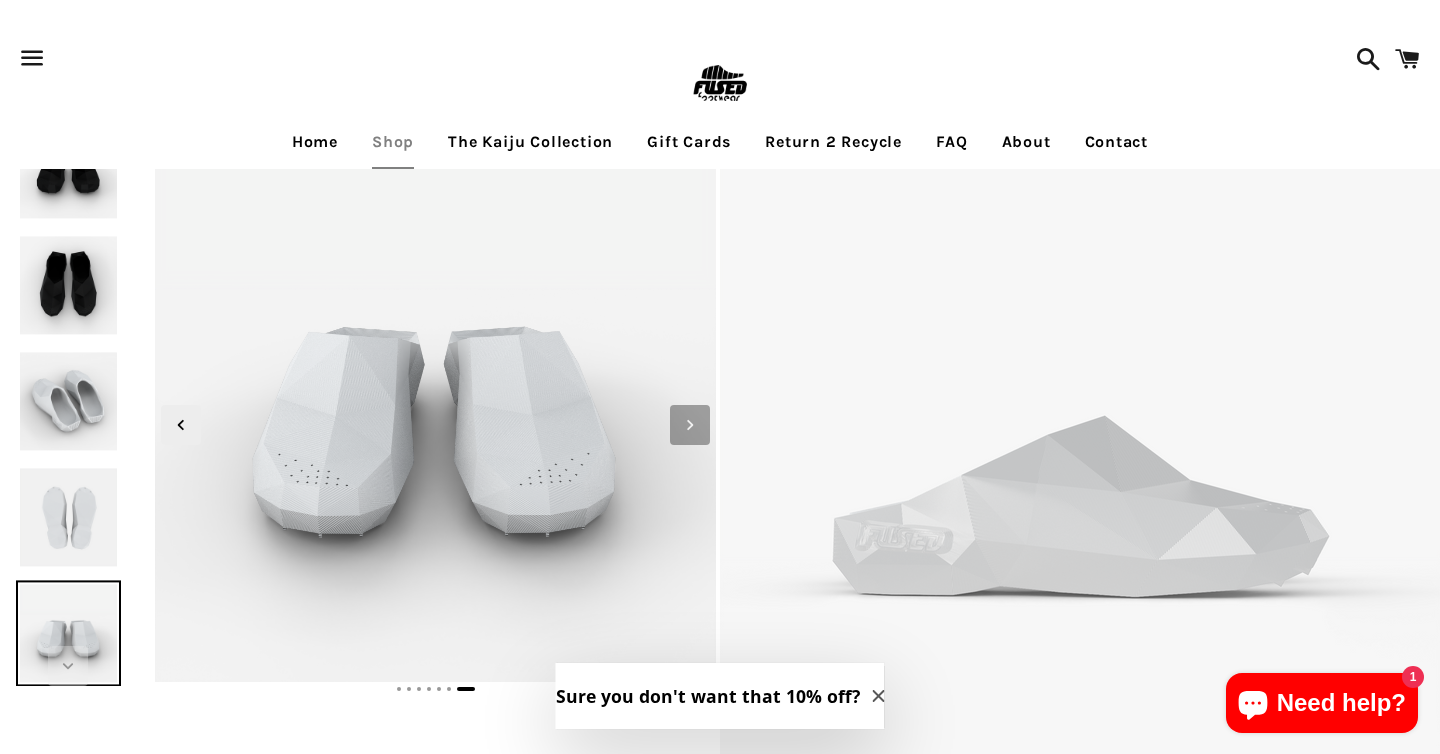 click 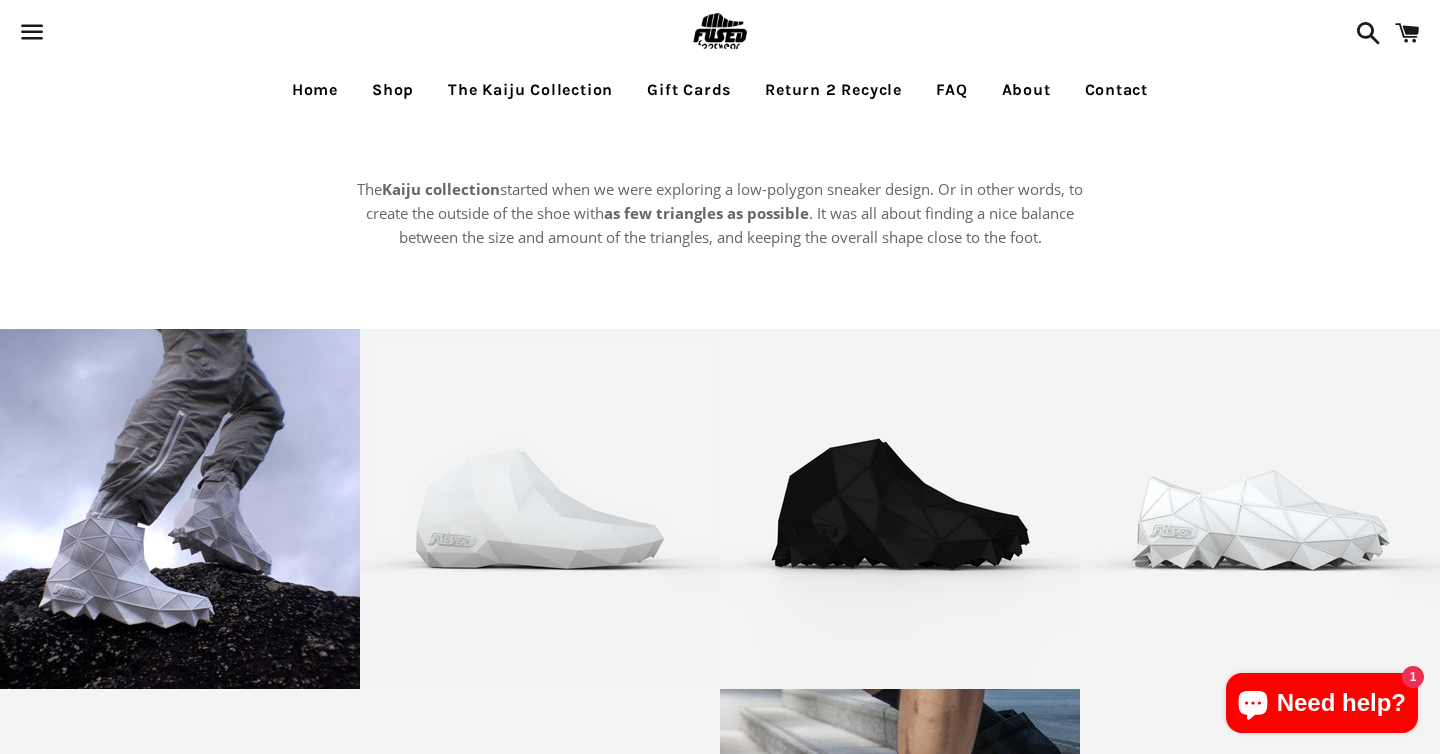 scroll, scrollTop: 0, scrollLeft: 0, axis: both 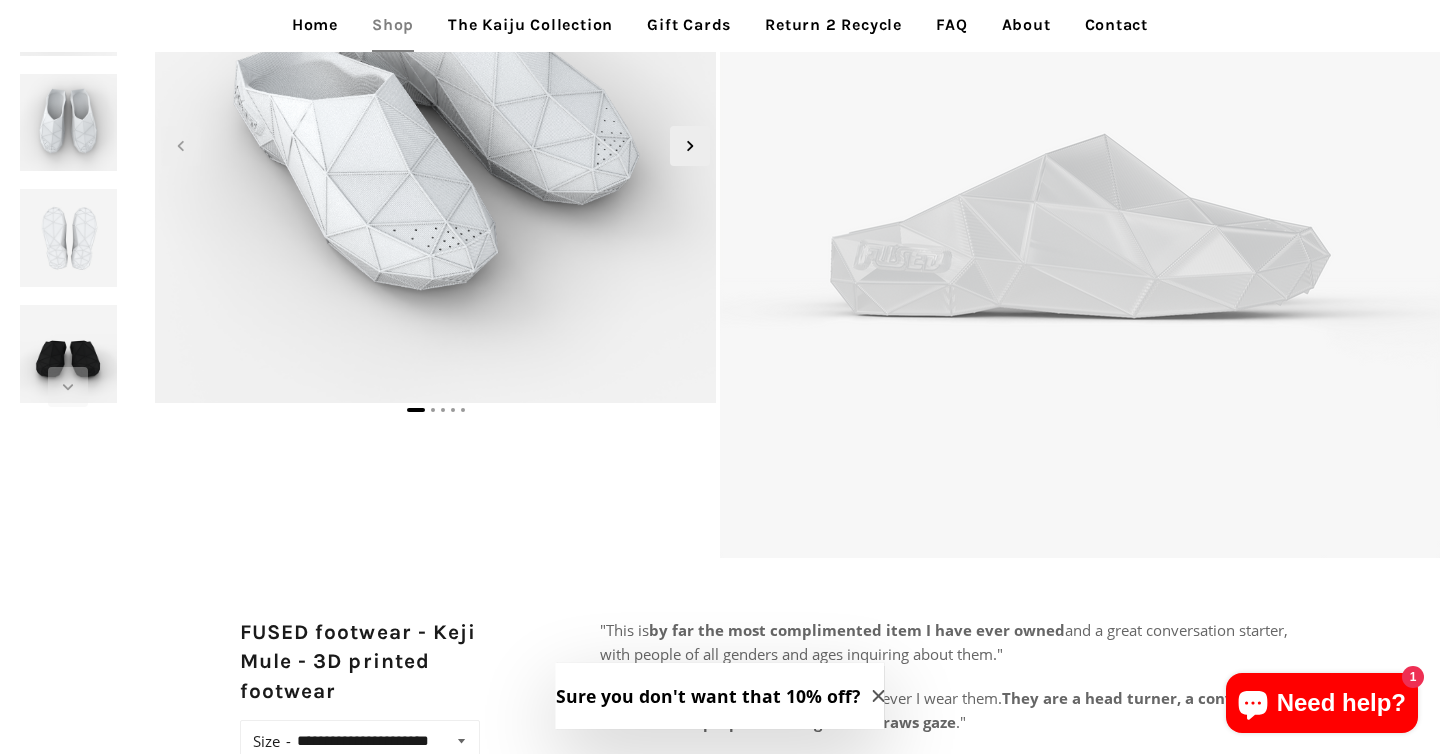 click at bounding box center (69, 354) 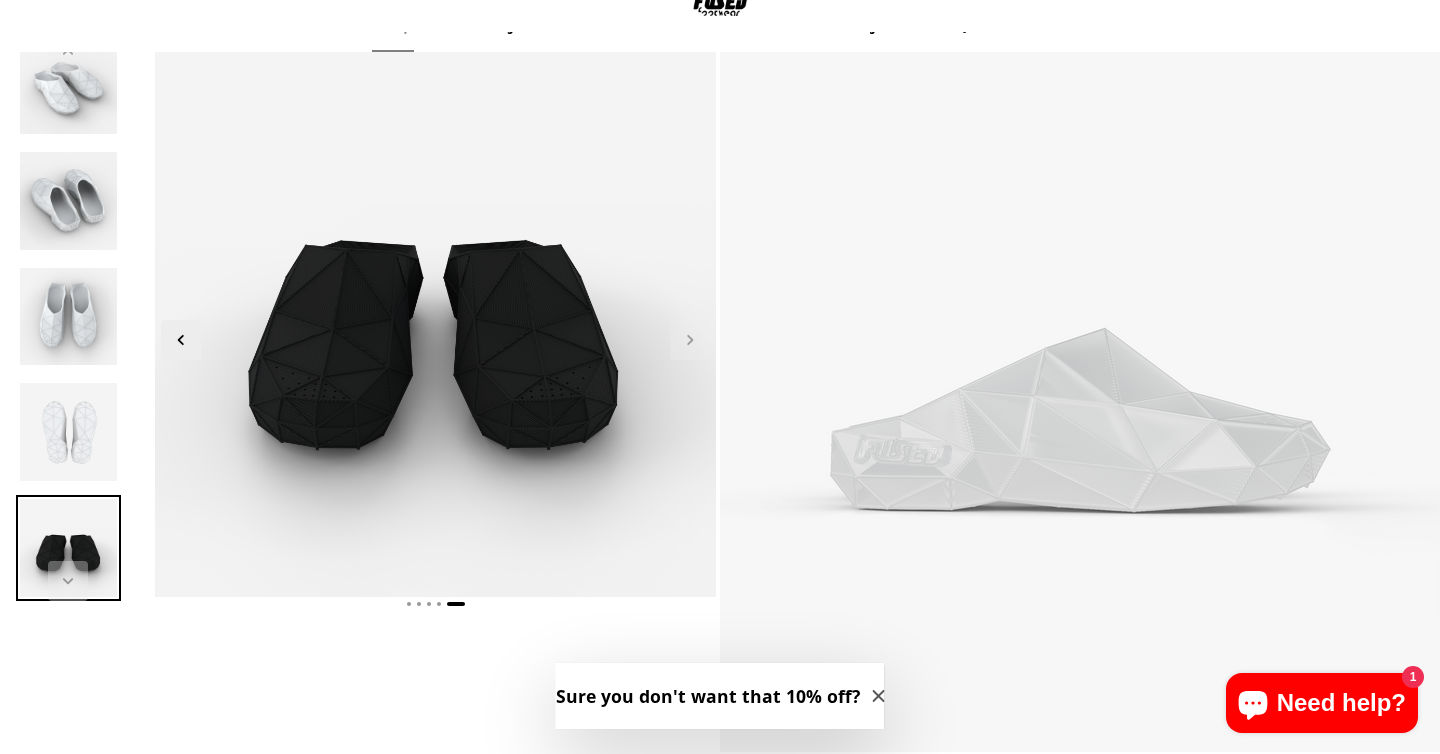 scroll, scrollTop: 87, scrollLeft: 0, axis: vertical 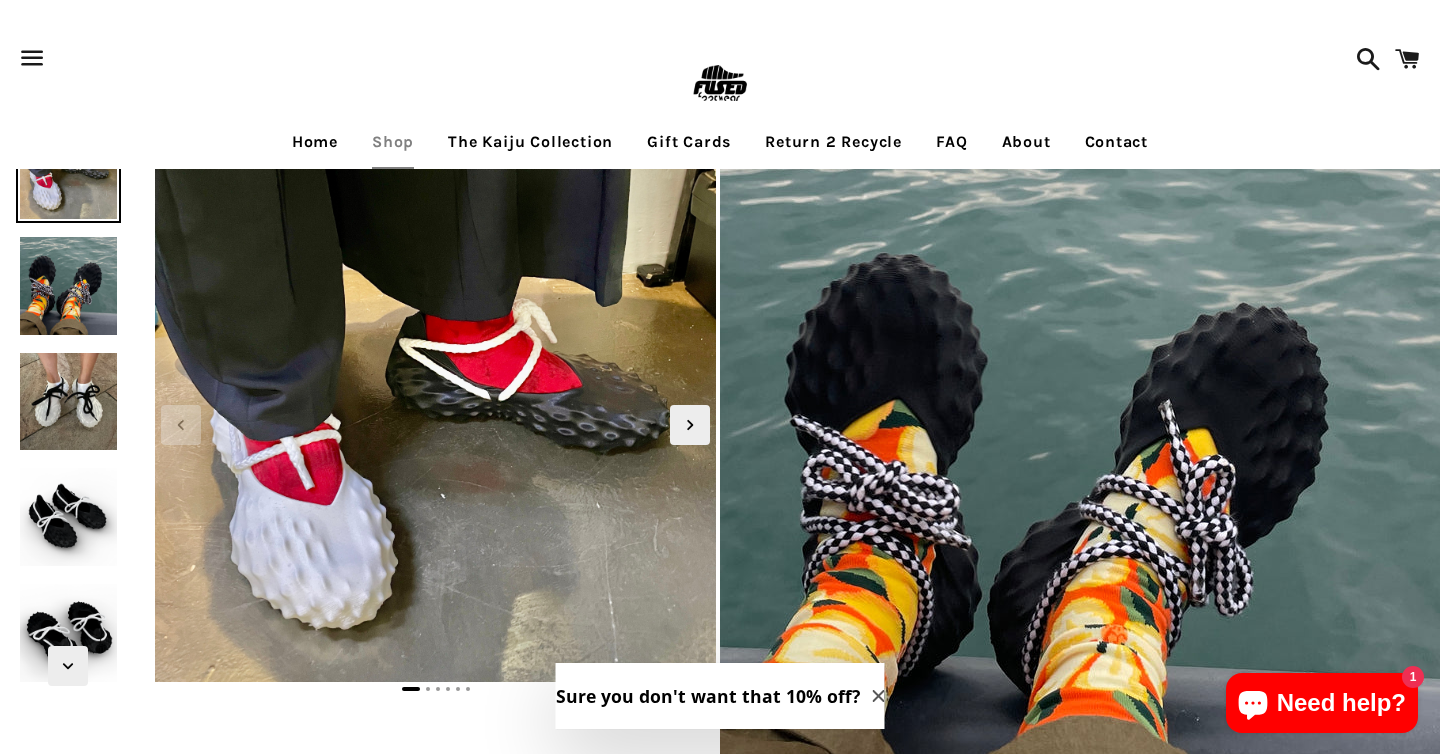 click at bounding box center (69, 517) 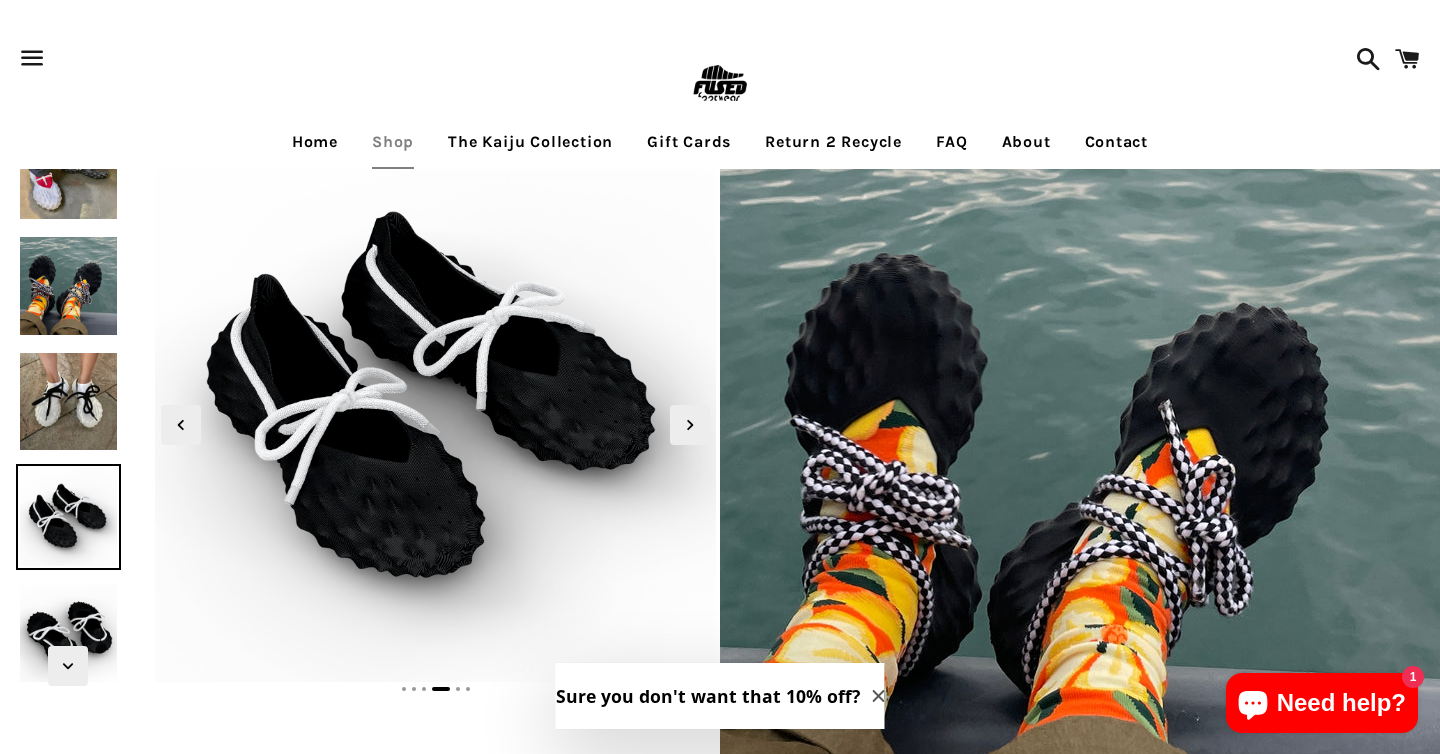 click at bounding box center [69, 402] 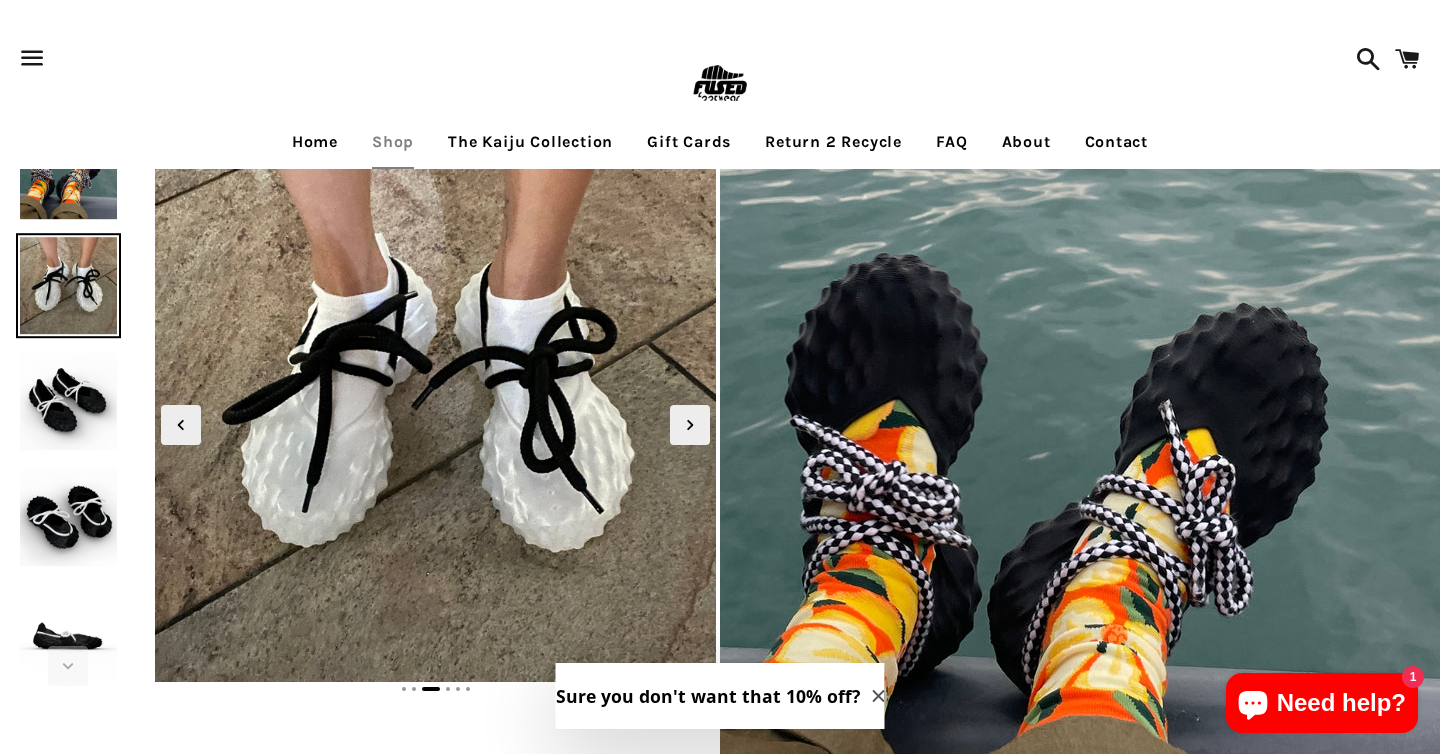 scroll, scrollTop: 38, scrollLeft: 0, axis: vertical 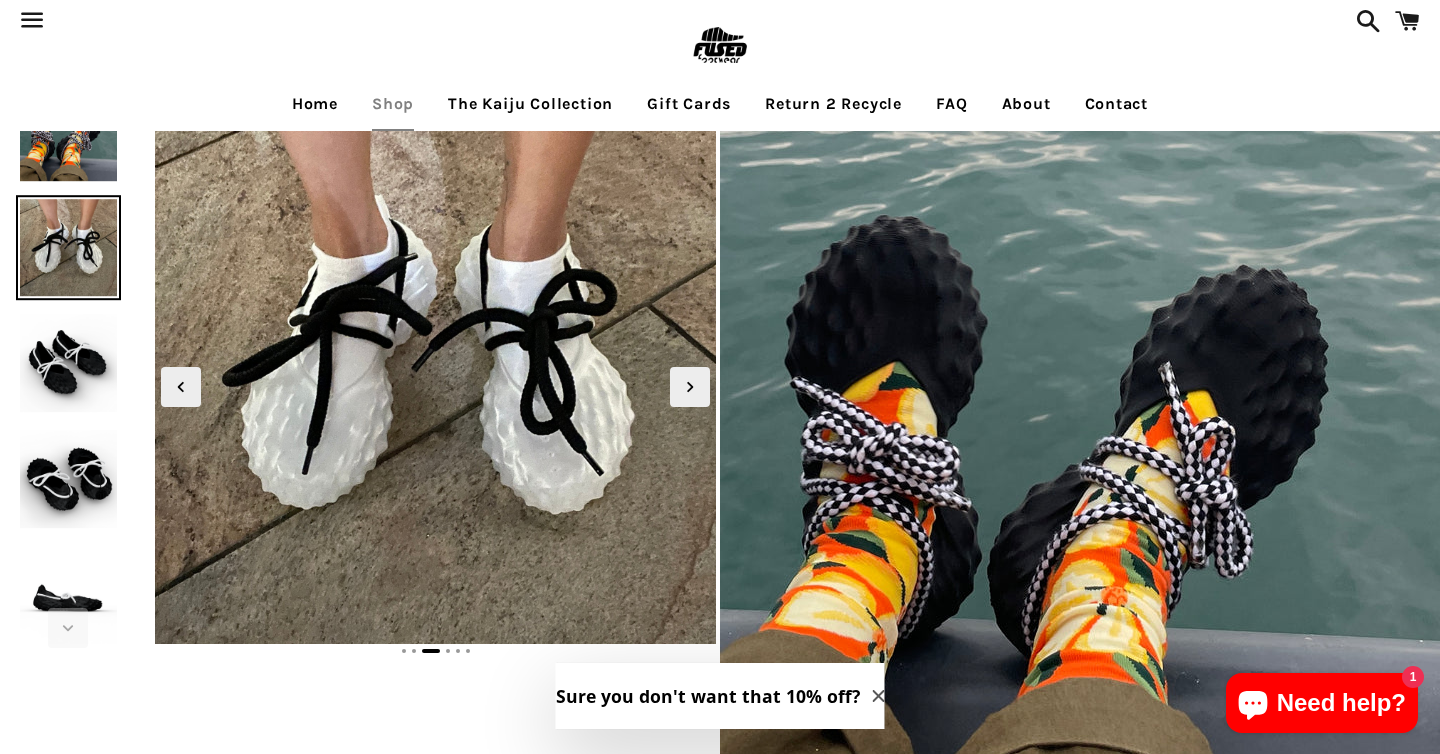 click at bounding box center [69, 479] 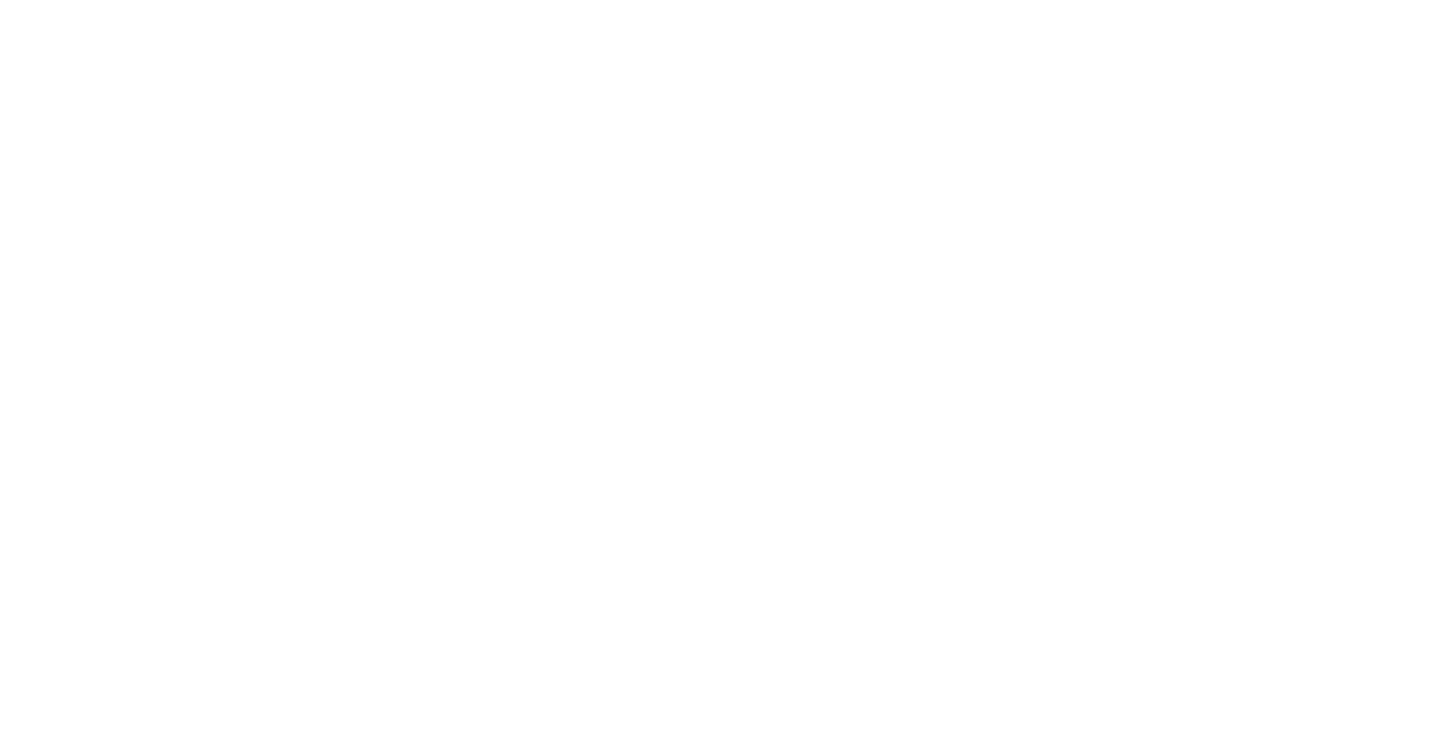 scroll, scrollTop: 0, scrollLeft: 0, axis: both 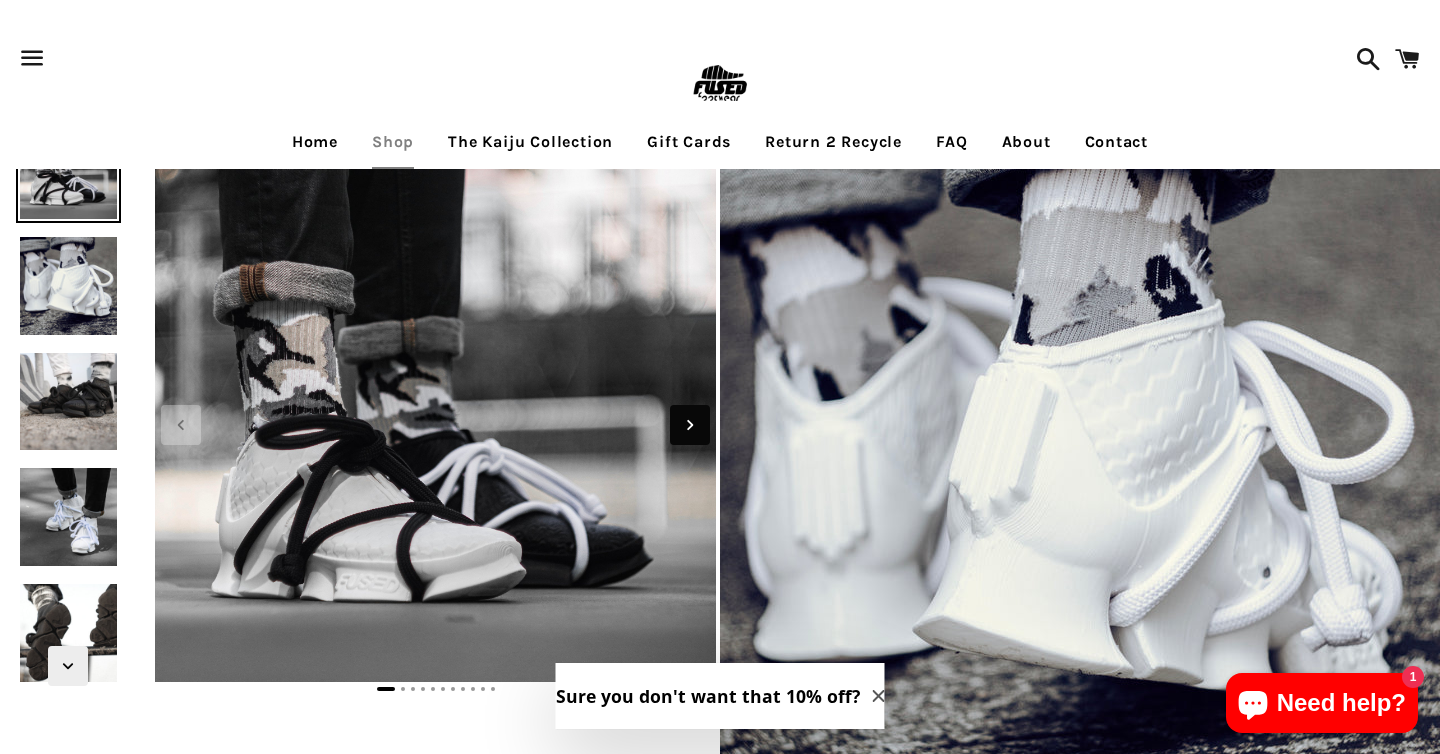 click at bounding box center (690, 425) 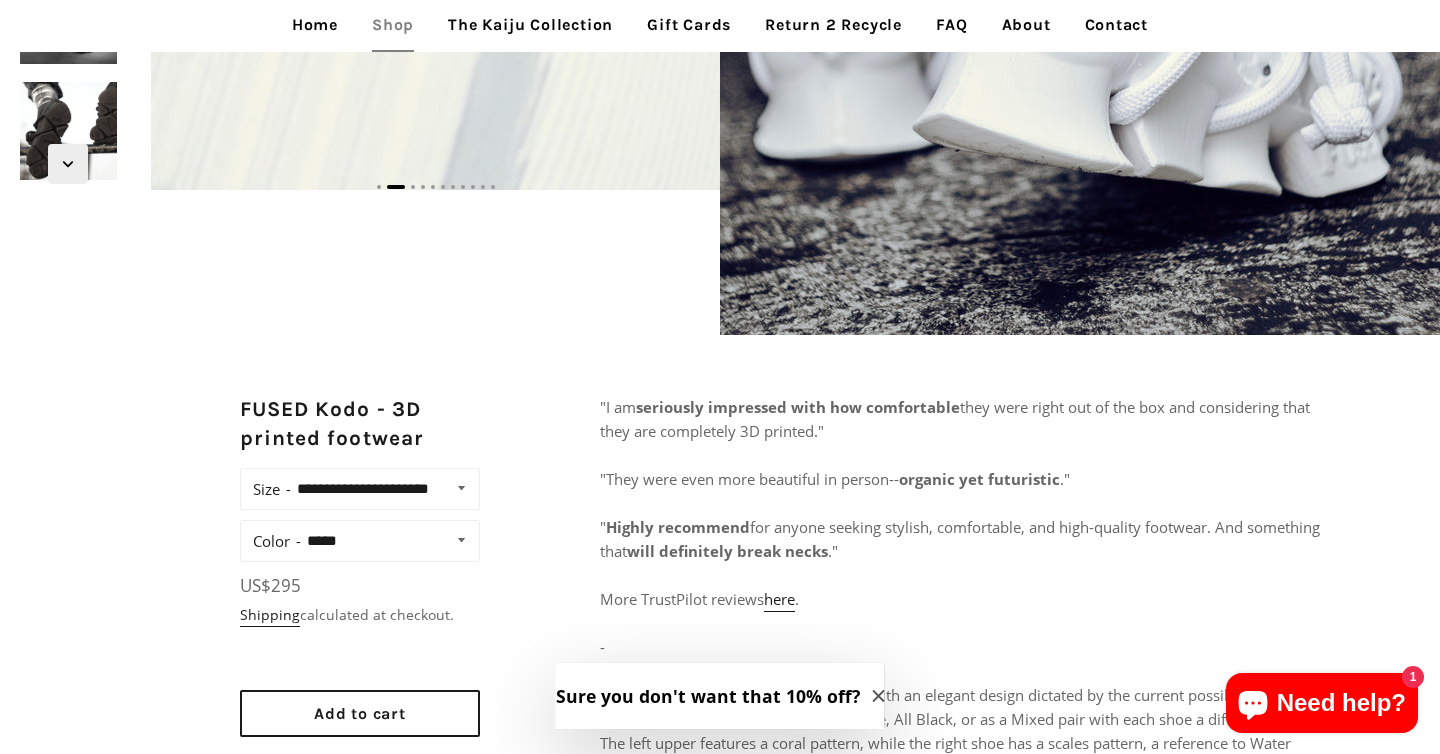 scroll, scrollTop: 555, scrollLeft: 0, axis: vertical 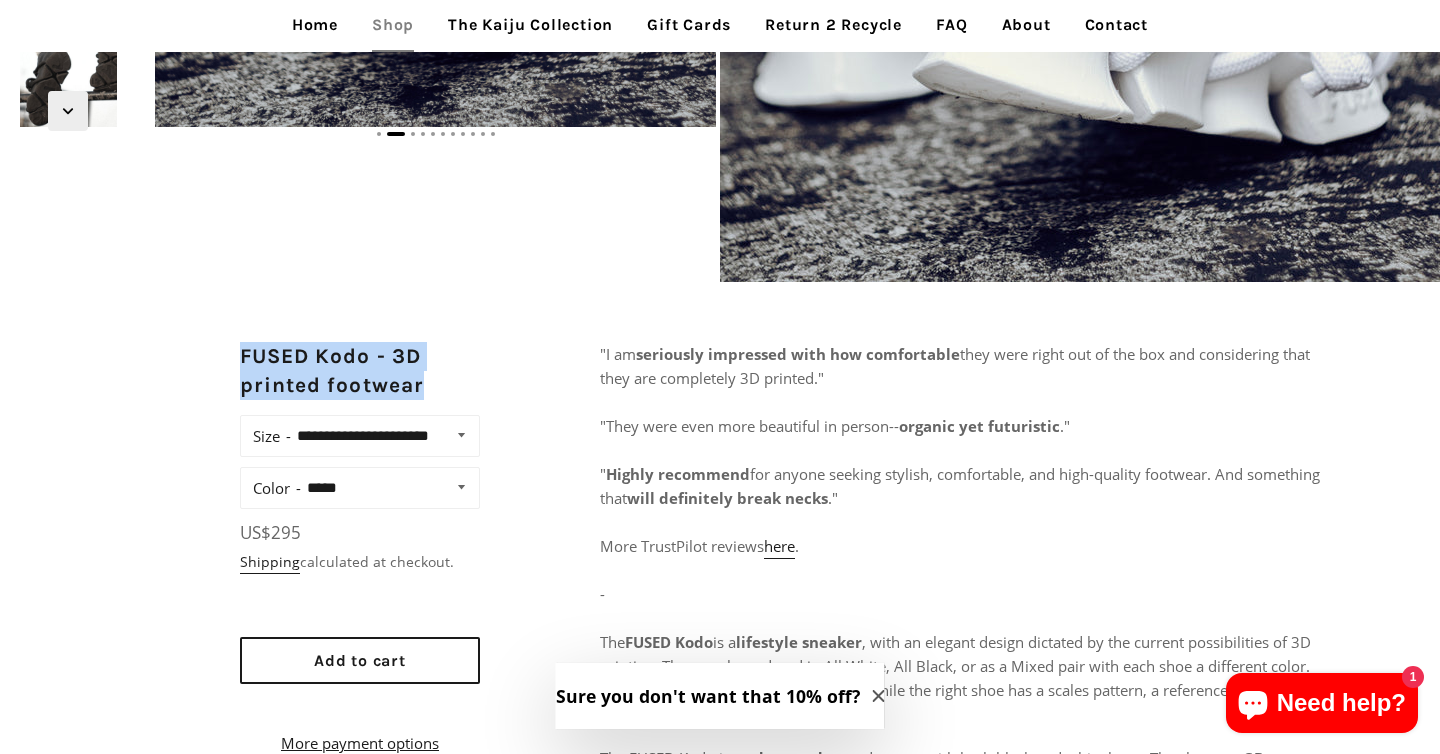 drag, startPoint x: 236, startPoint y: 348, endPoint x: 459, endPoint y: 381, distance: 225.42848 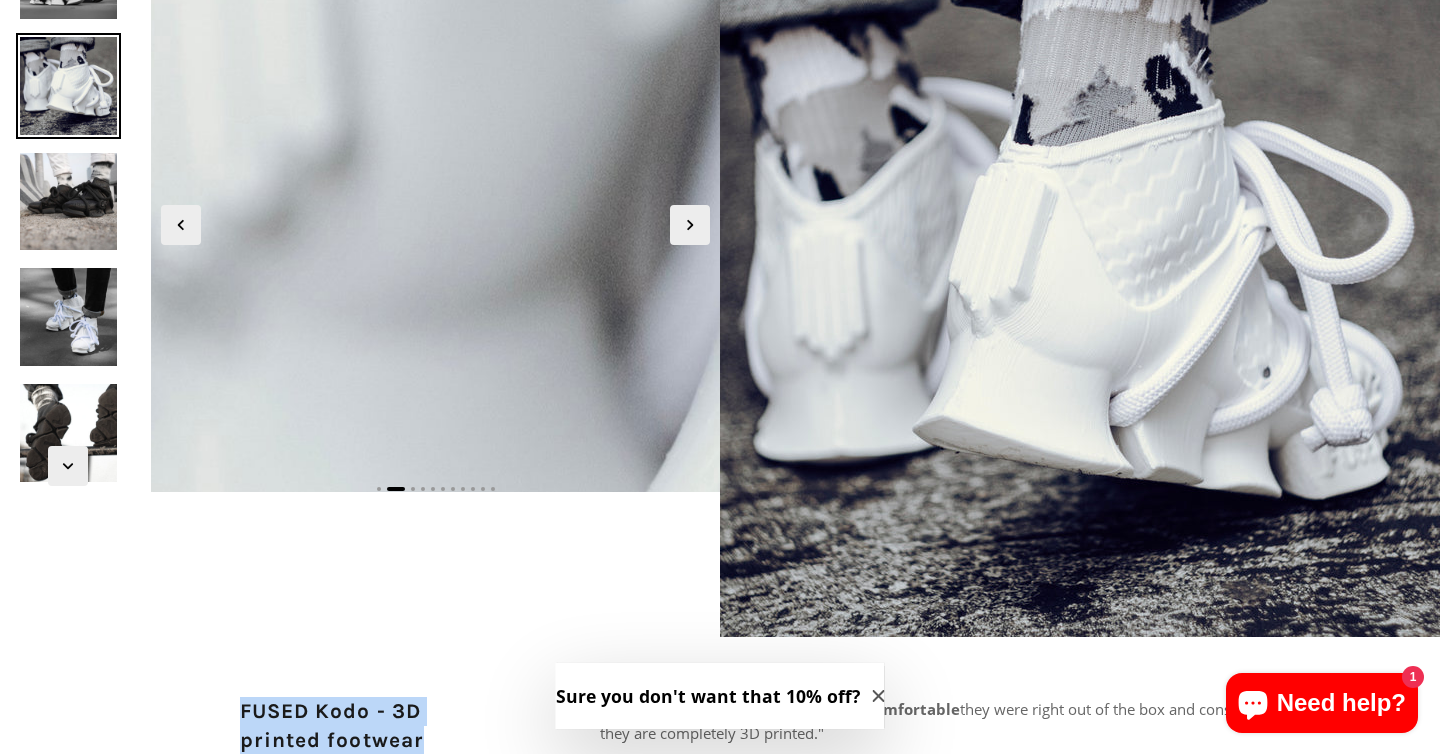 scroll, scrollTop: 534, scrollLeft: 0, axis: vertical 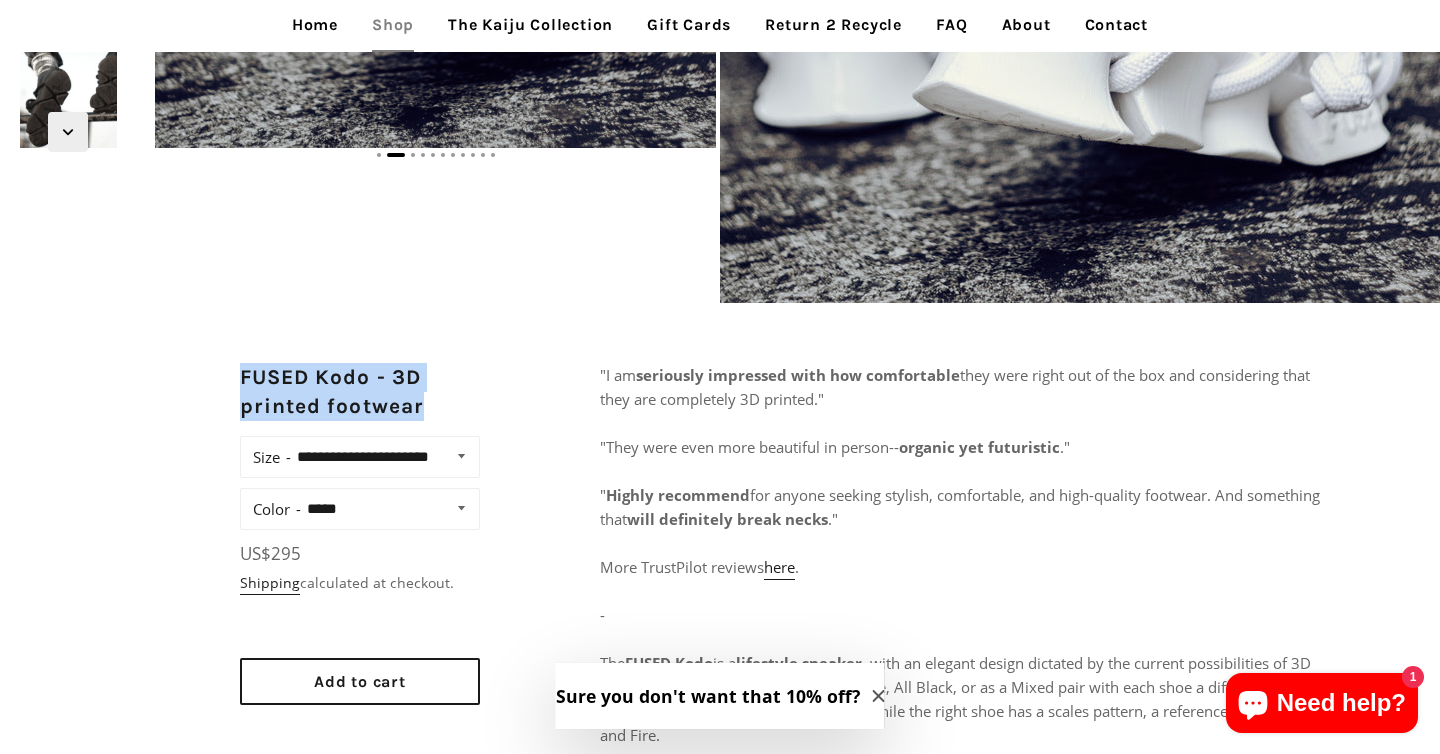 click on "**********" at bounding box center (383, 457) 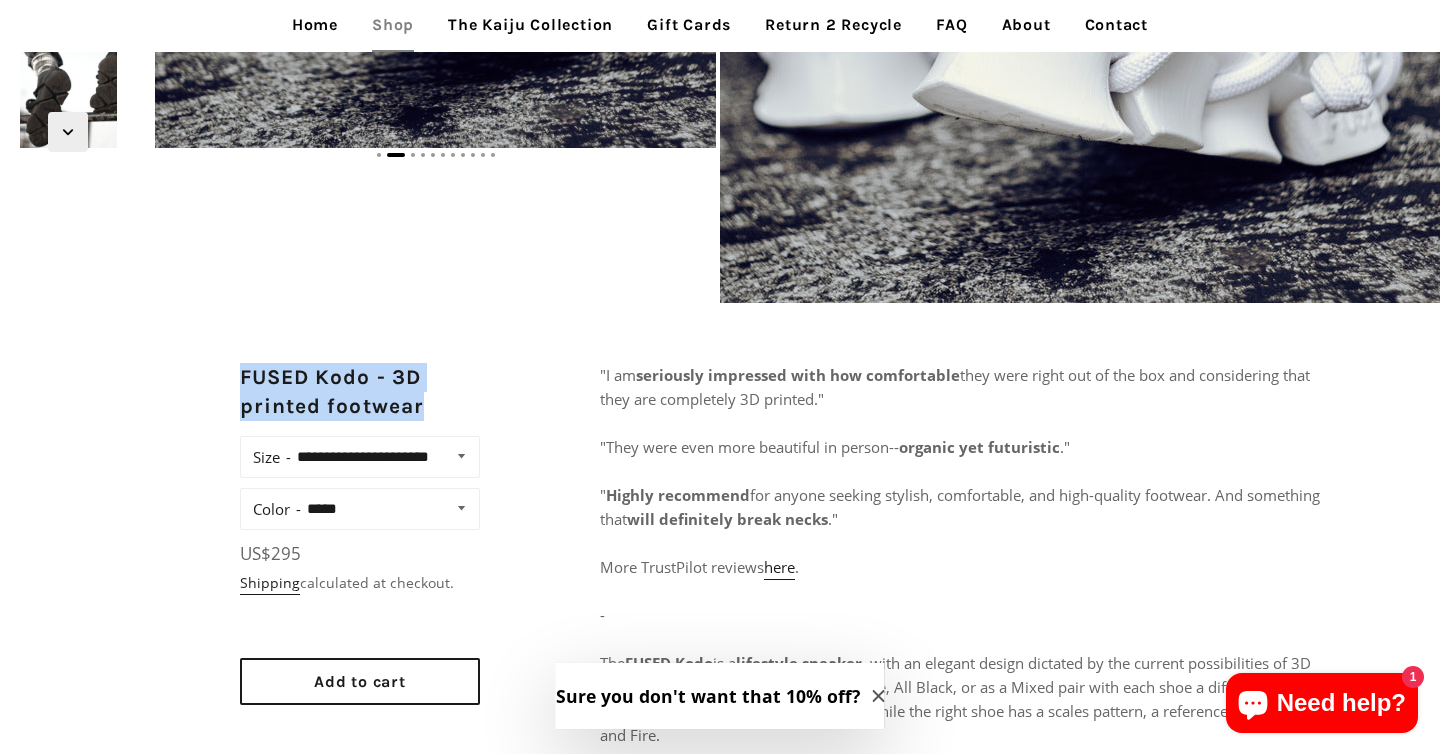 select on "**********" 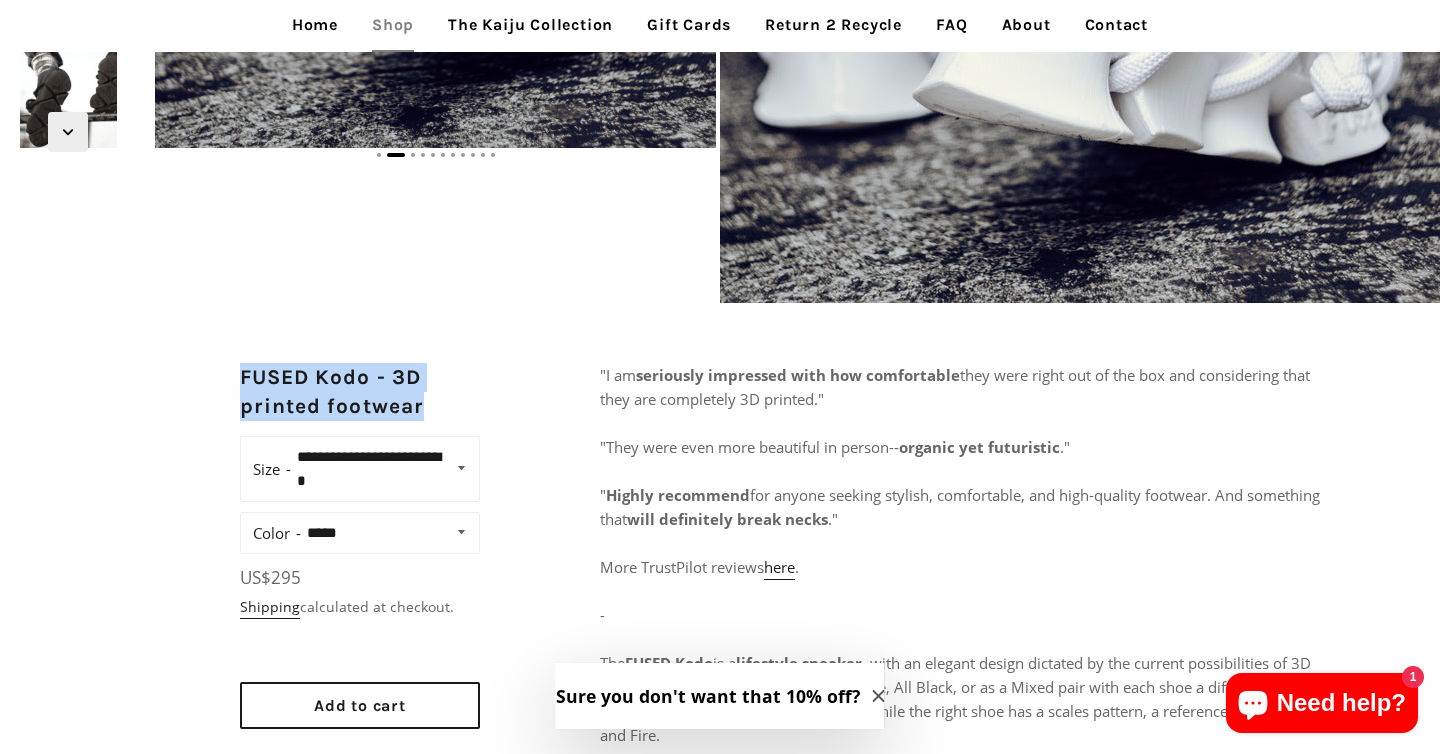 click on "**********" at bounding box center (388, 533) 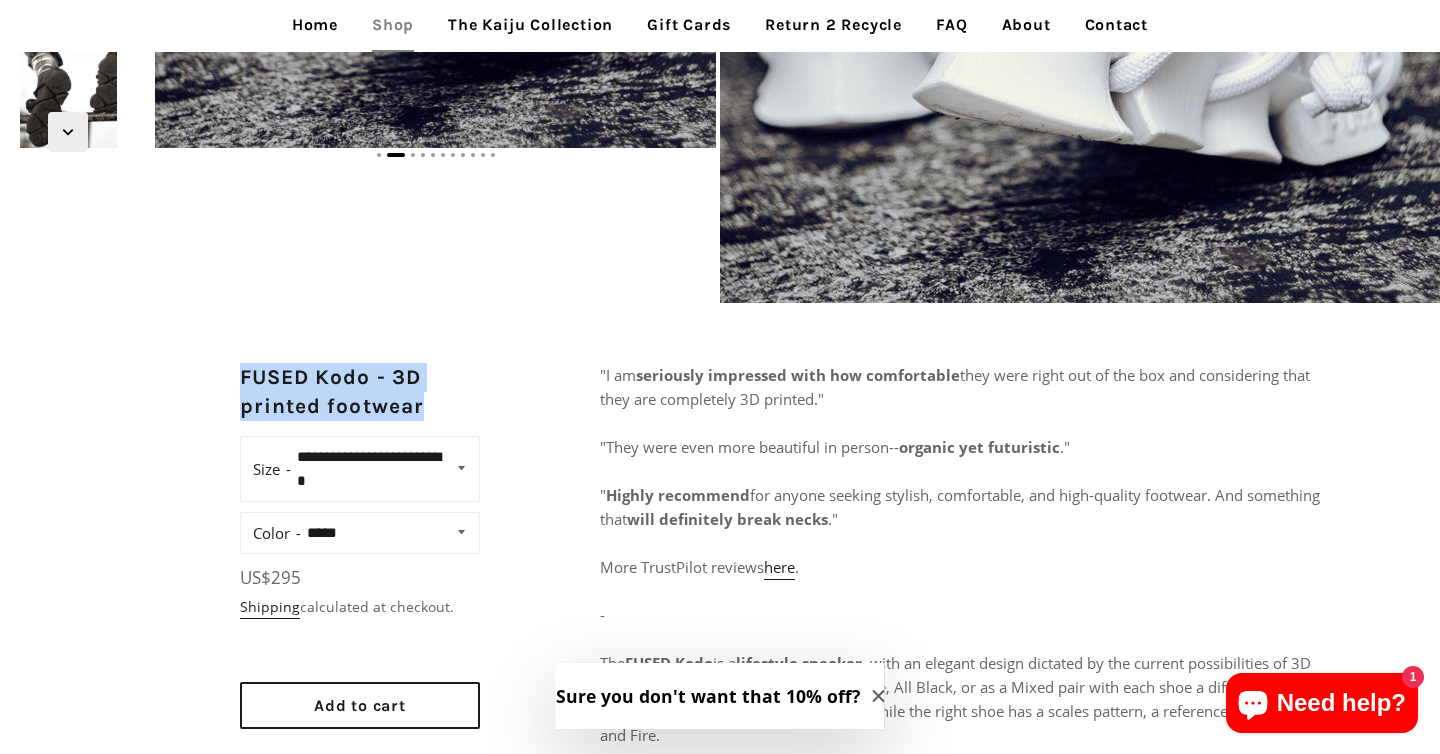 select on "**********" 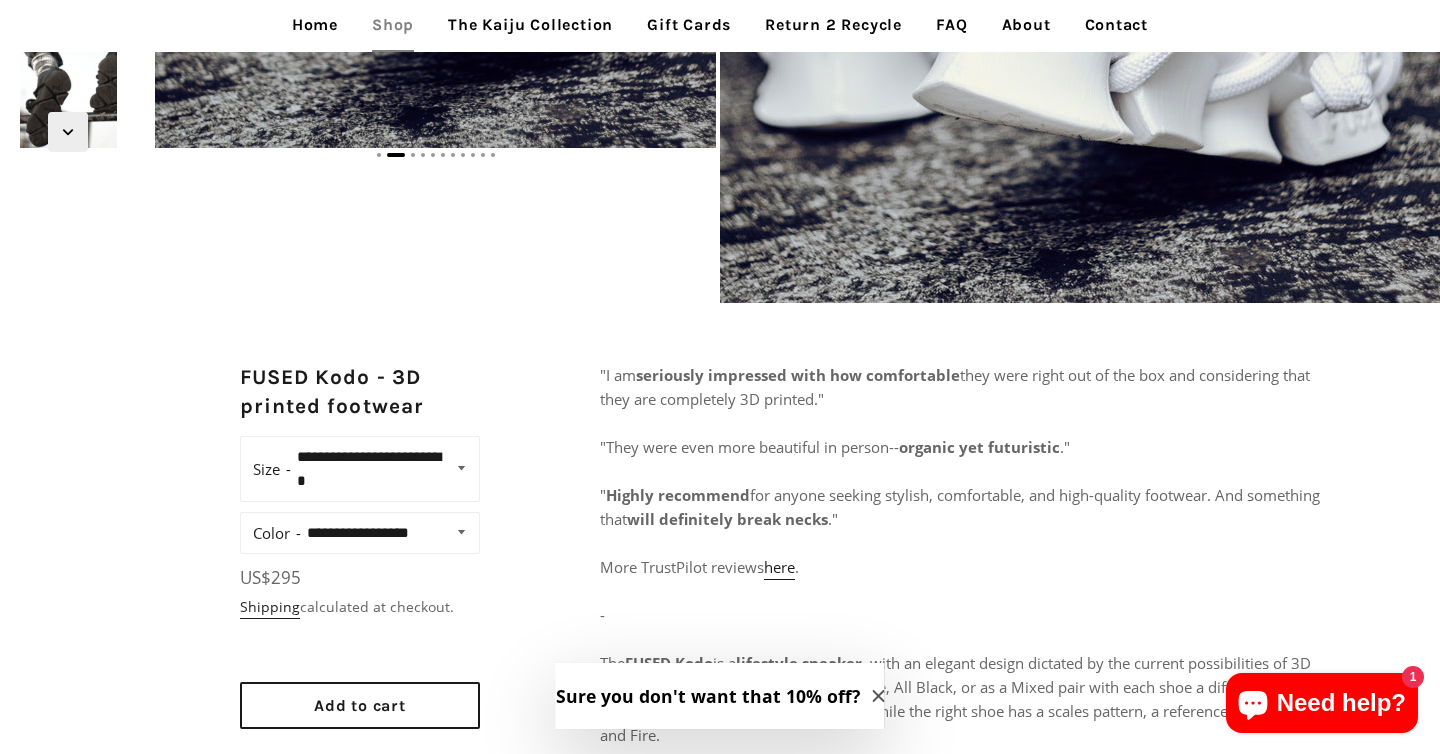 click on "**********" at bounding box center [720, 881] 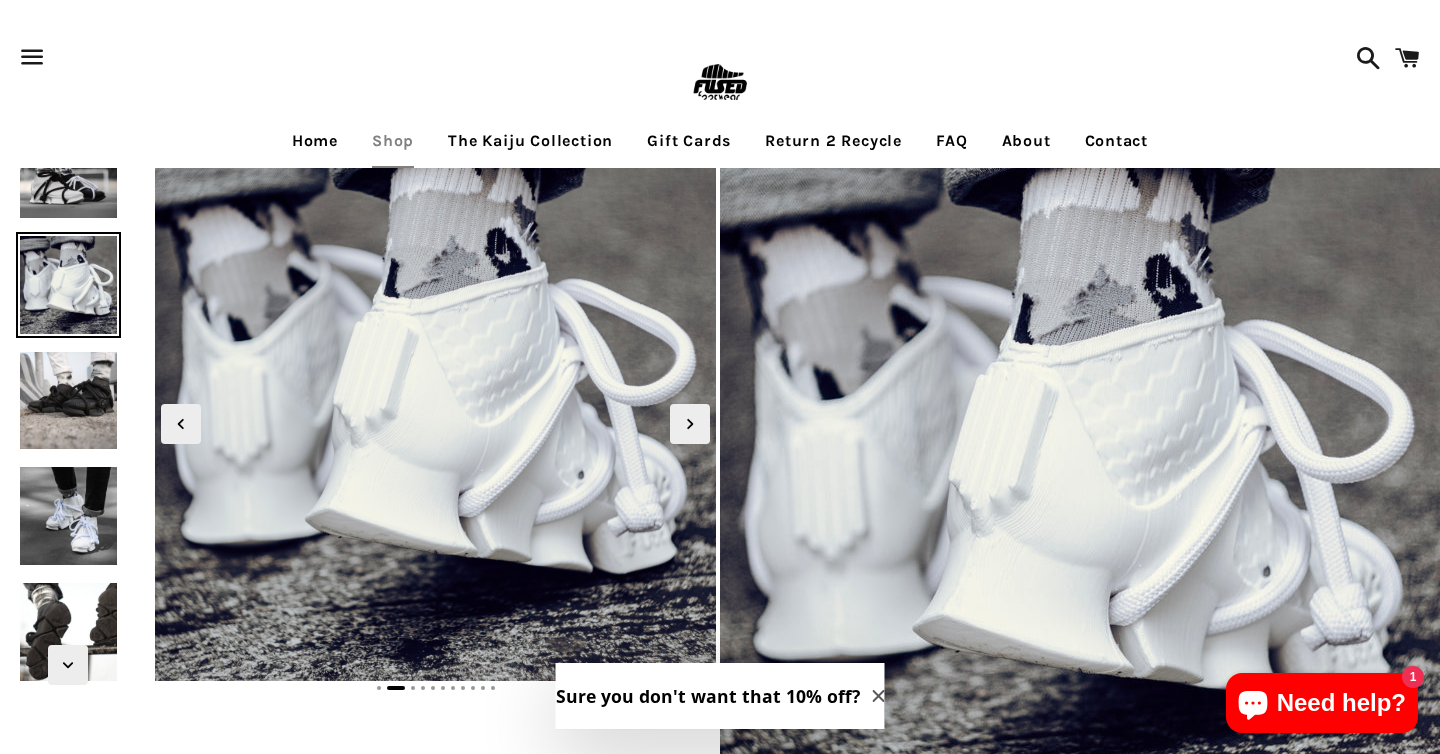 scroll, scrollTop: 0, scrollLeft: 0, axis: both 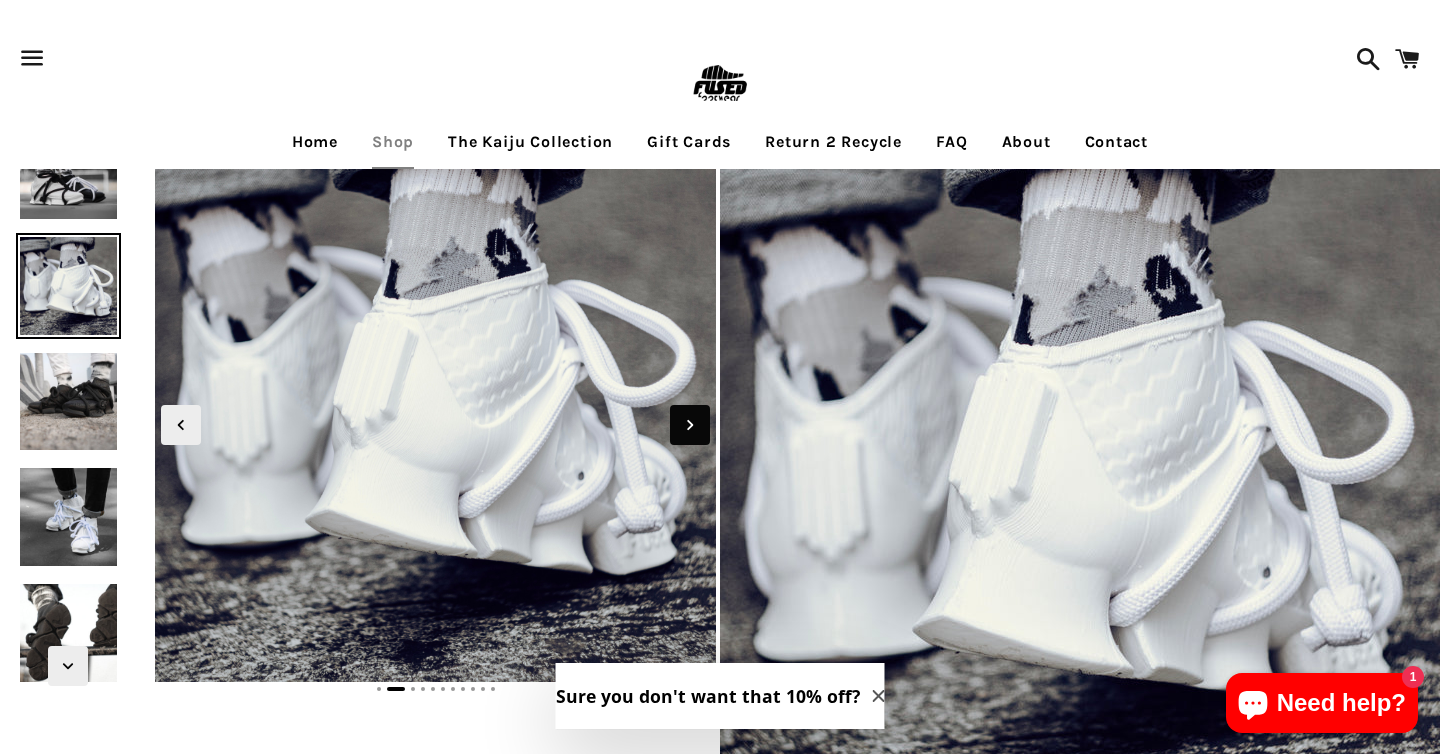 click at bounding box center (690, 425) 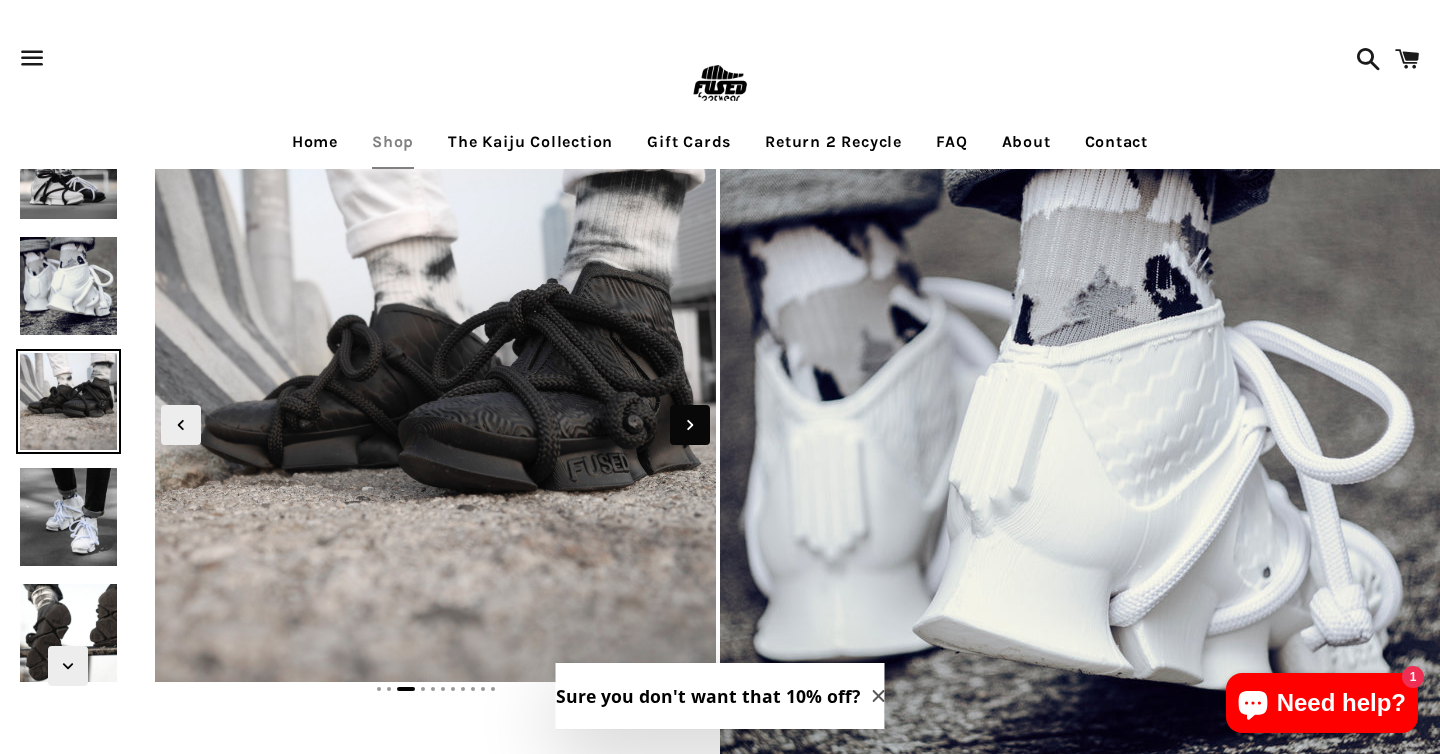 click at bounding box center [690, 425] 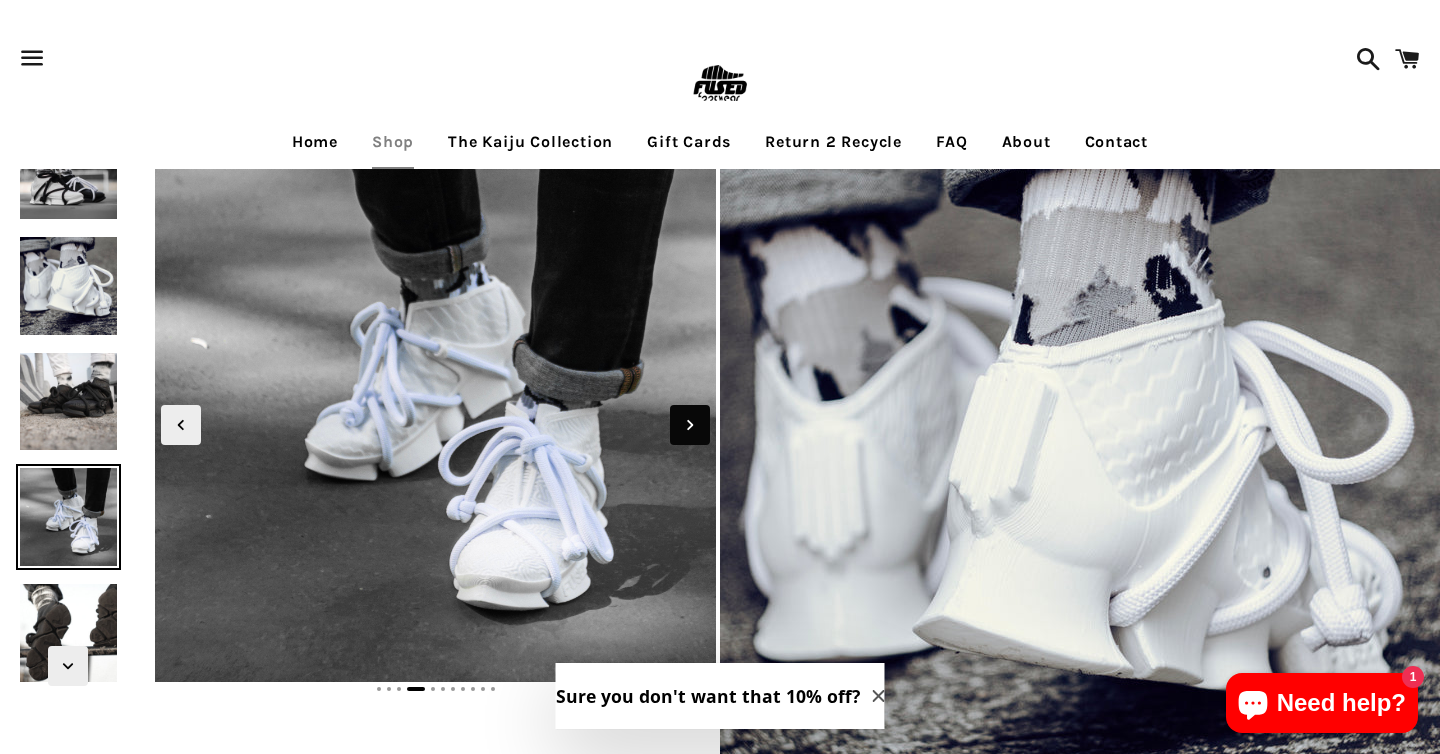 click at bounding box center (690, 425) 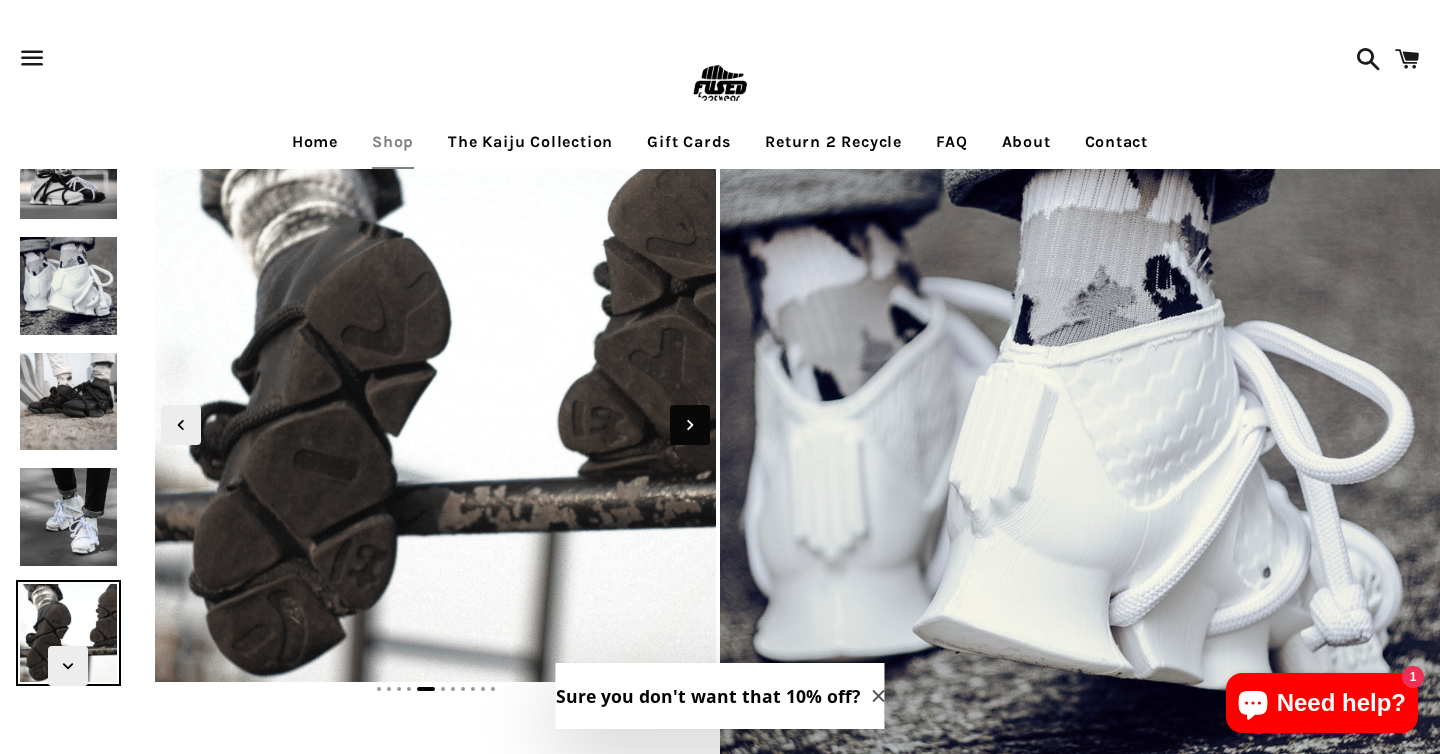 click at bounding box center (690, 425) 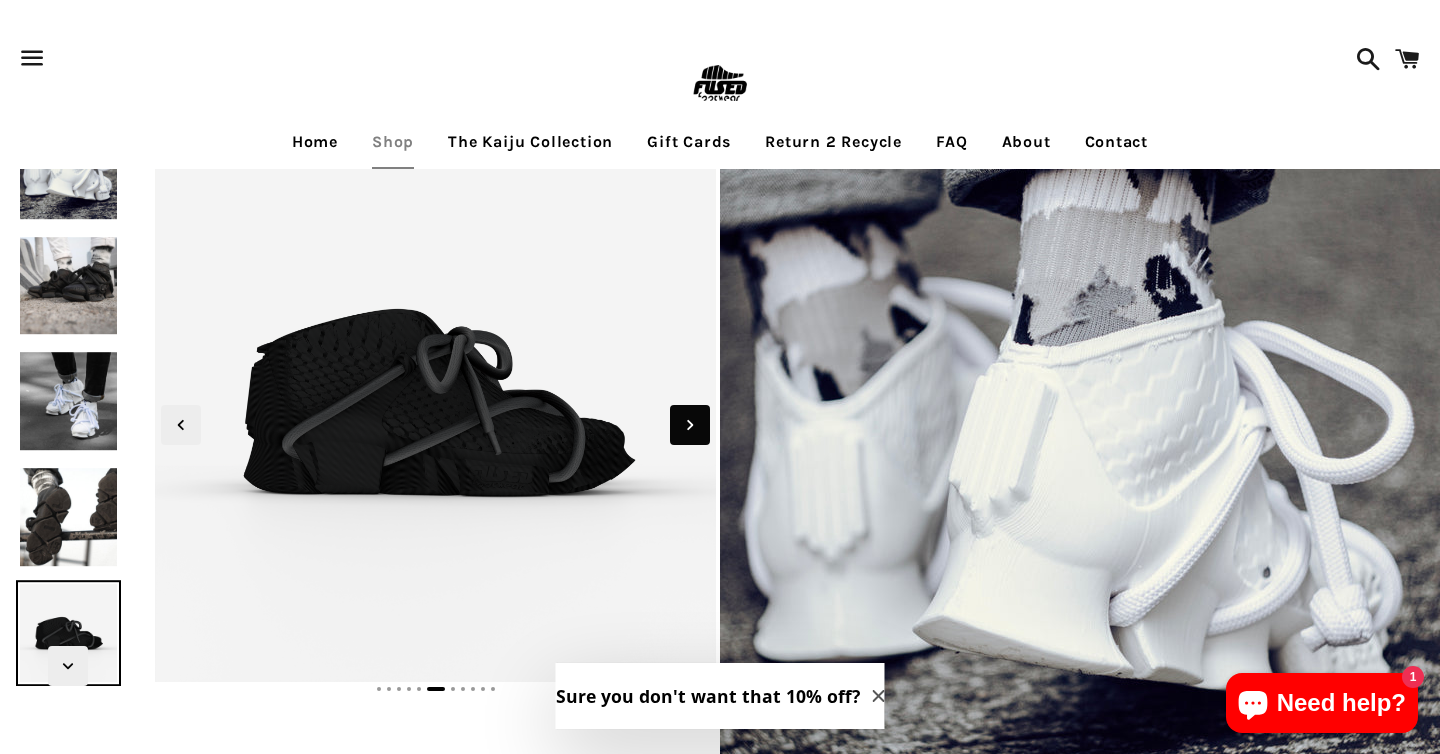 click at bounding box center (690, 425) 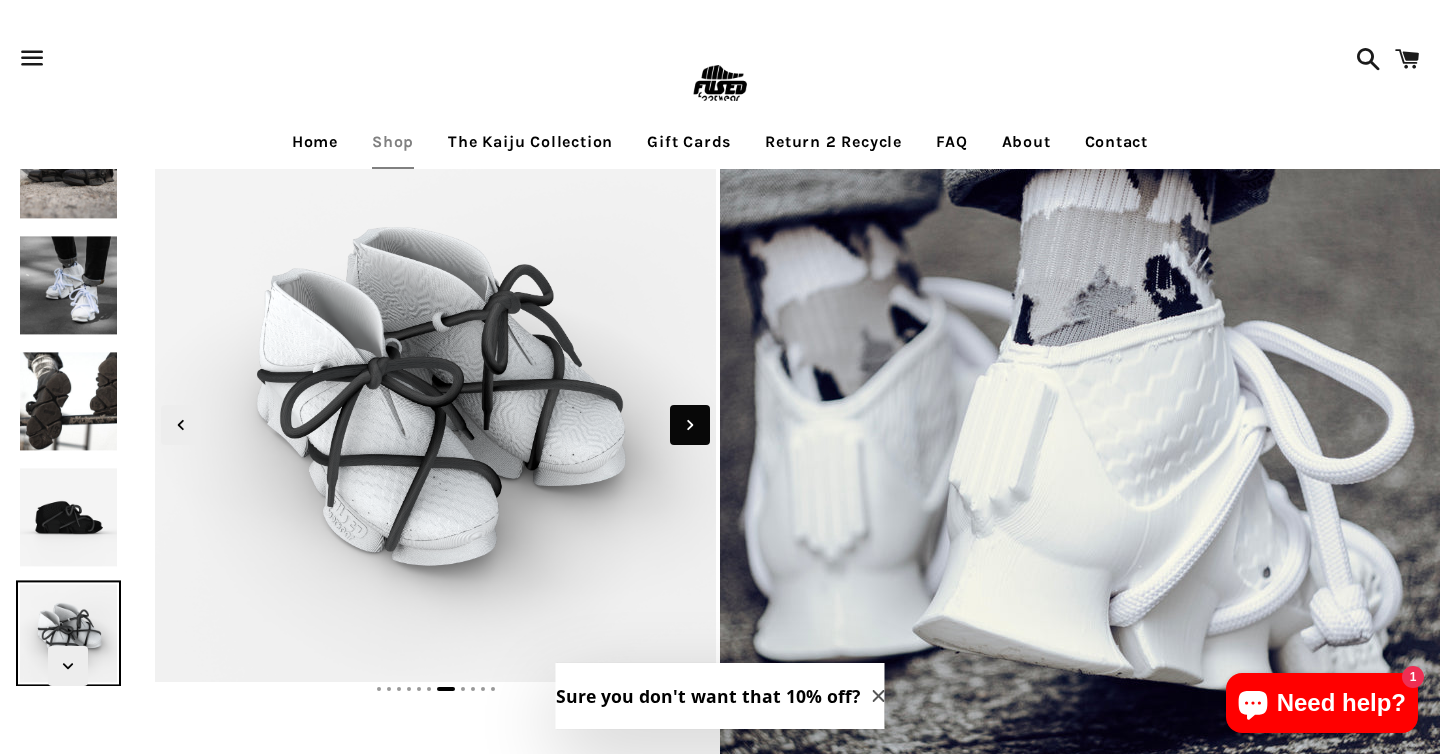 click at bounding box center (690, 425) 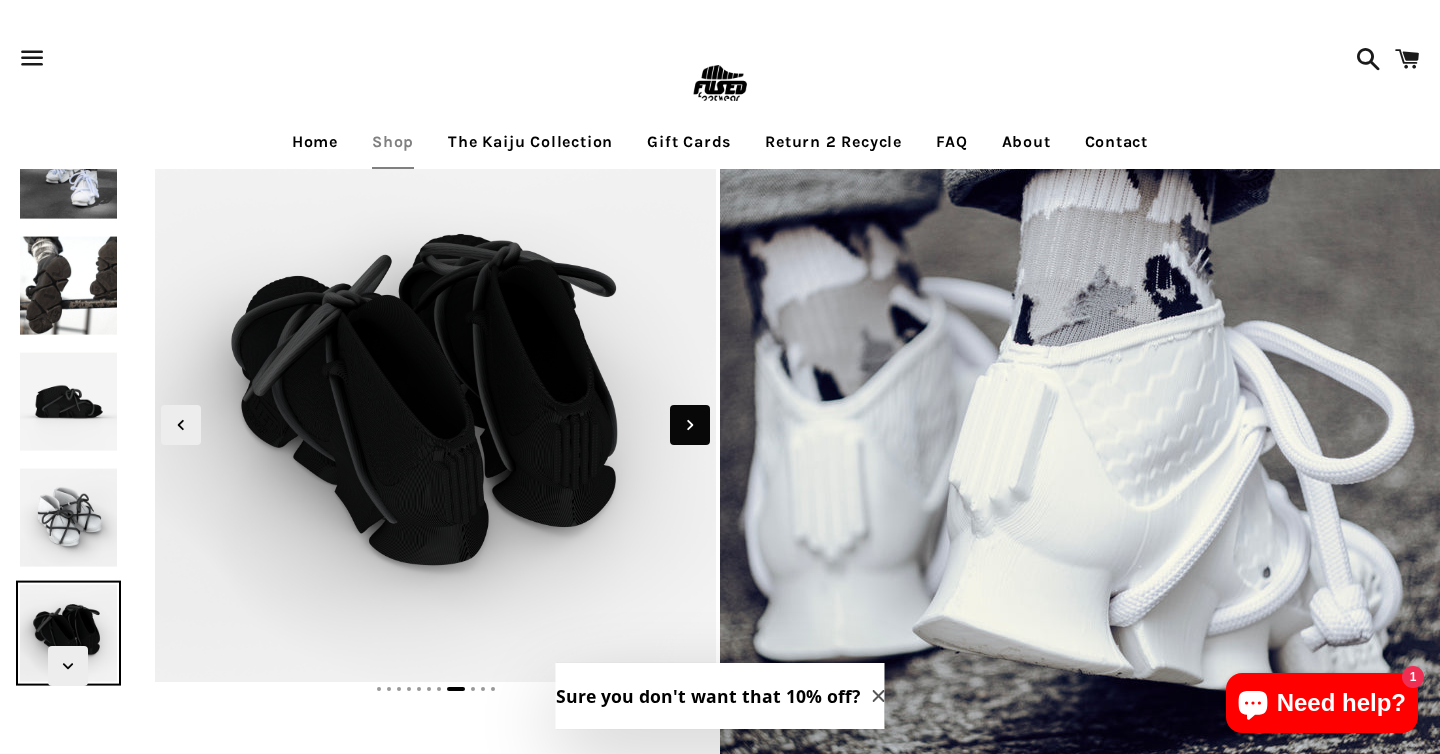click at bounding box center (690, 425) 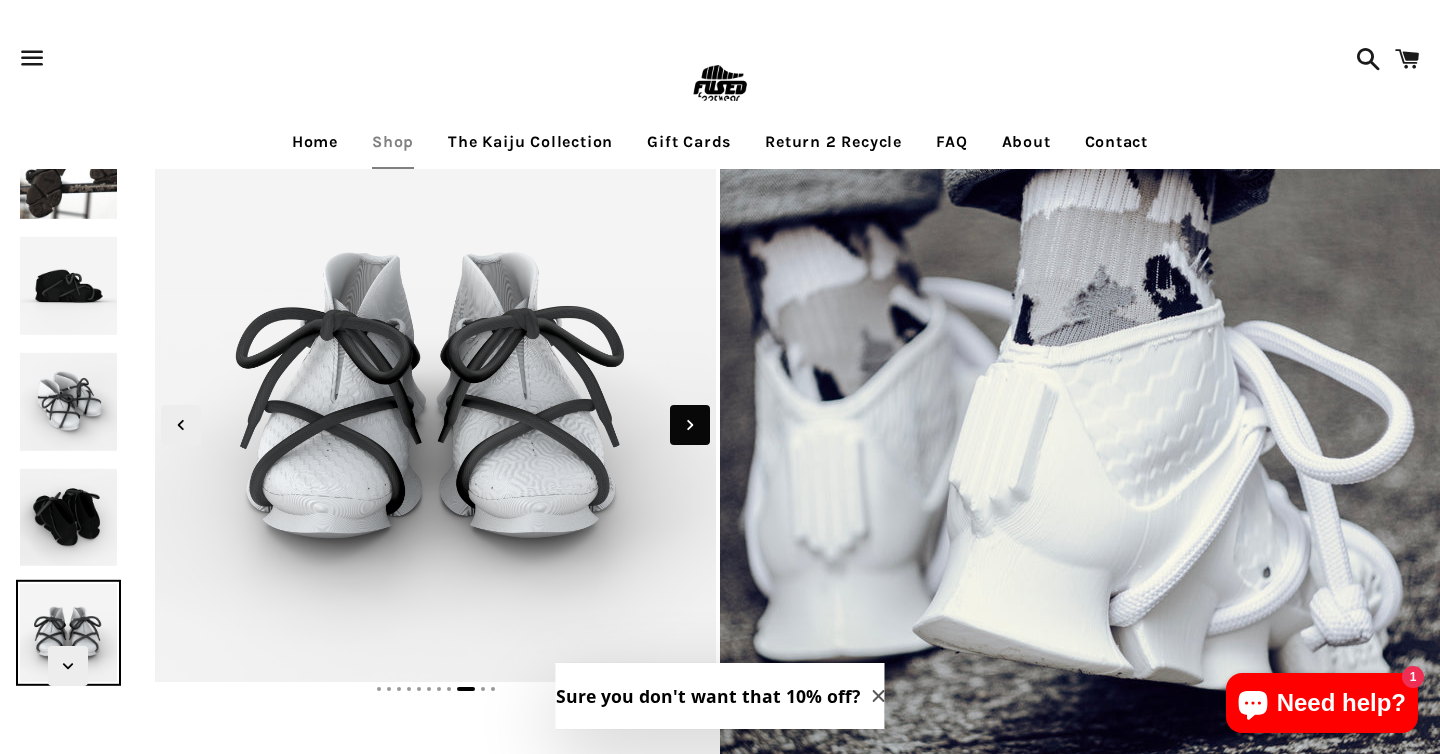 click at bounding box center [690, 425] 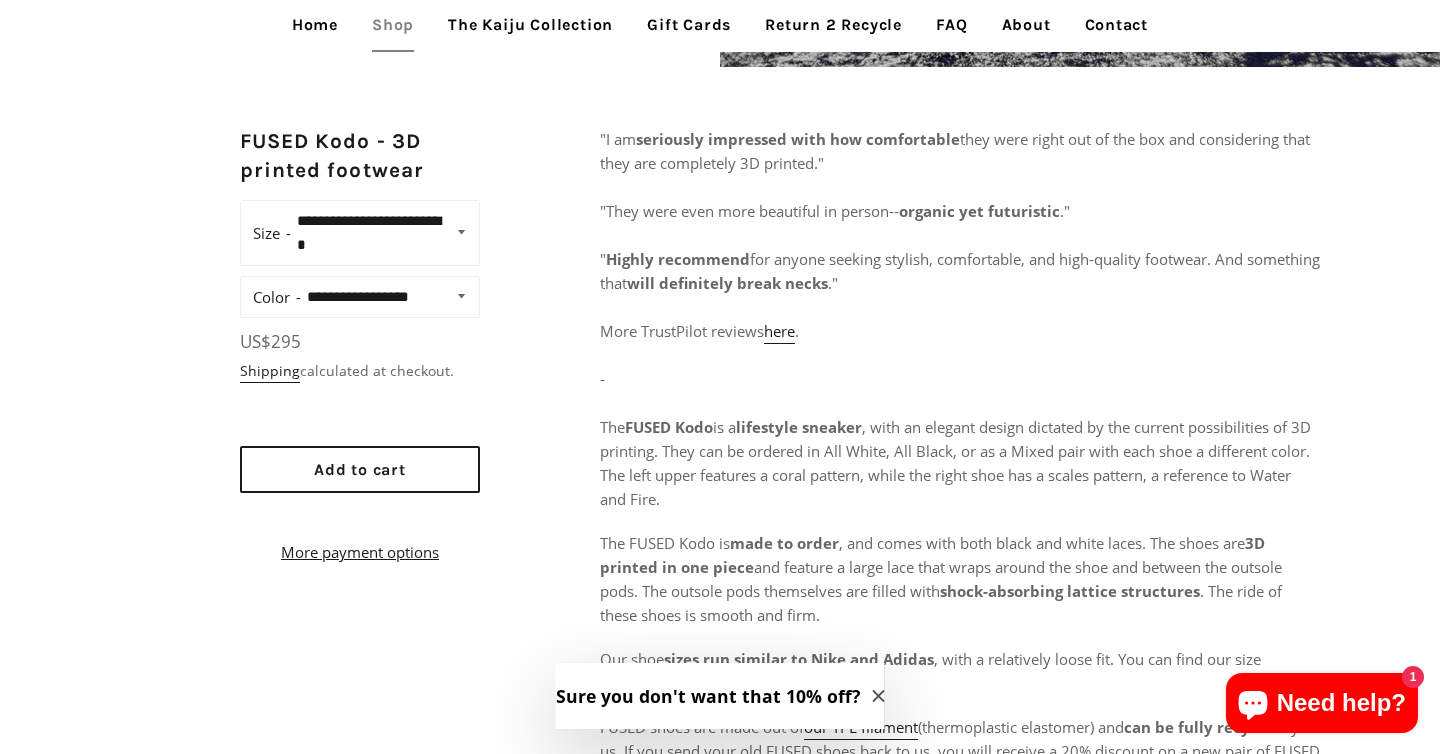 scroll, scrollTop: 771, scrollLeft: 0, axis: vertical 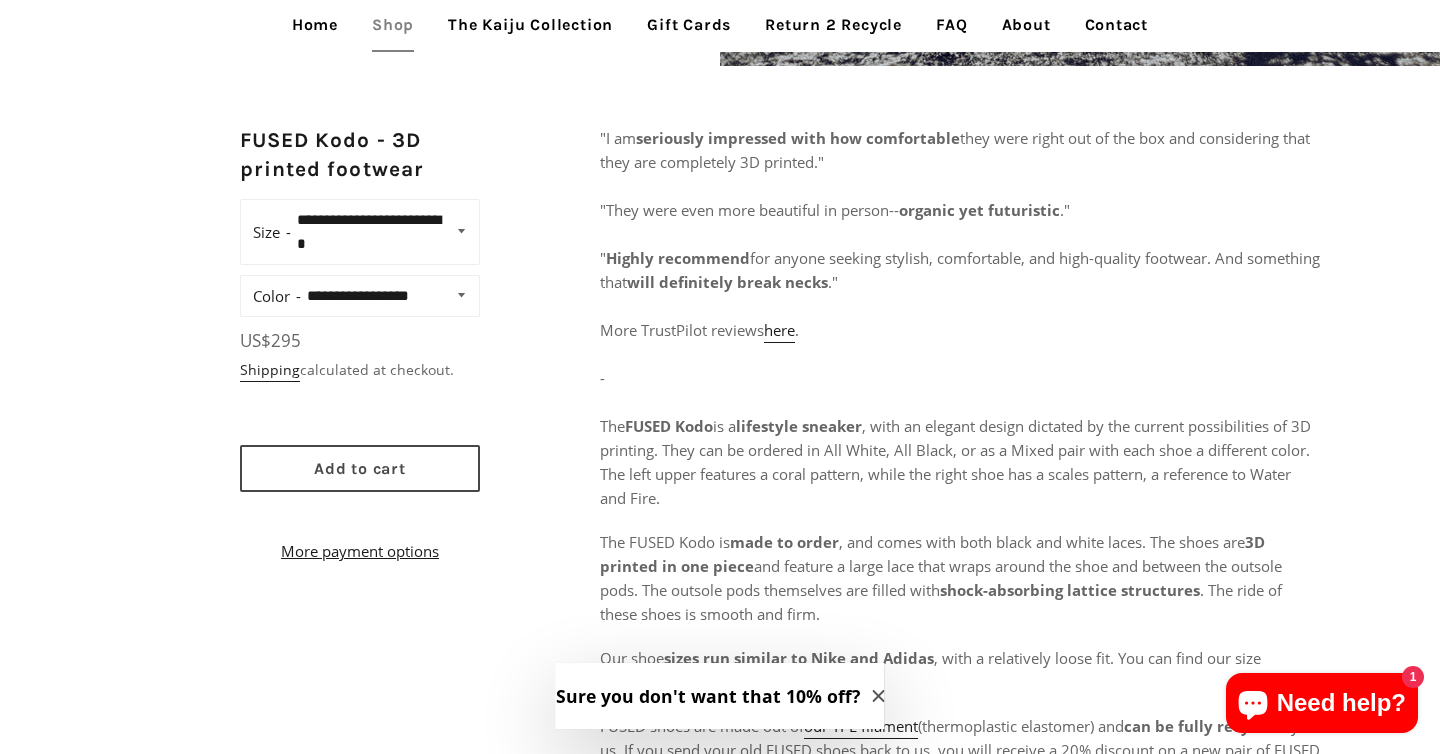 click on "Add to cart" at bounding box center (360, 468) 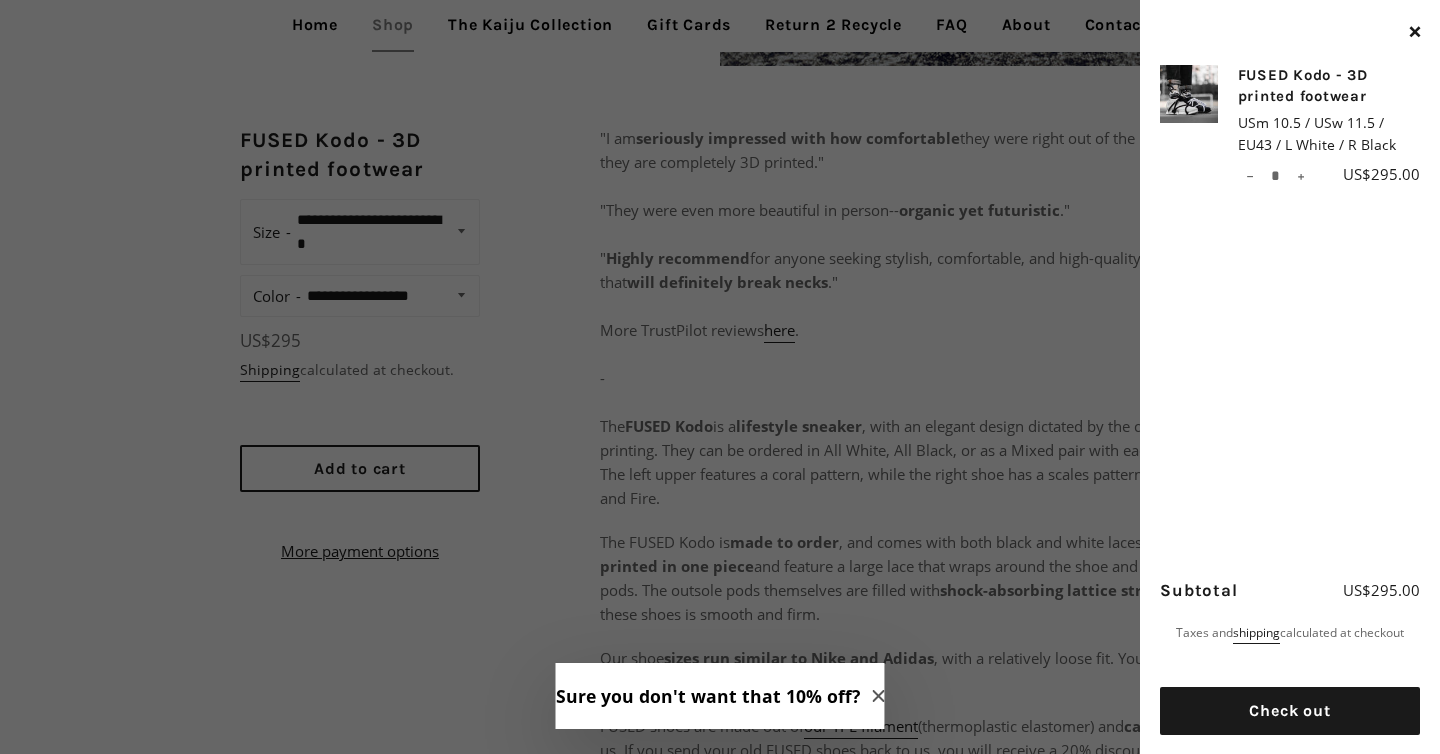 click on "Menu
Search
Cart
Home
Shop
The Kaiju Collection
Gift Cards
Return 2 Recycle
FAQ
About
Contact" at bounding box center [720, 2059] 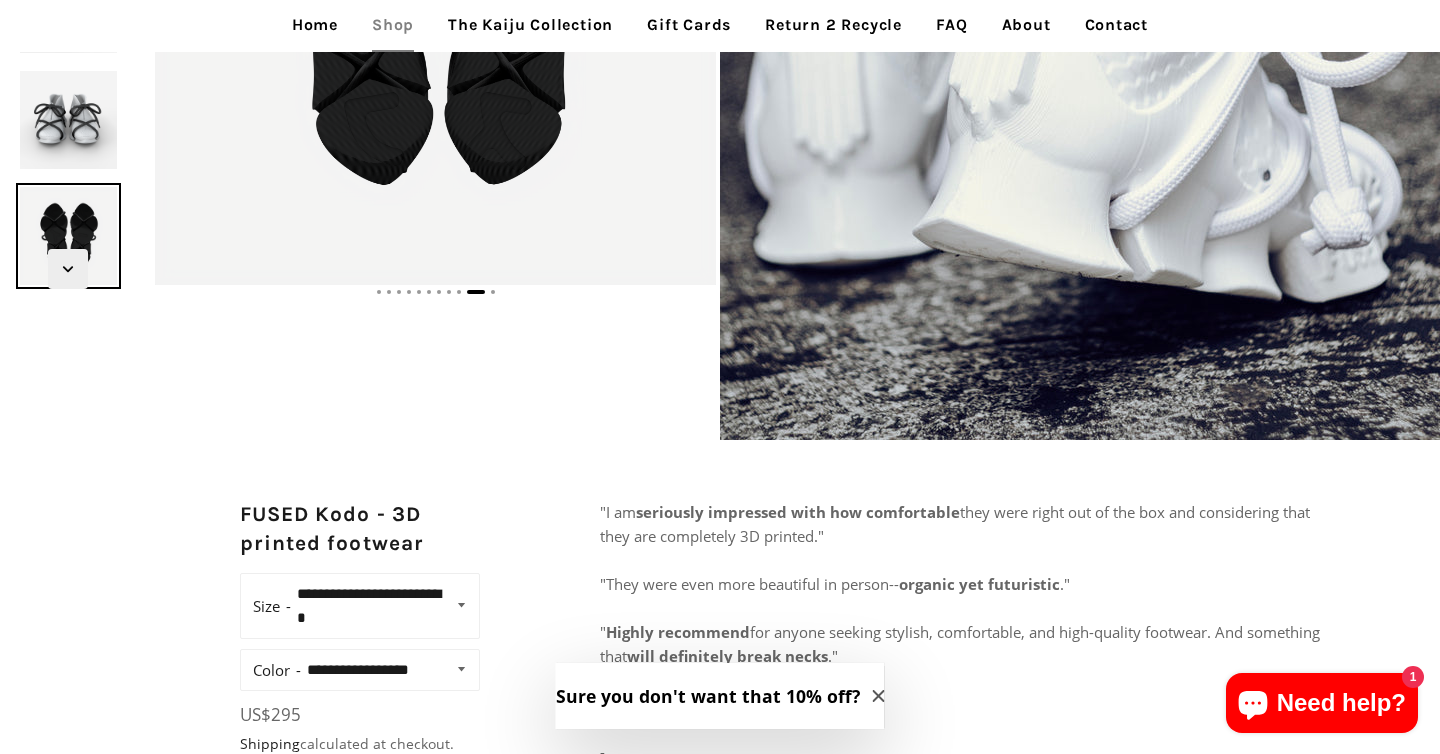 scroll, scrollTop: 0, scrollLeft: 0, axis: both 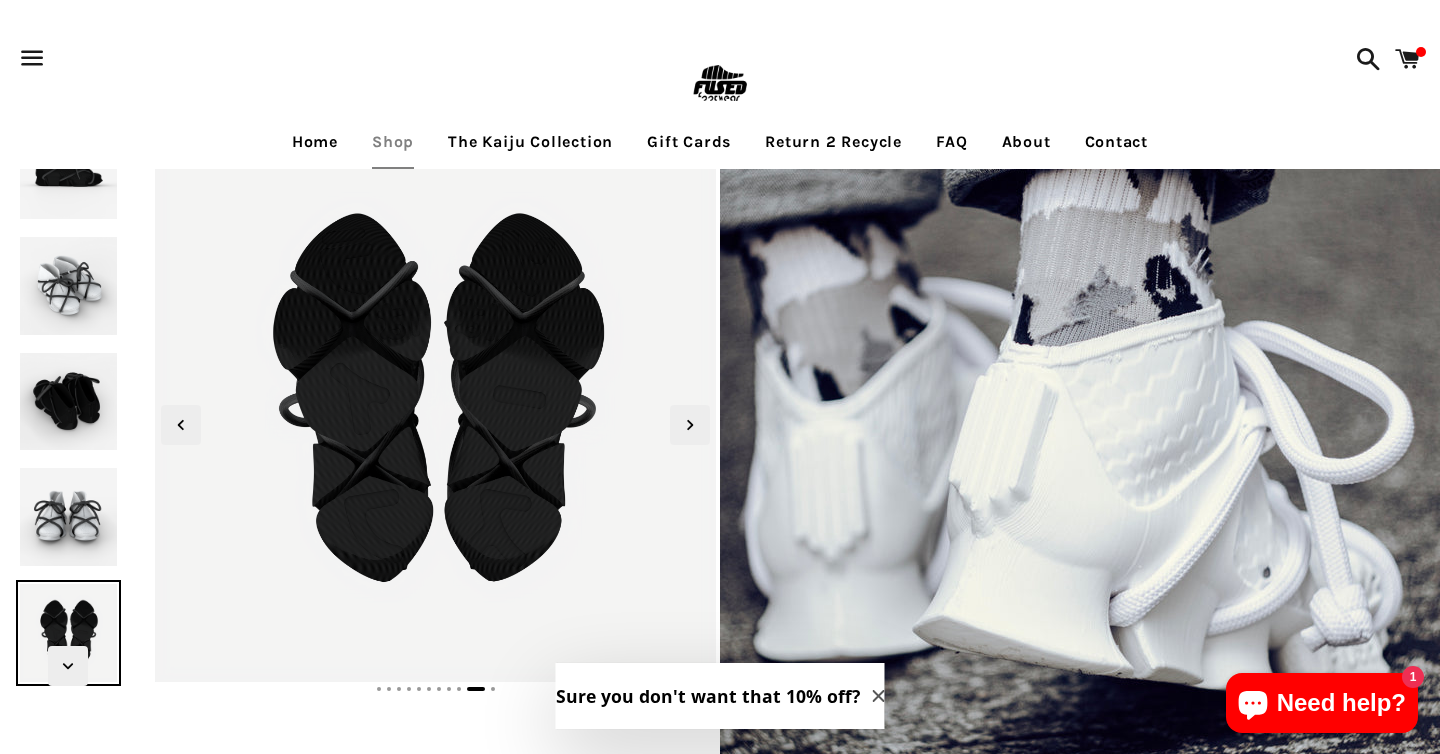 click on "Shop" at bounding box center (393, 142) 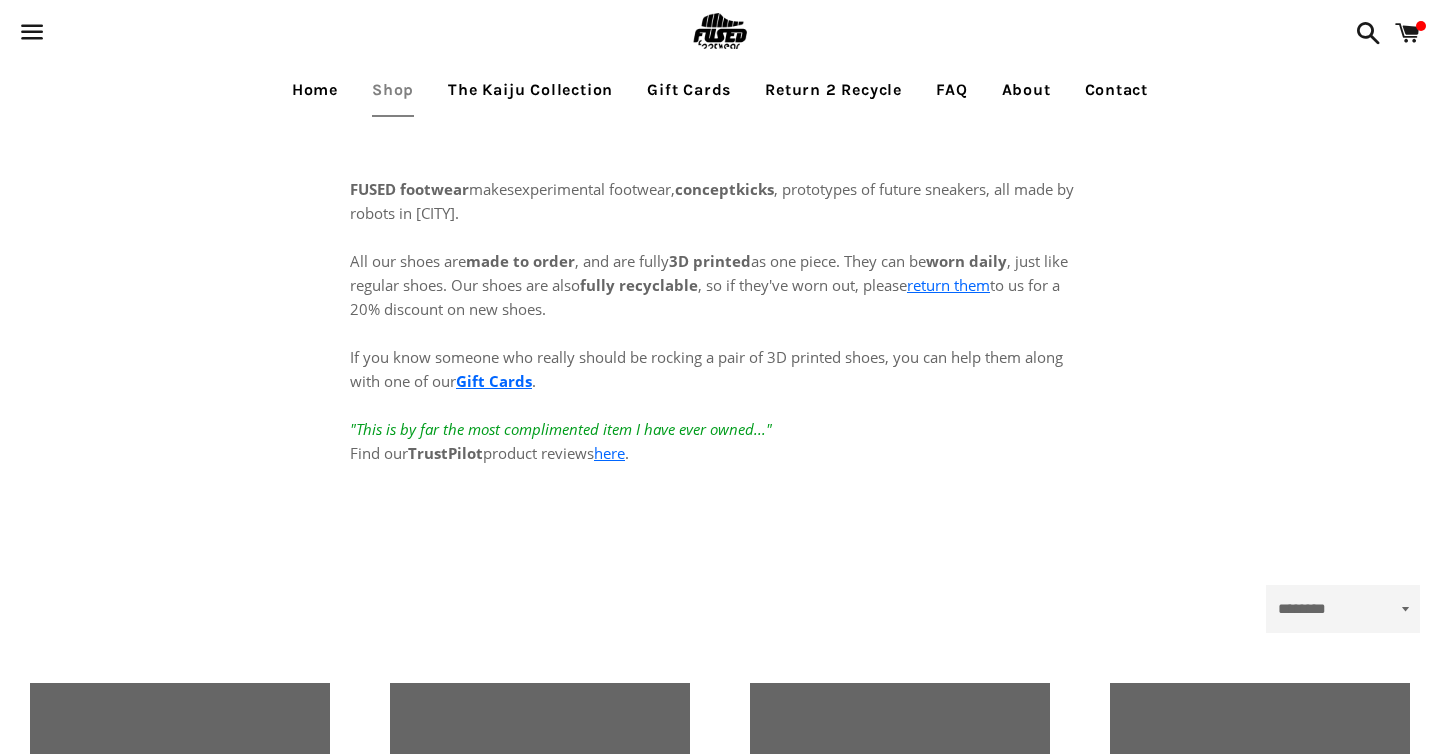 scroll, scrollTop: 0, scrollLeft: 0, axis: both 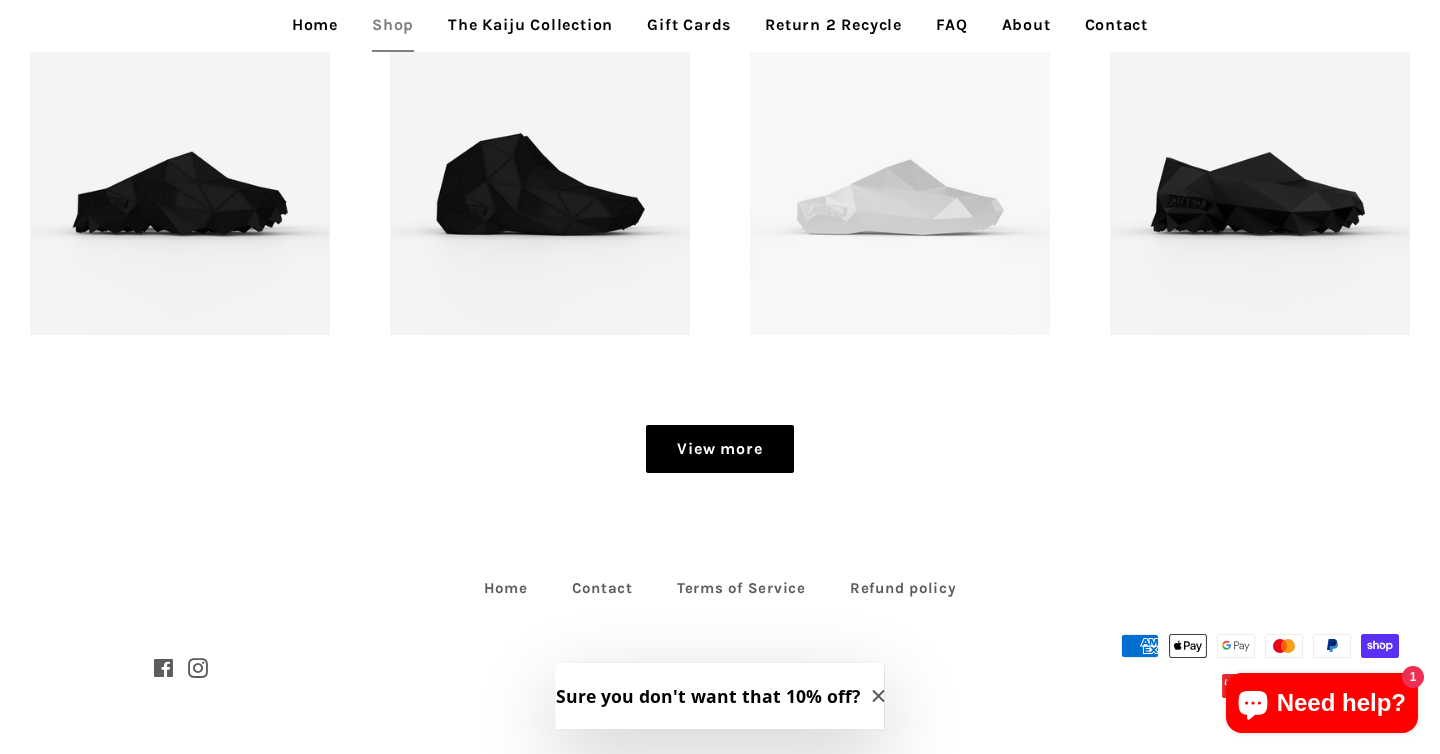 click on "View more" at bounding box center (719, 449) 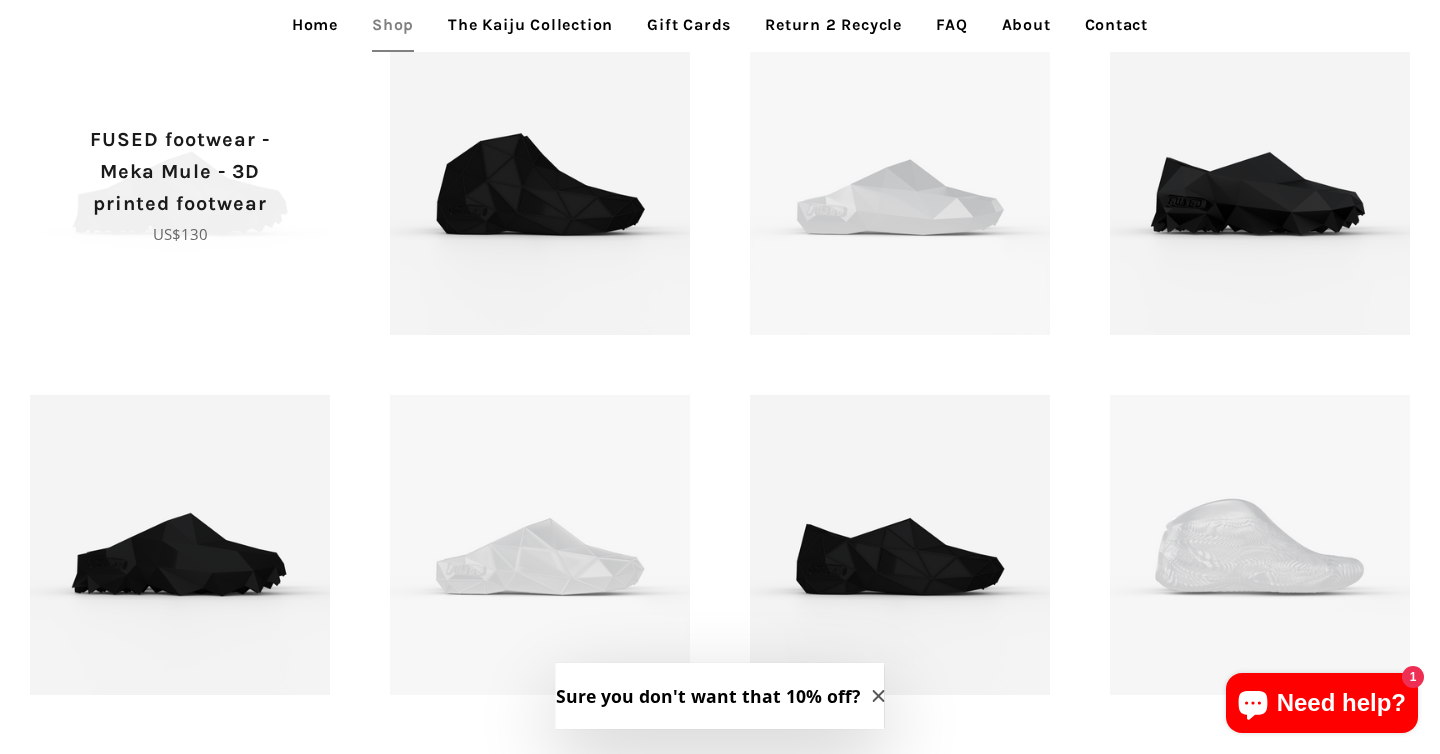 click on "FUSED footwear - Meka Mule - 3D printed footwear" at bounding box center (180, 172) 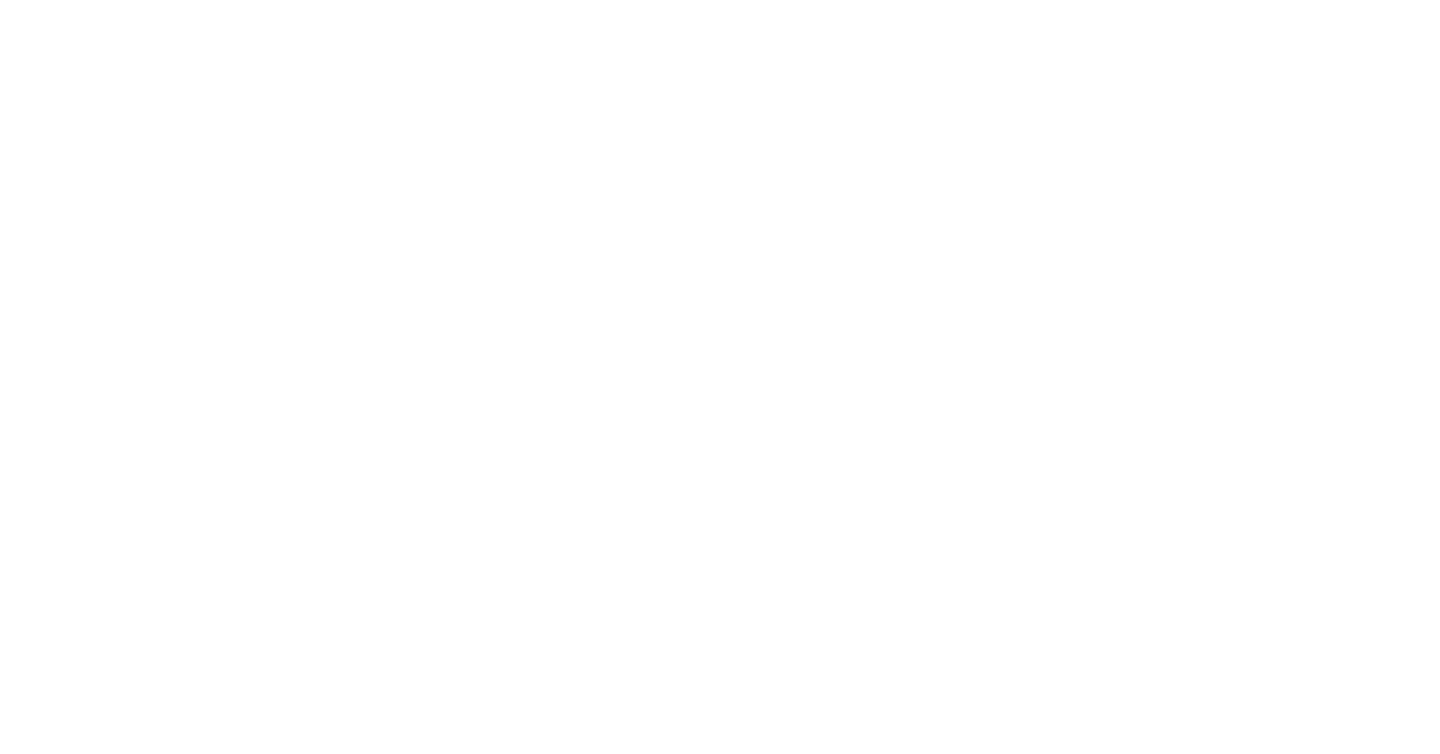 scroll, scrollTop: 0, scrollLeft: 0, axis: both 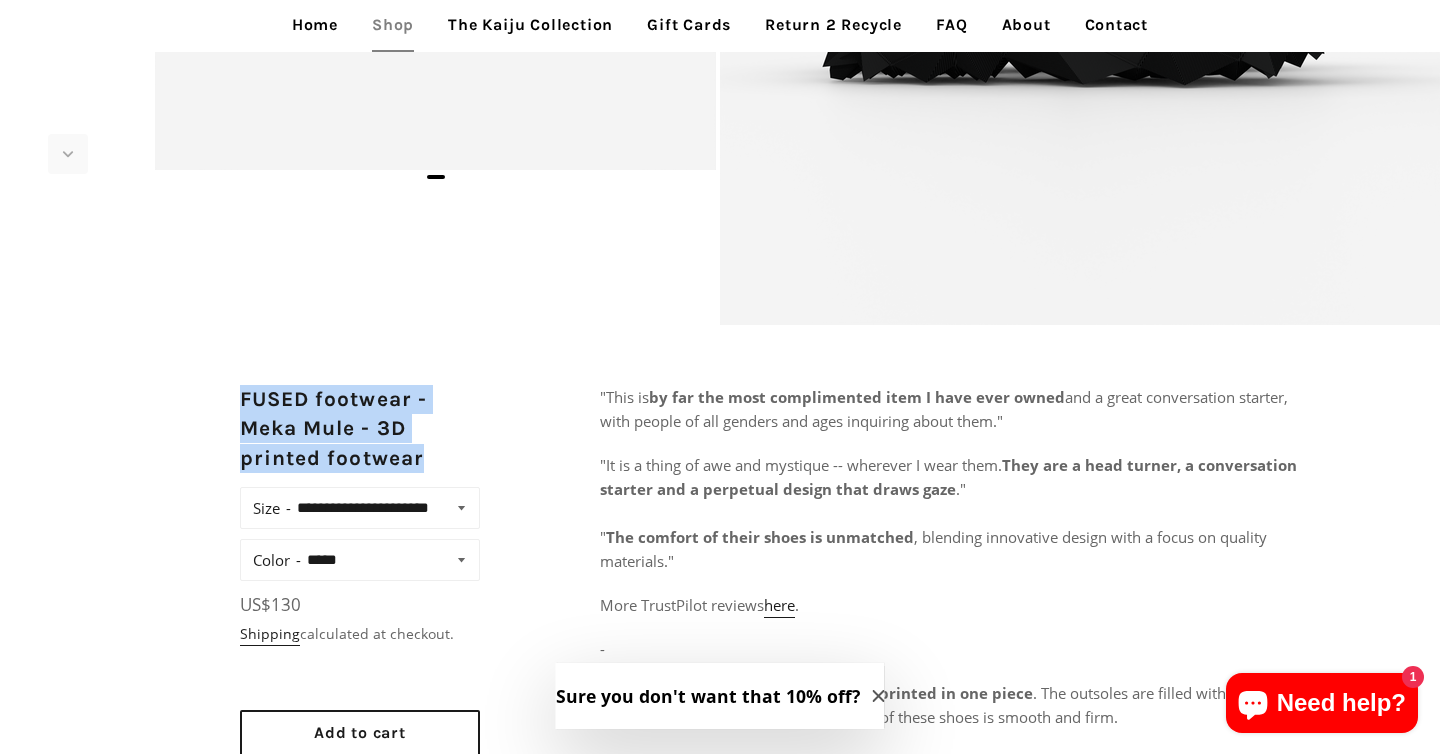 drag, startPoint x: 419, startPoint y: 447, endPoint x: 240, endPoint y: 376, distance: 192.56686 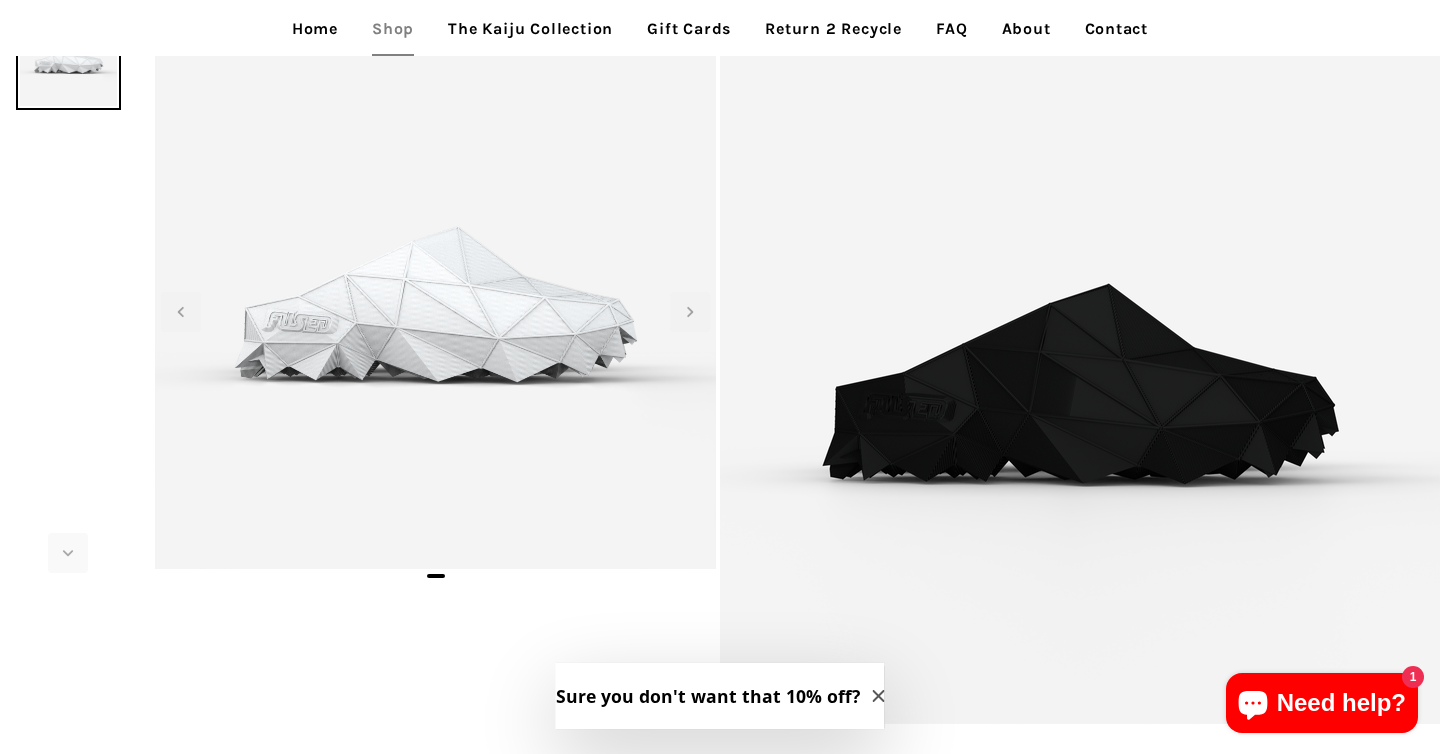 scroll, scrollTop: 0, scrollLeft: 0, axis: both 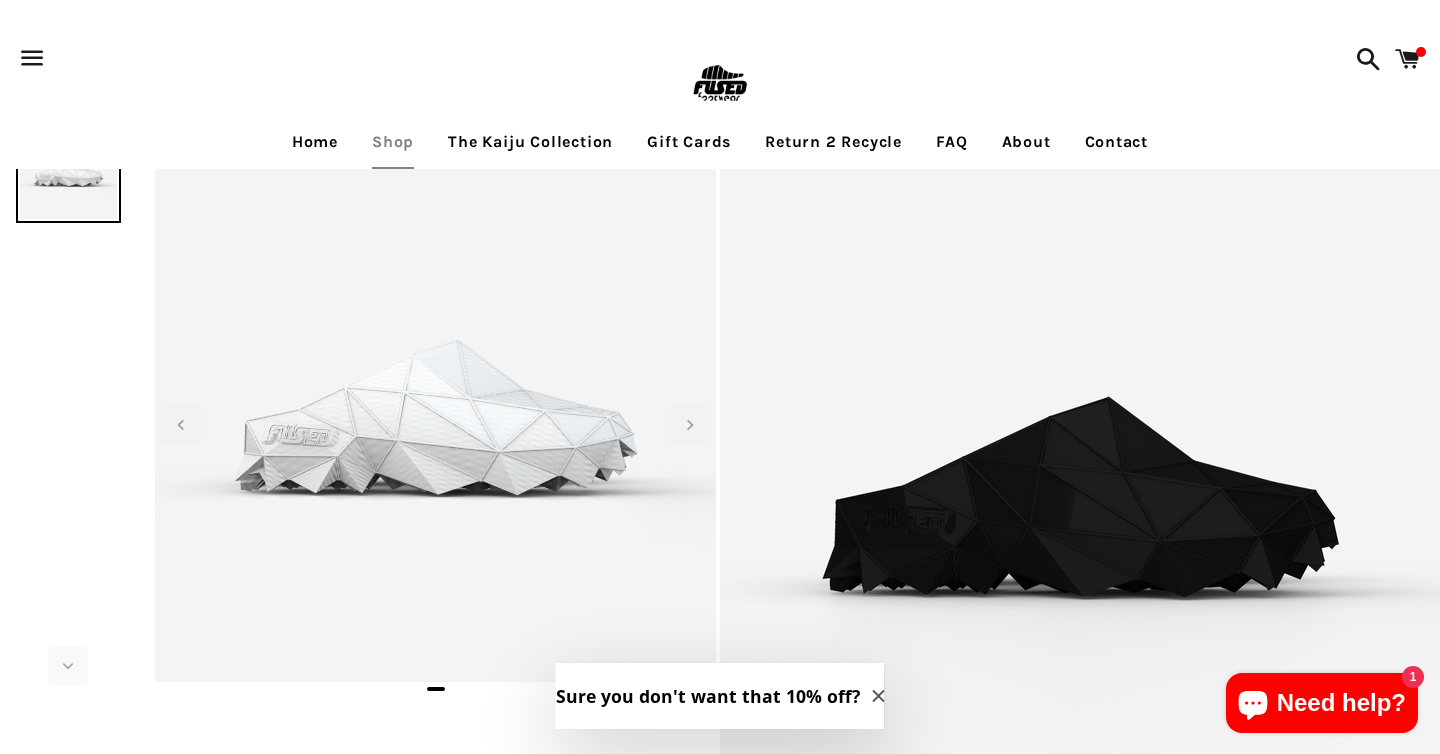 click on "FAQ" at bounding box center [951, 142] 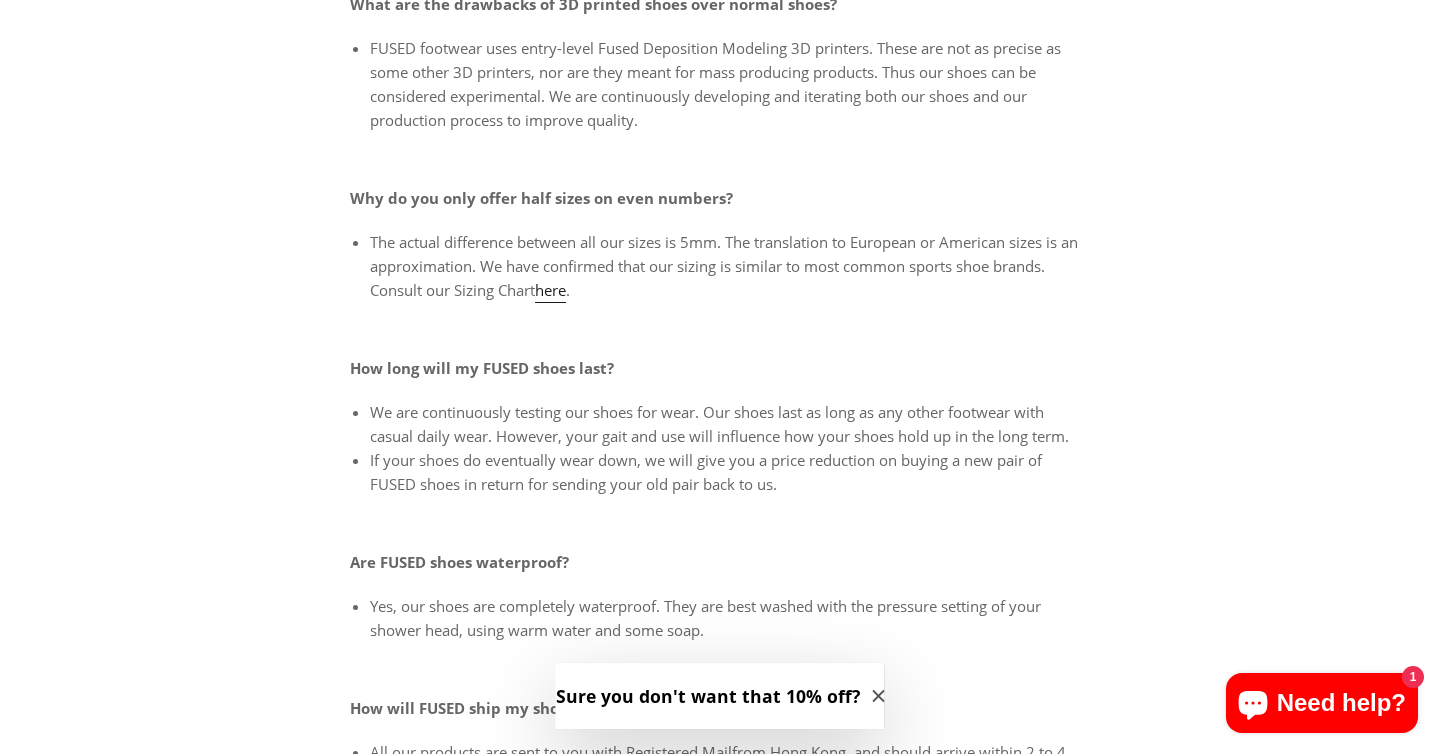 scroll, scrollTop: 0, scrollLeft: 0, axis: both 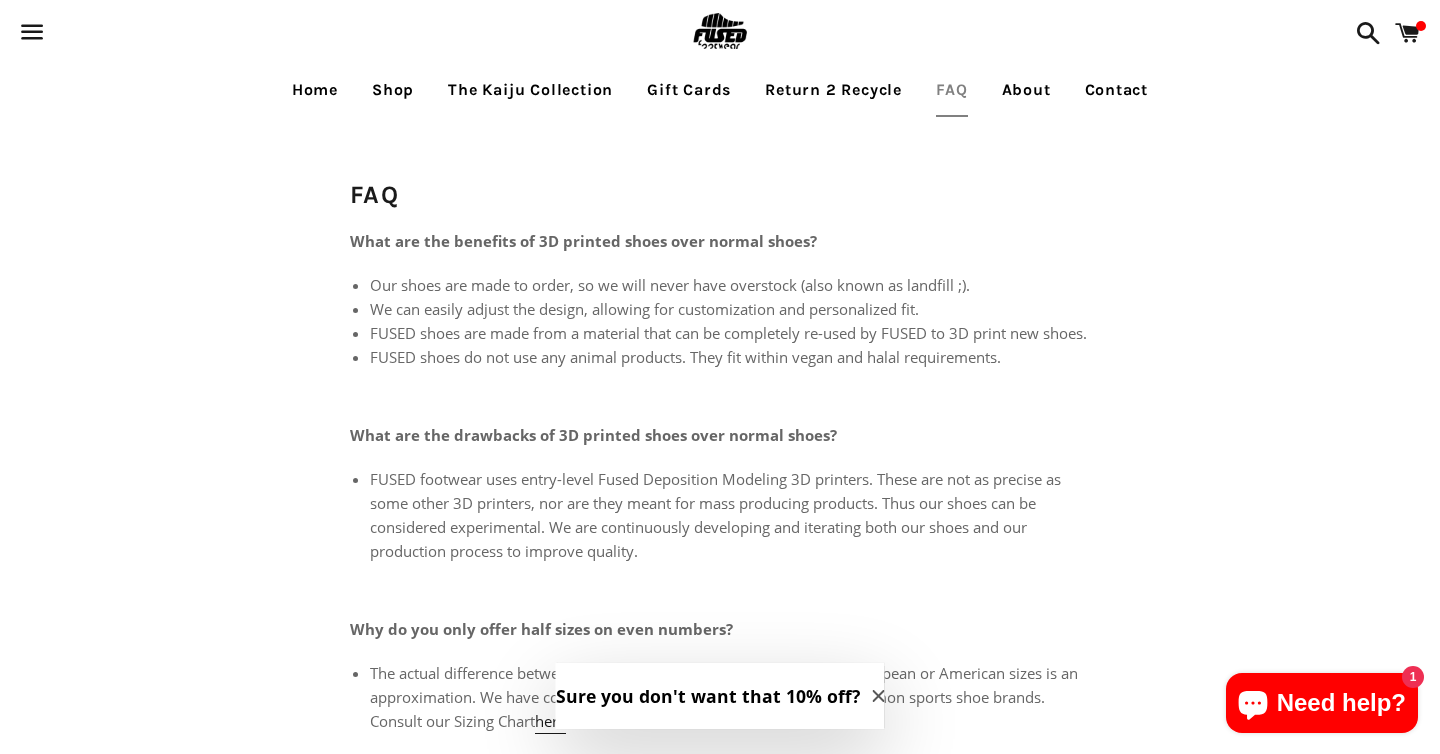 click on "Shop" at bounding box center [393, 90] 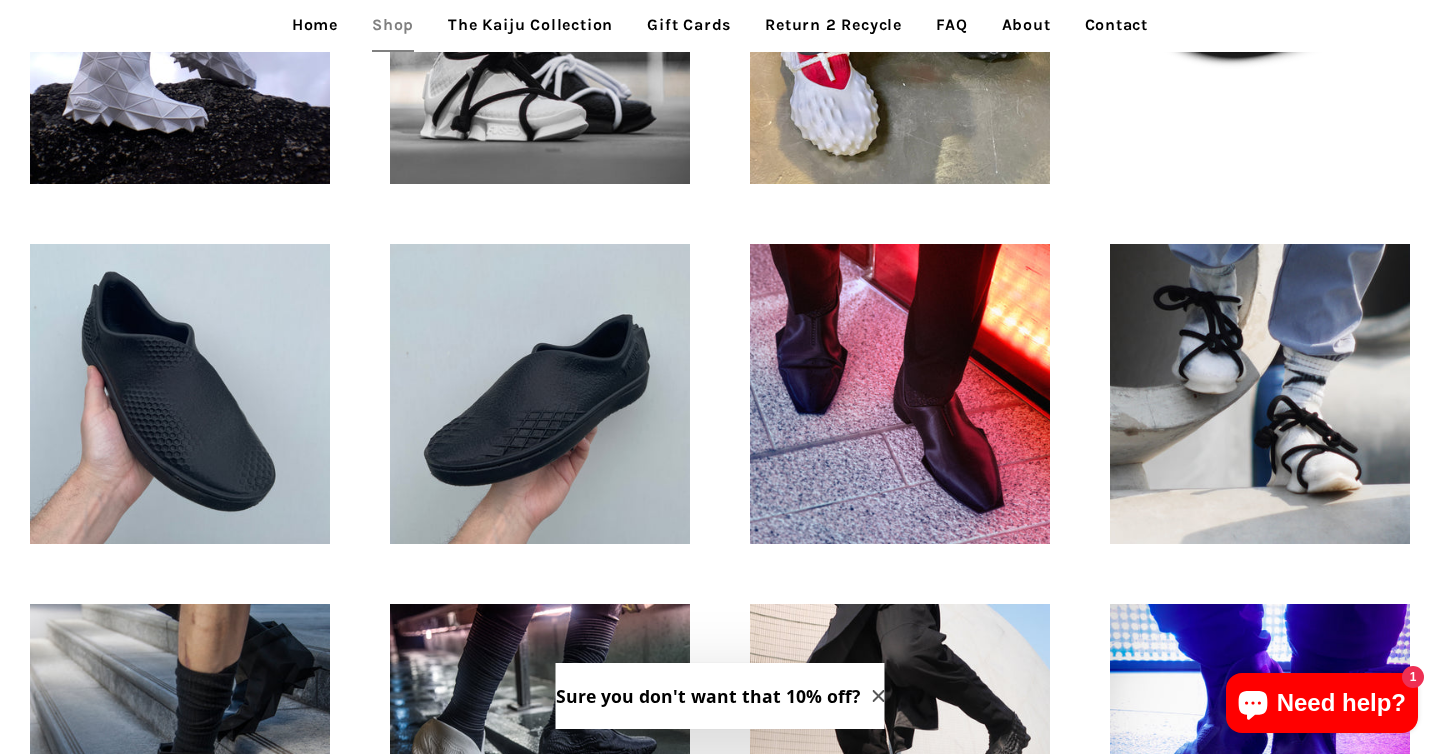 scroll, scrollTop: 798, scrollLeft: 0, axis: vertical 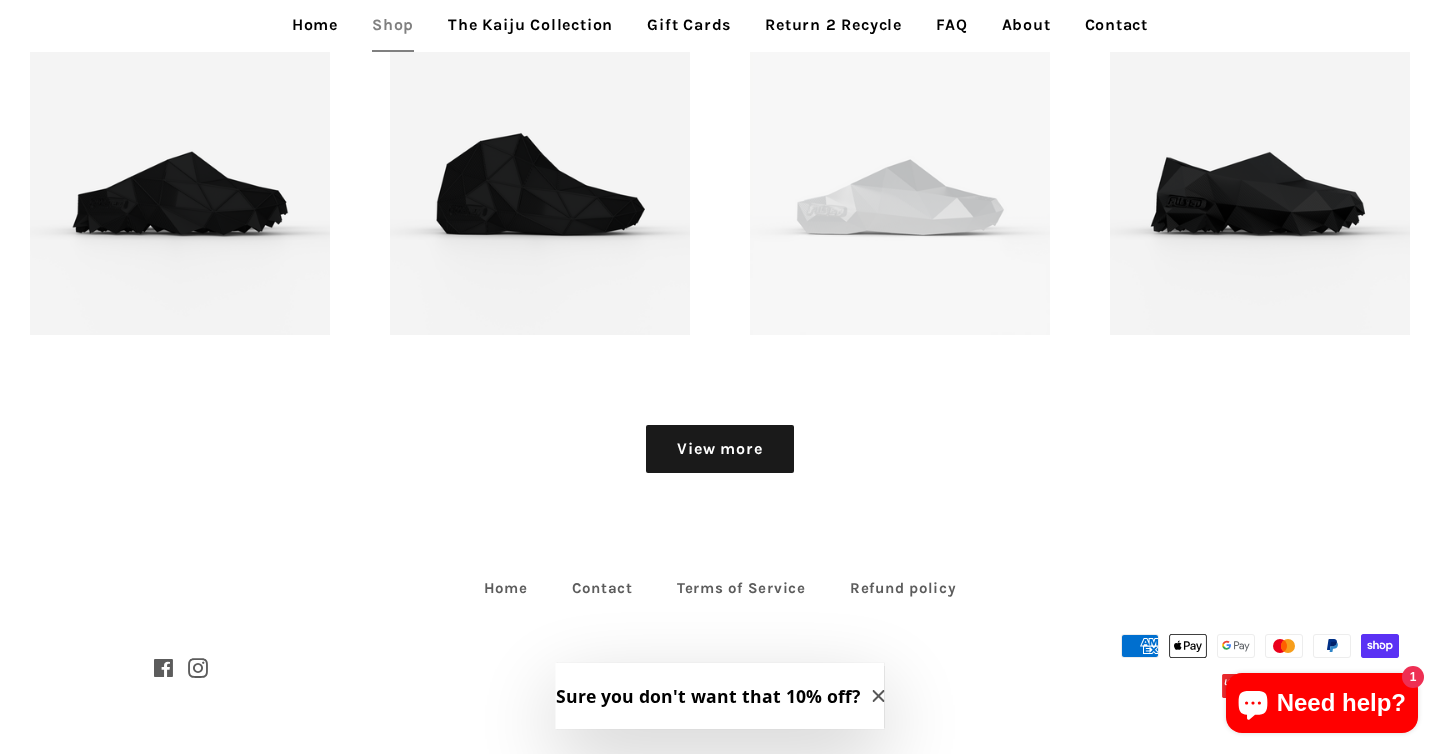 click on "Menu
Search
Cart
Home
Shop
The Kaiju Collection
Gift Cards
Return 2 Recycle
FAQ
About
Contact" at bounding box center (720, -847) 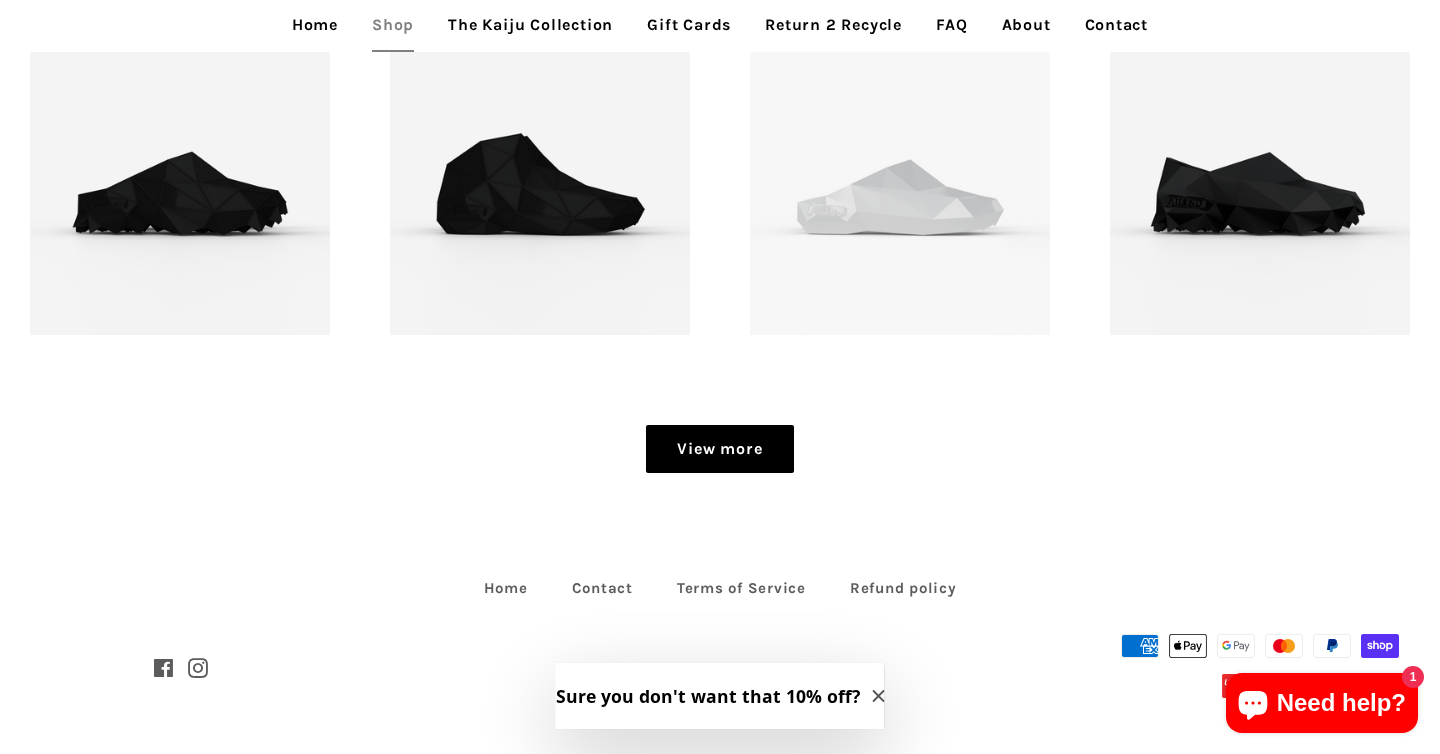 click on "View more" at bounding box center (719, 449) 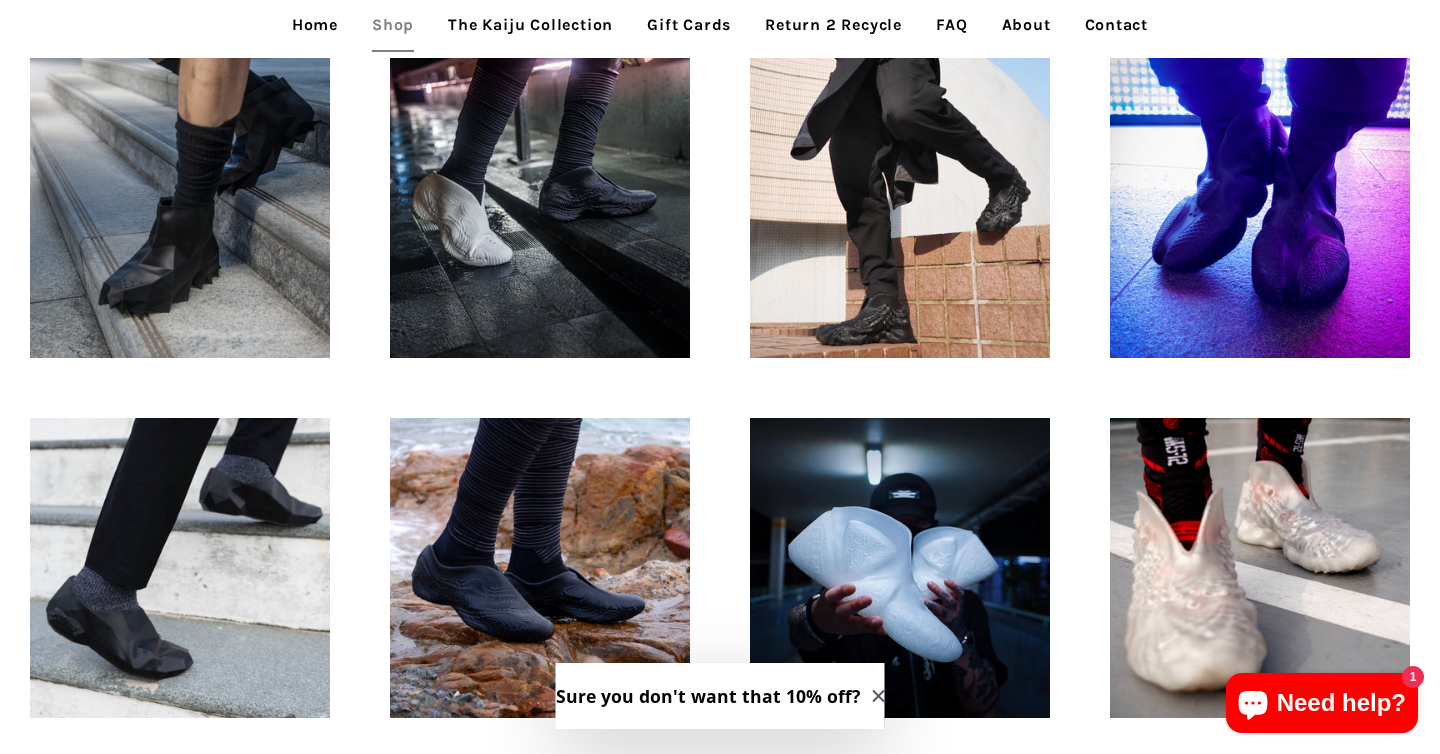 scroll, scrollTop: 1341, scrollLeft: 0, axis: vertical 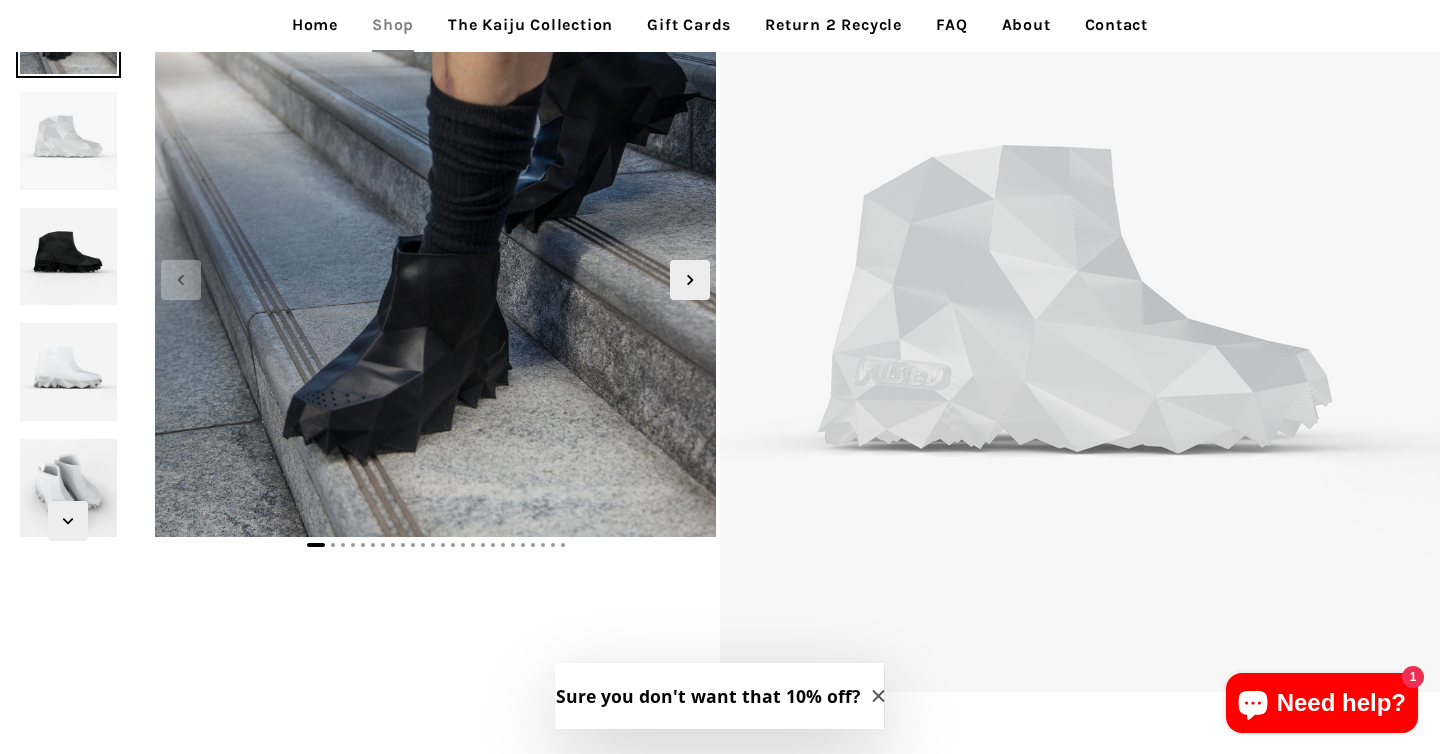 click at bounding box center [69, 141] 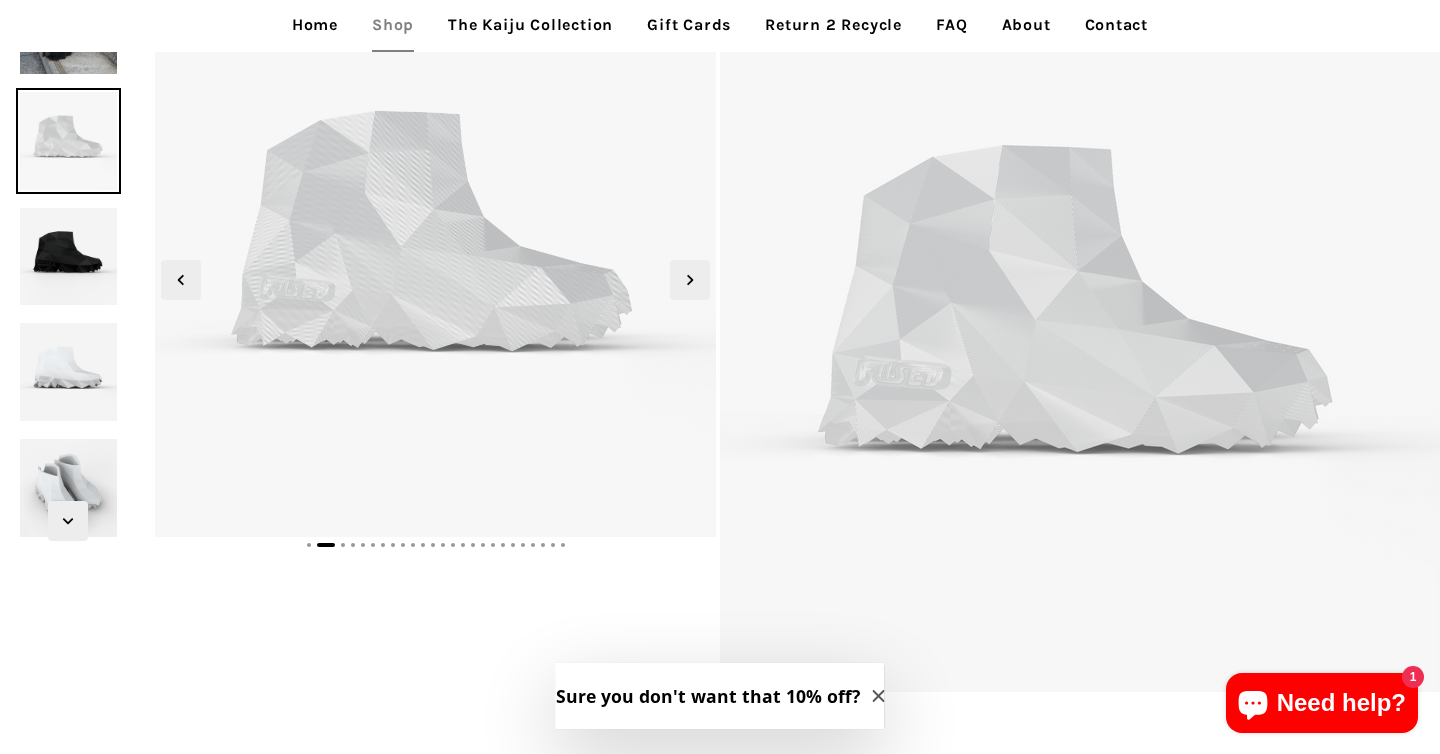 click at bounding box center [69, 257] 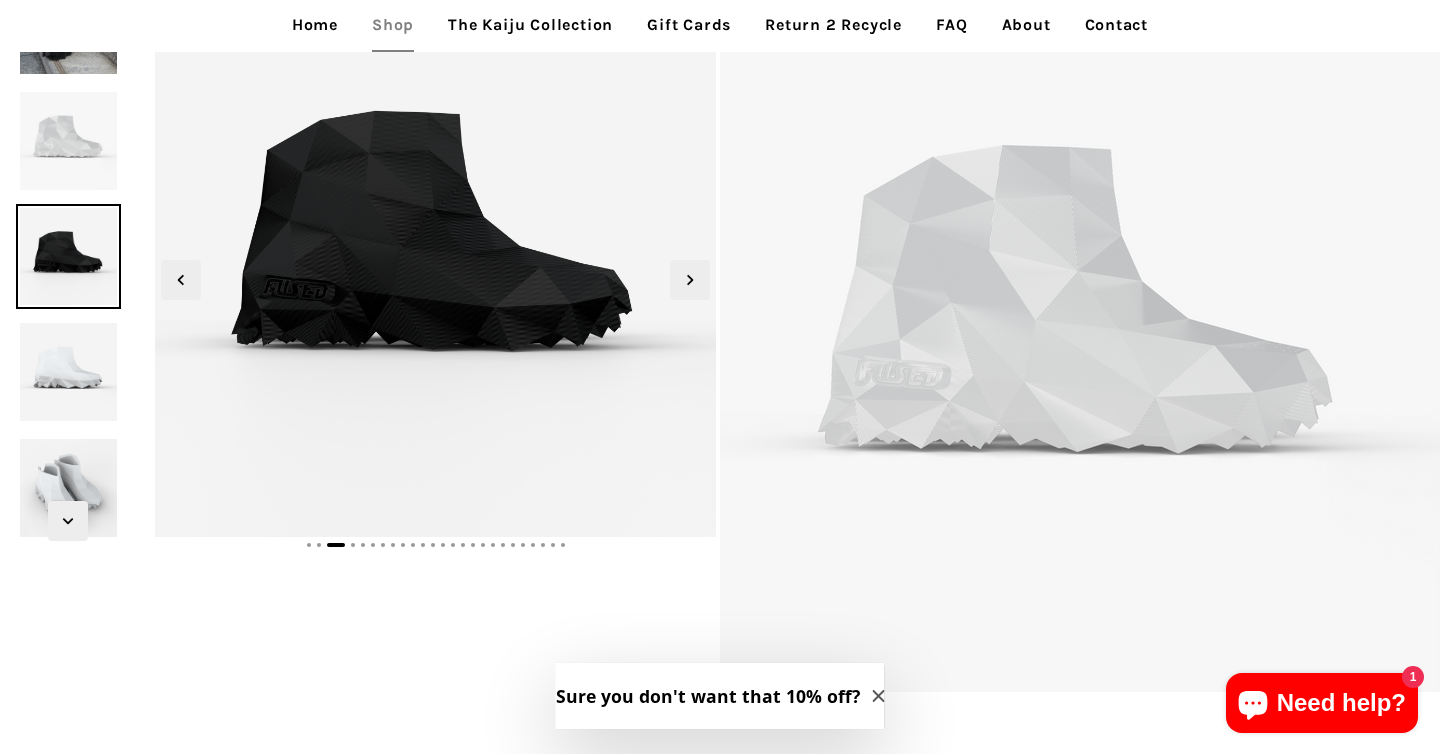 click at bounding box center [68, 256] 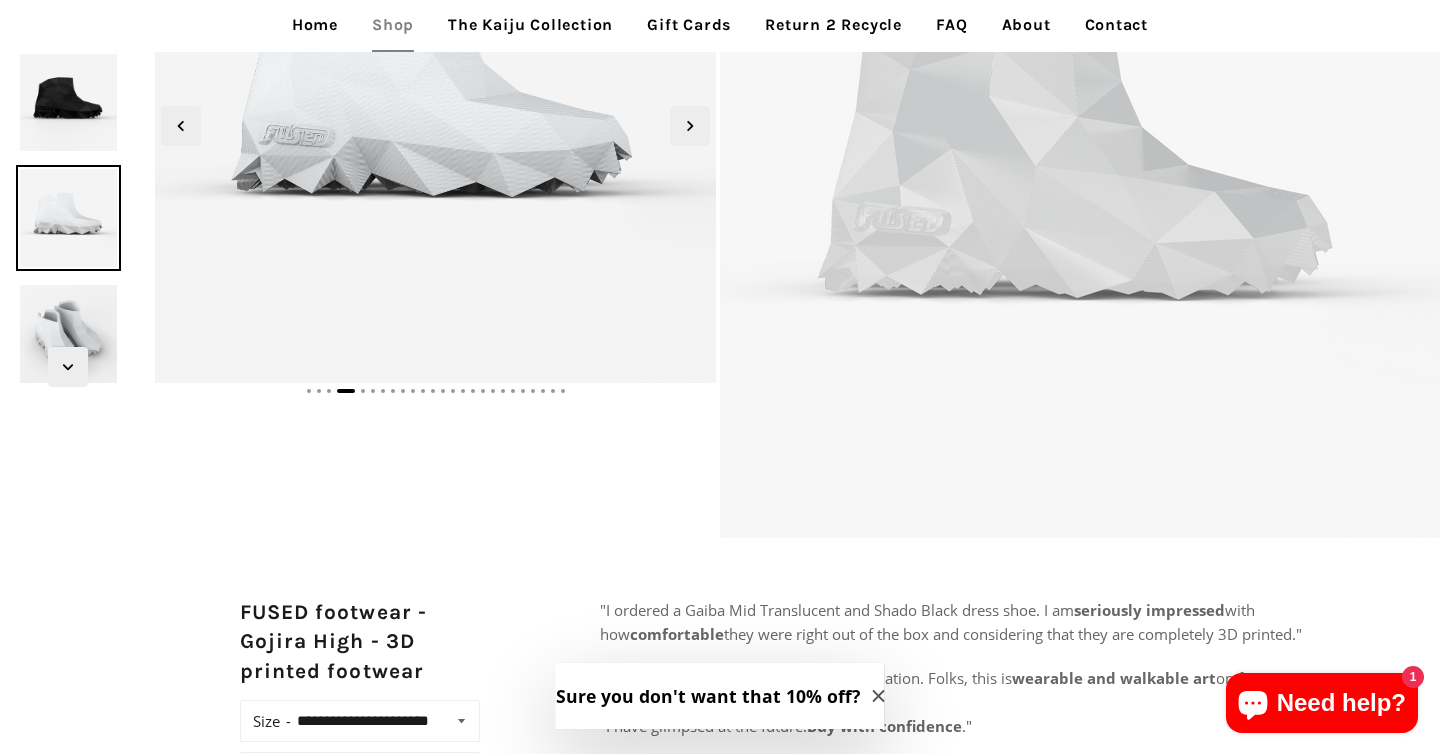 scroll, scrollTop: 0, scrollLeft: 0, axis: both 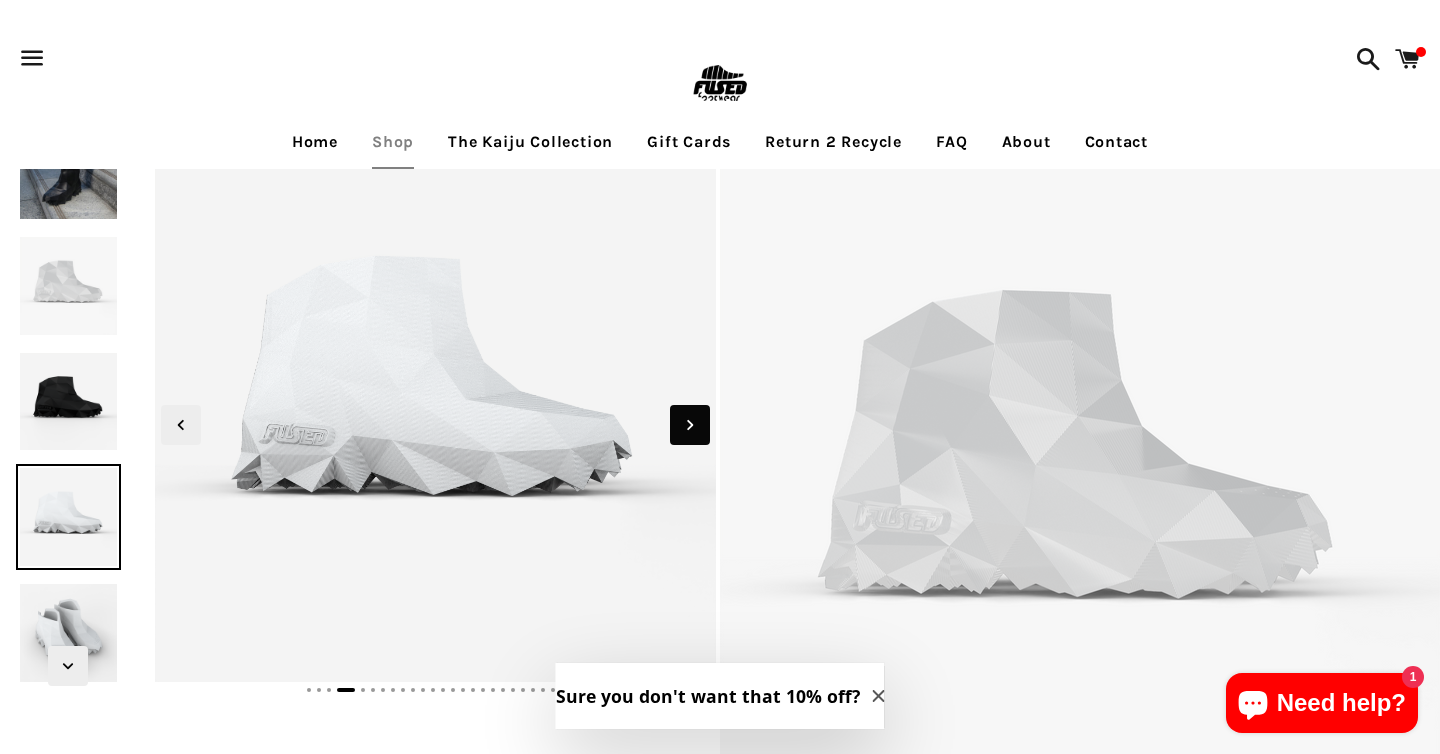 click 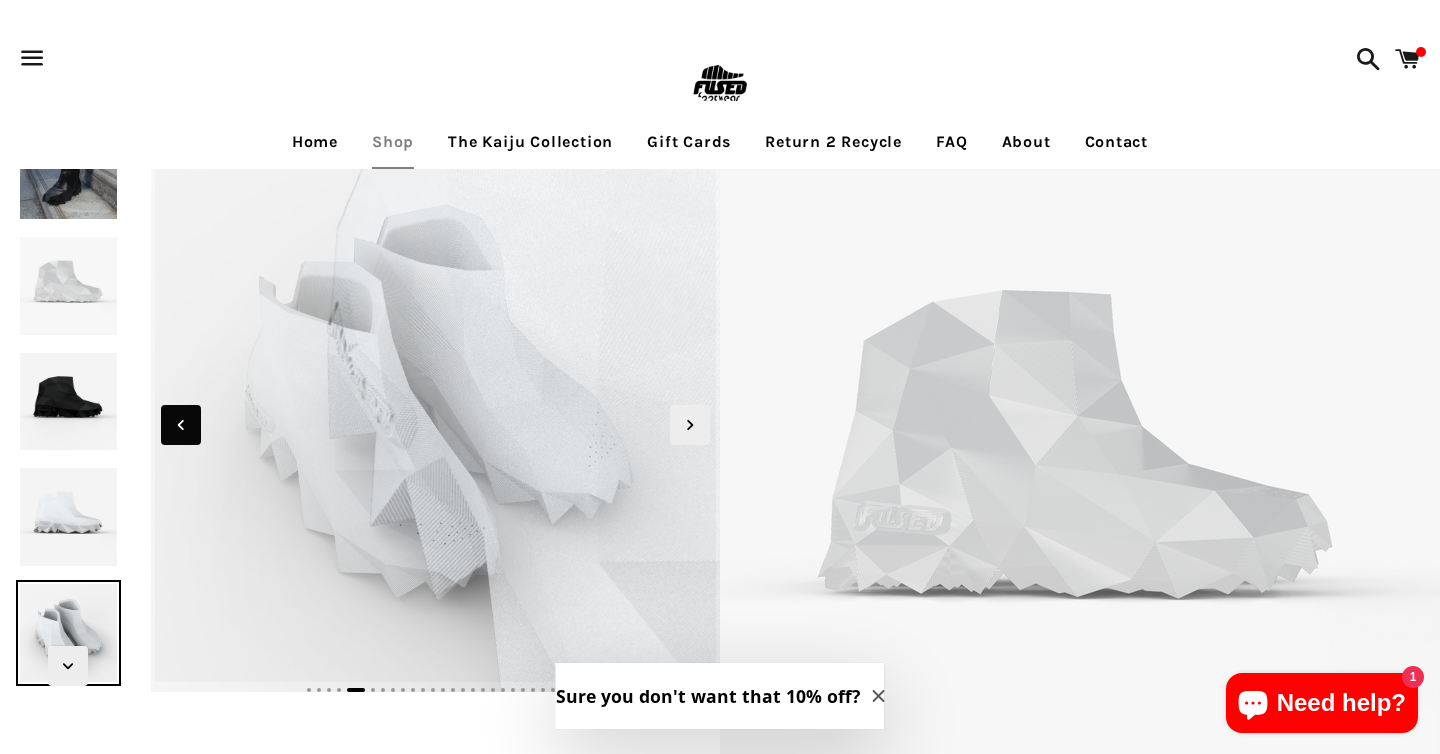 click 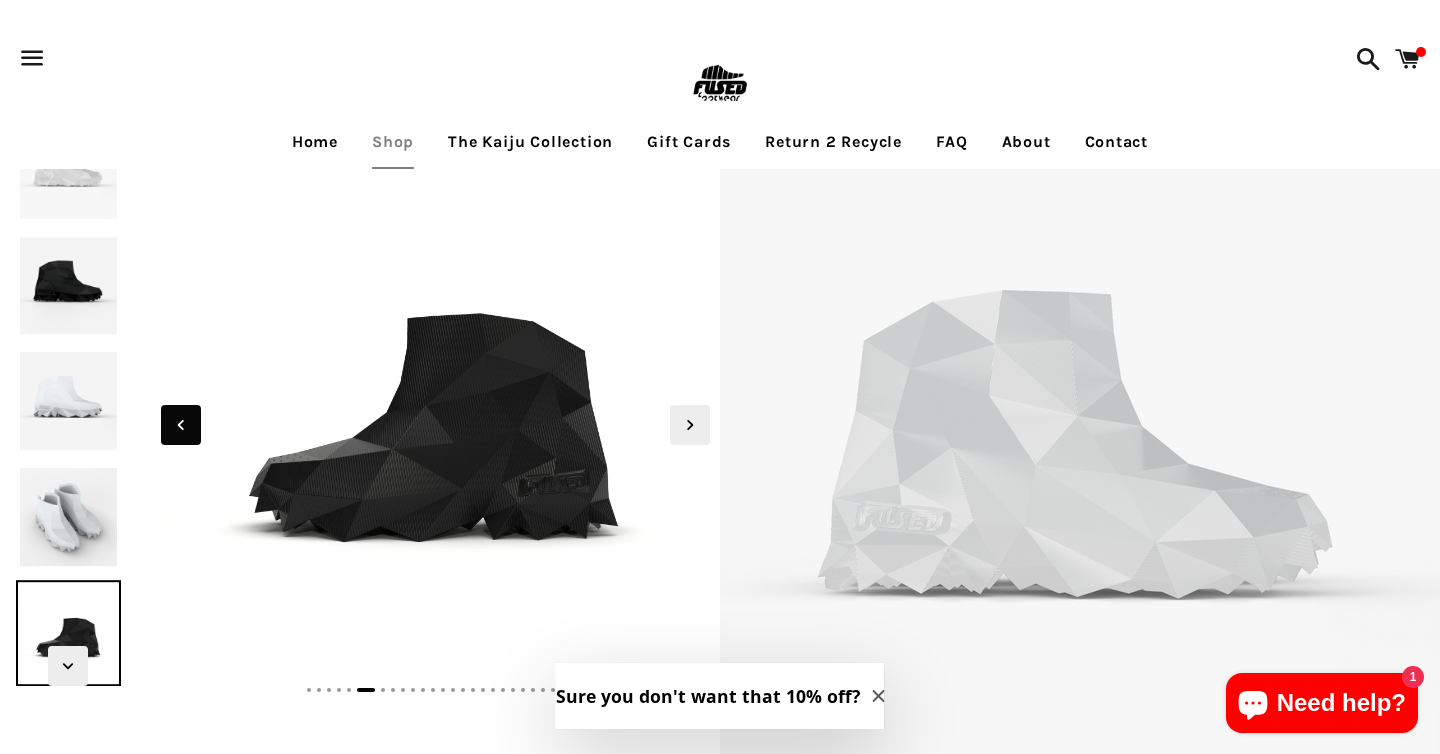 click 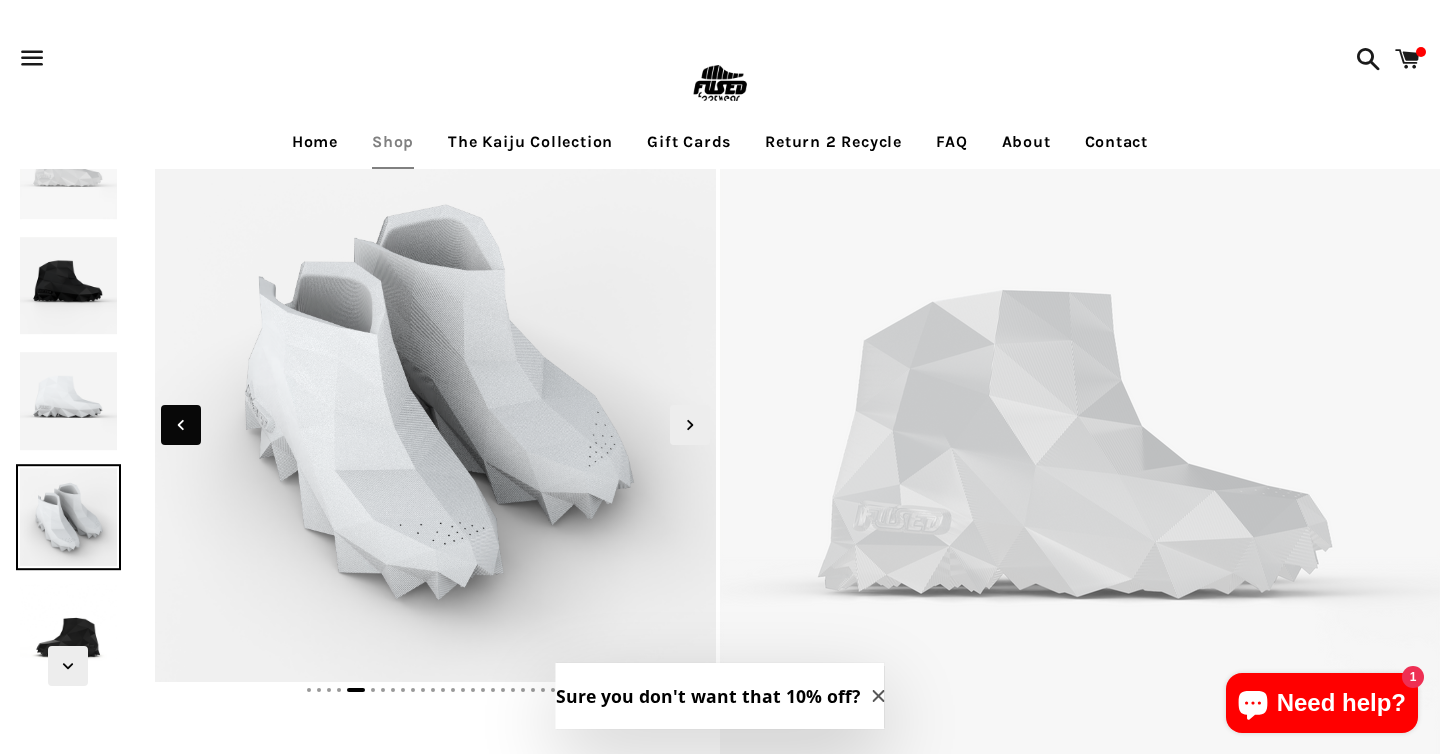 click 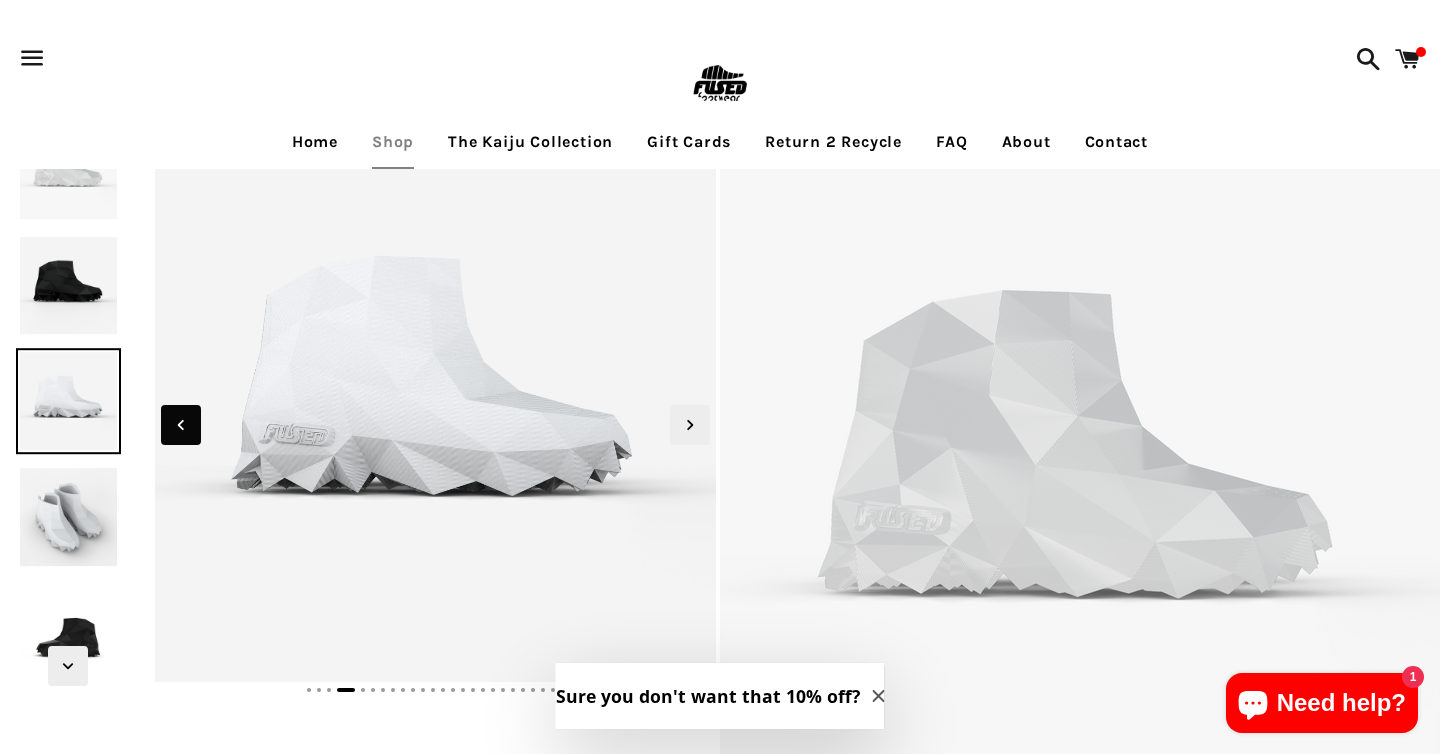 click 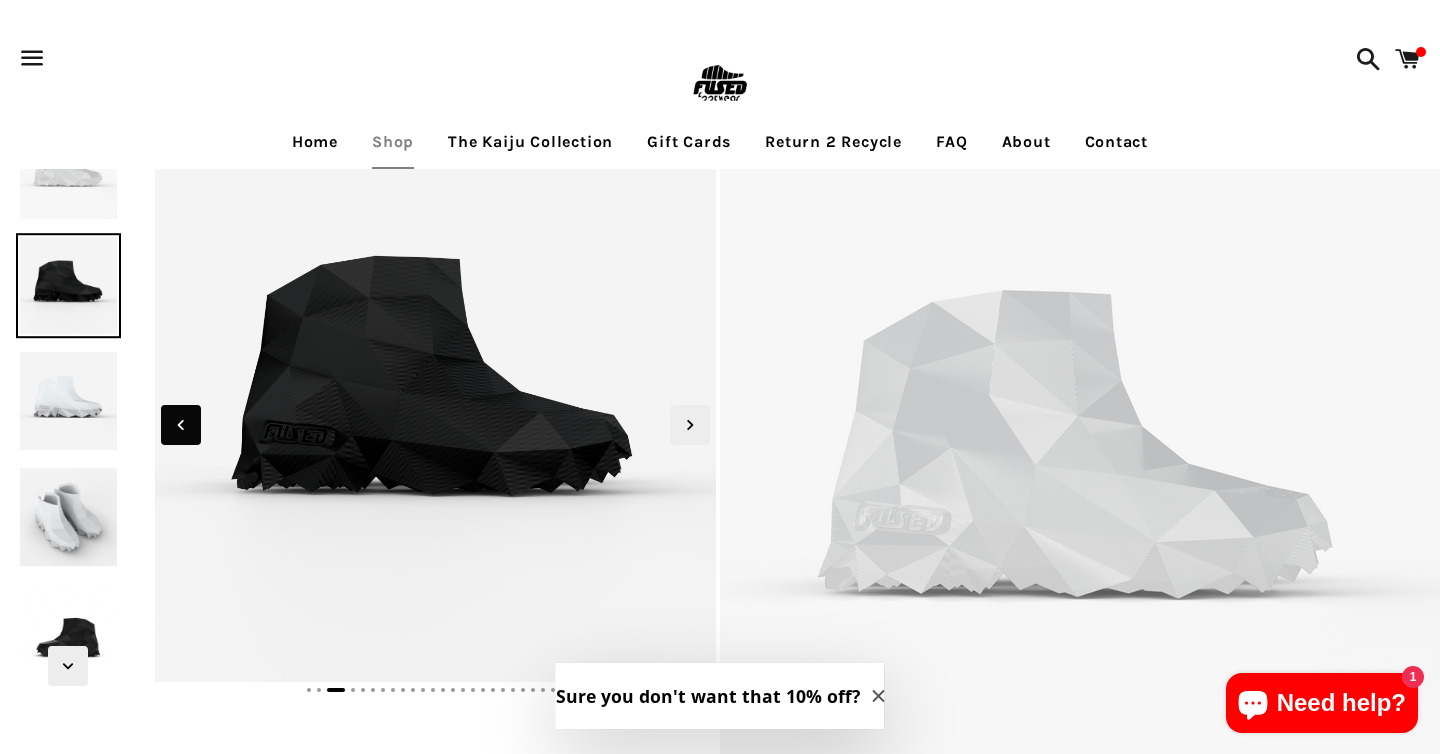 click 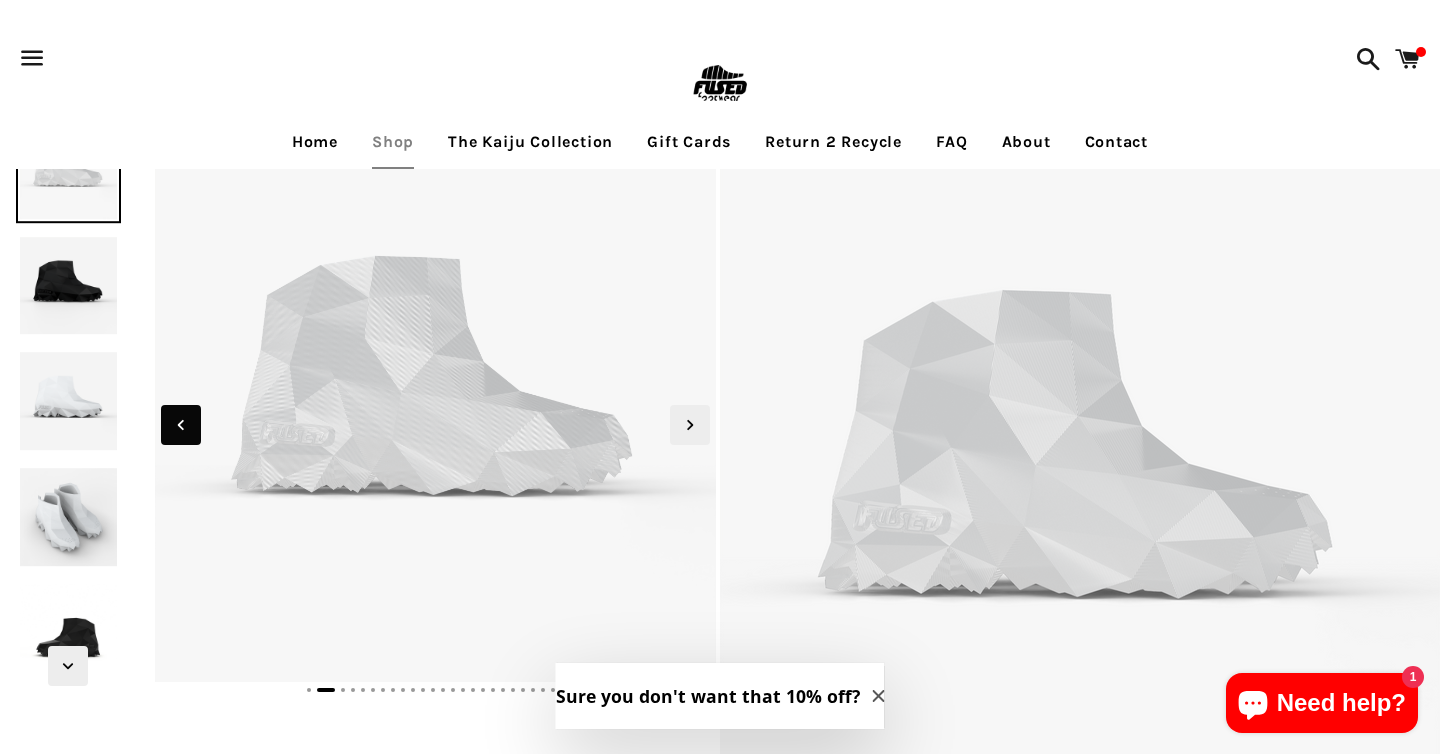 click 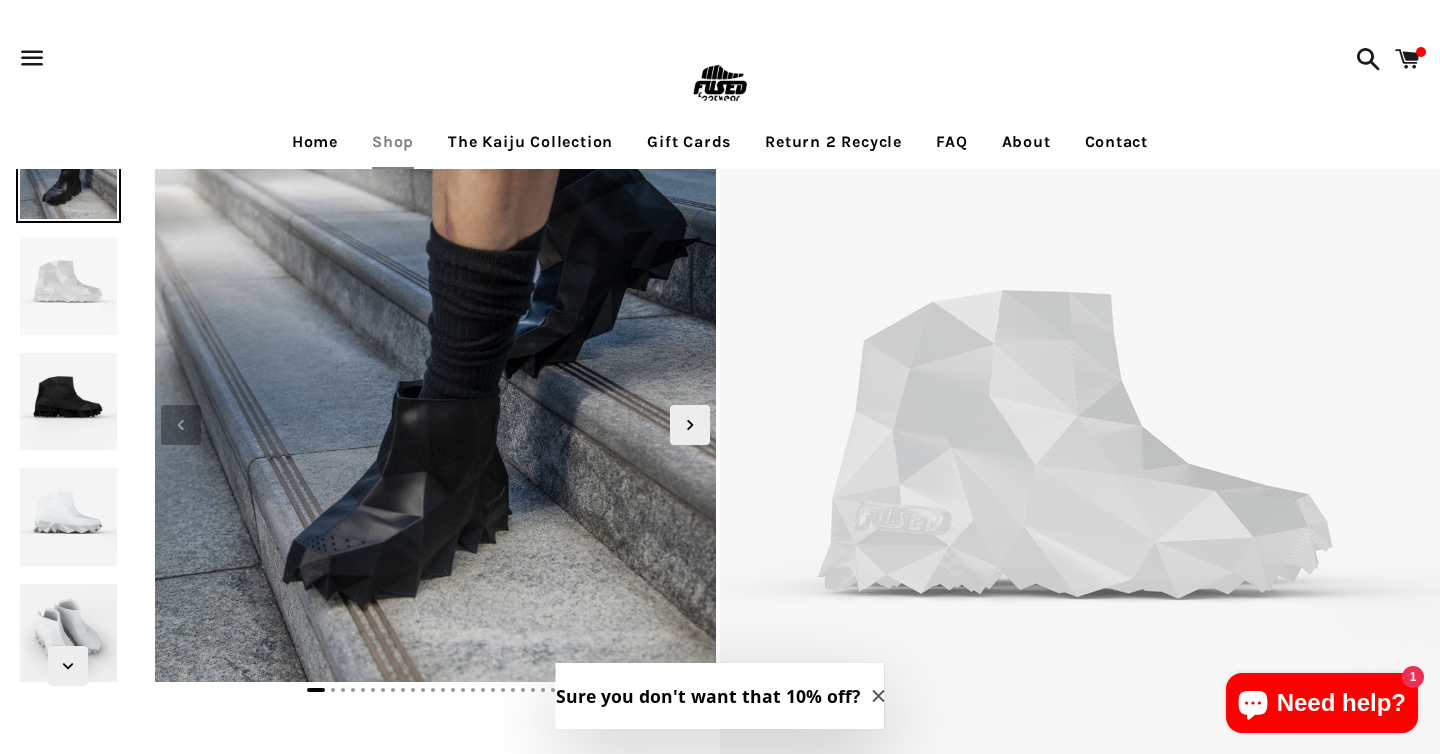 click 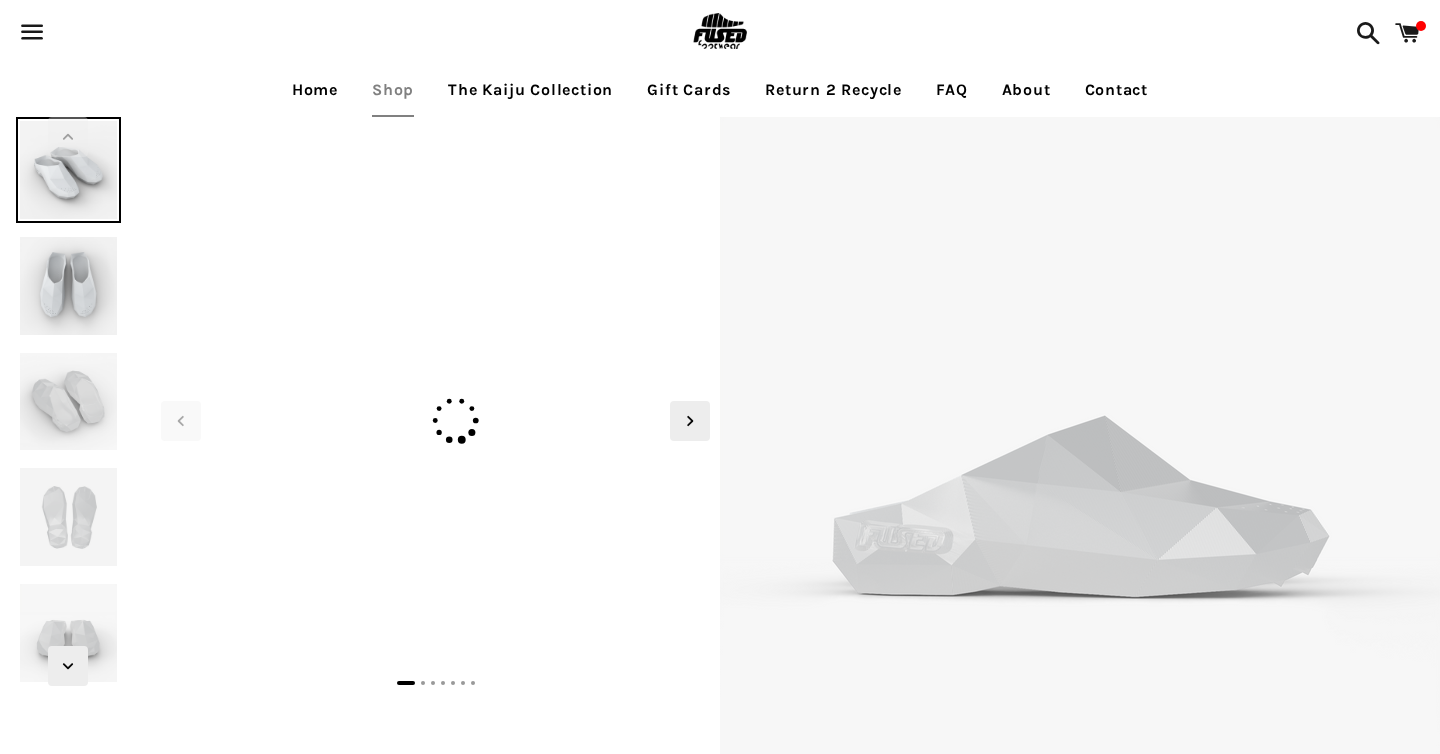scroll, scrollTop: 0, scrollLeft: 0, axis: both 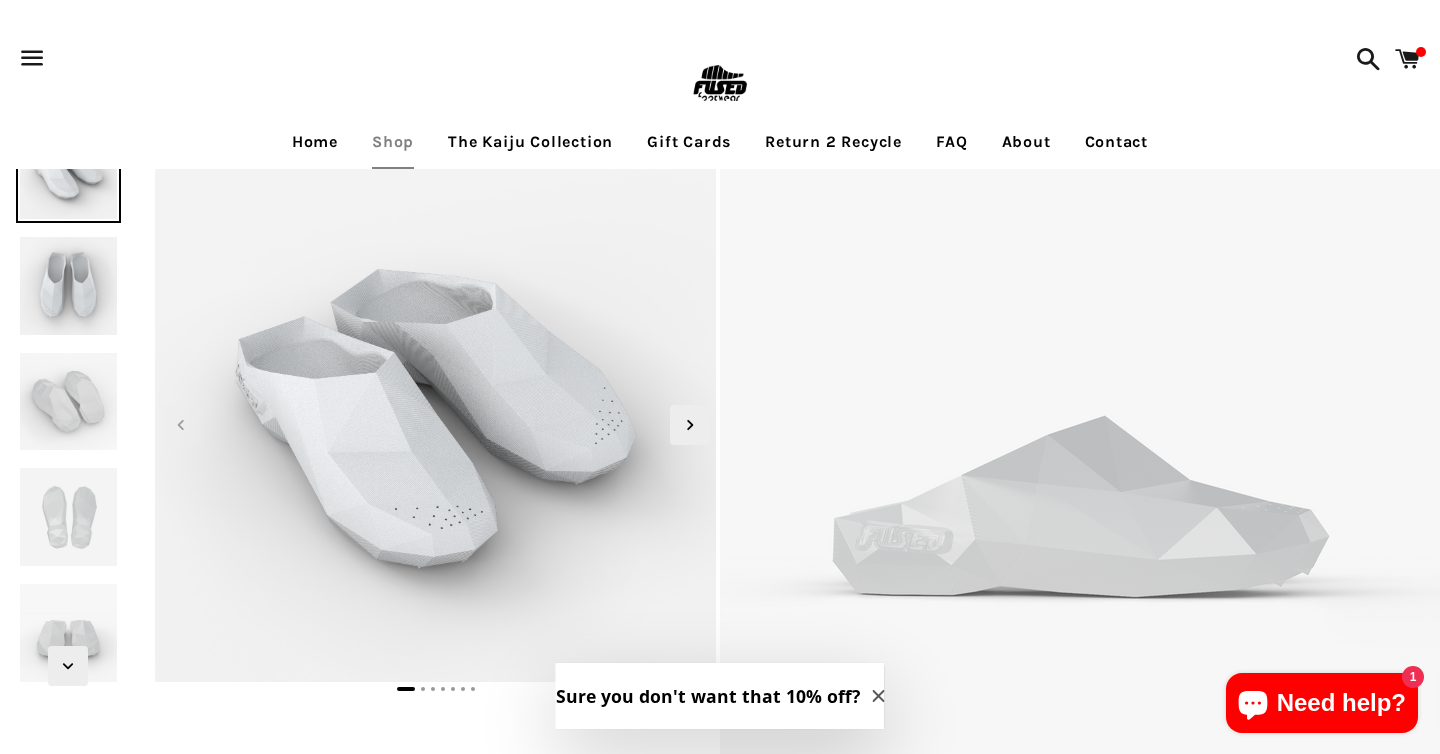 click on "/" at bounding box center (720, 3847) 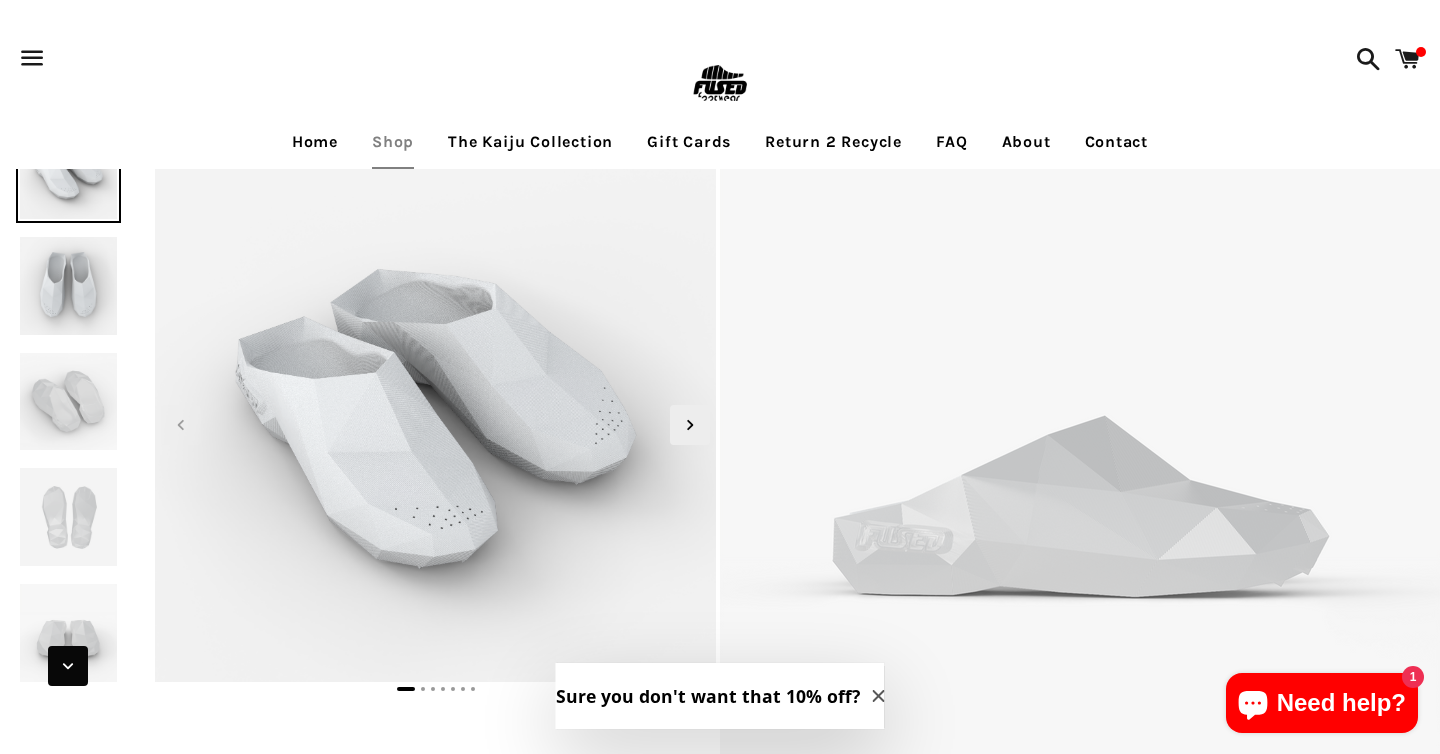 click 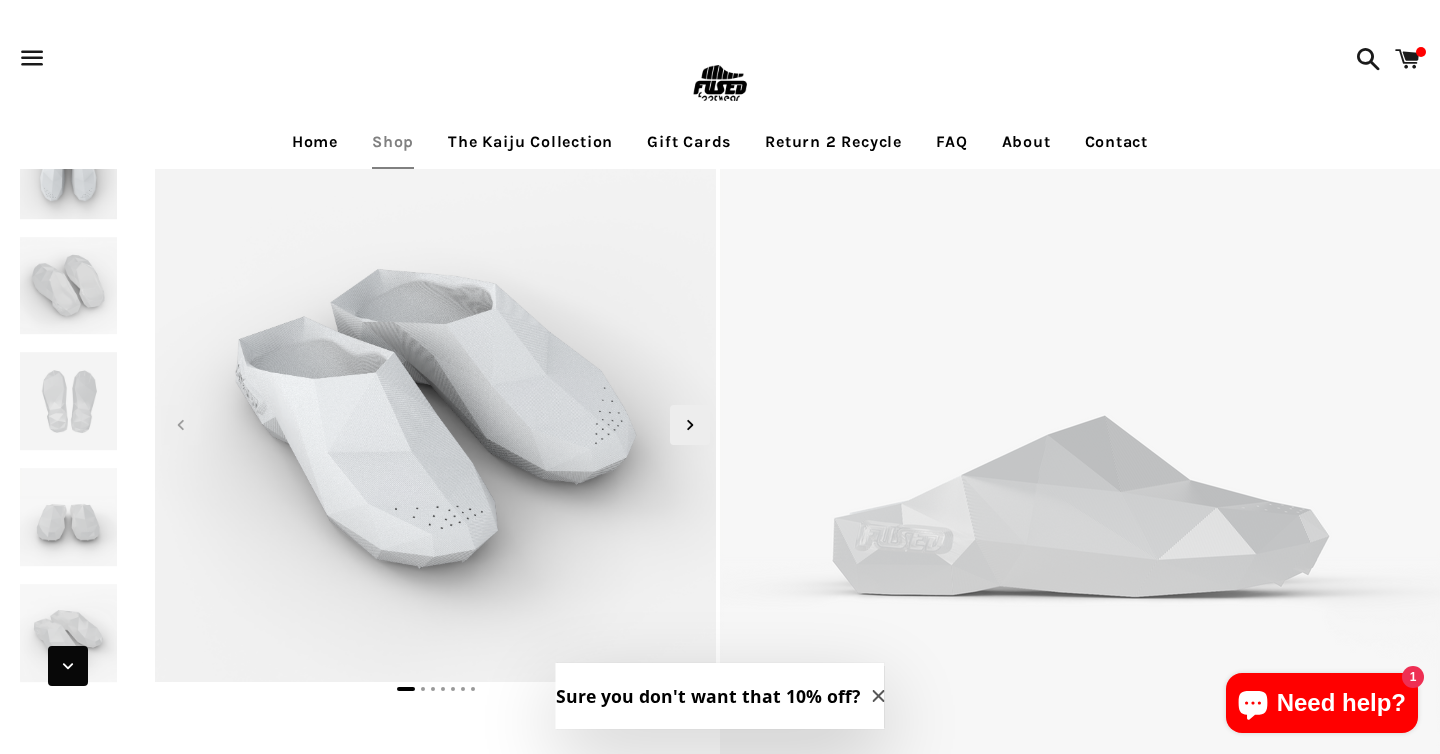 click 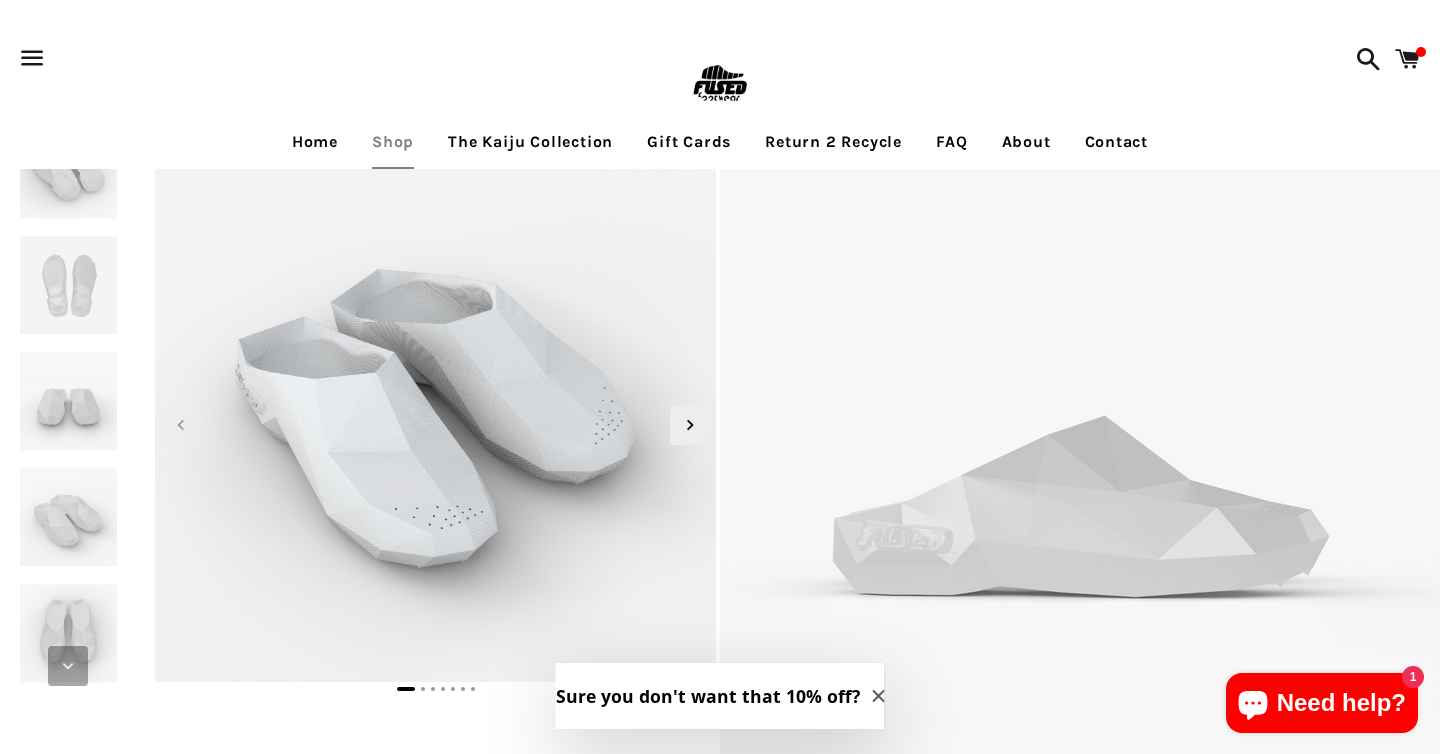 click 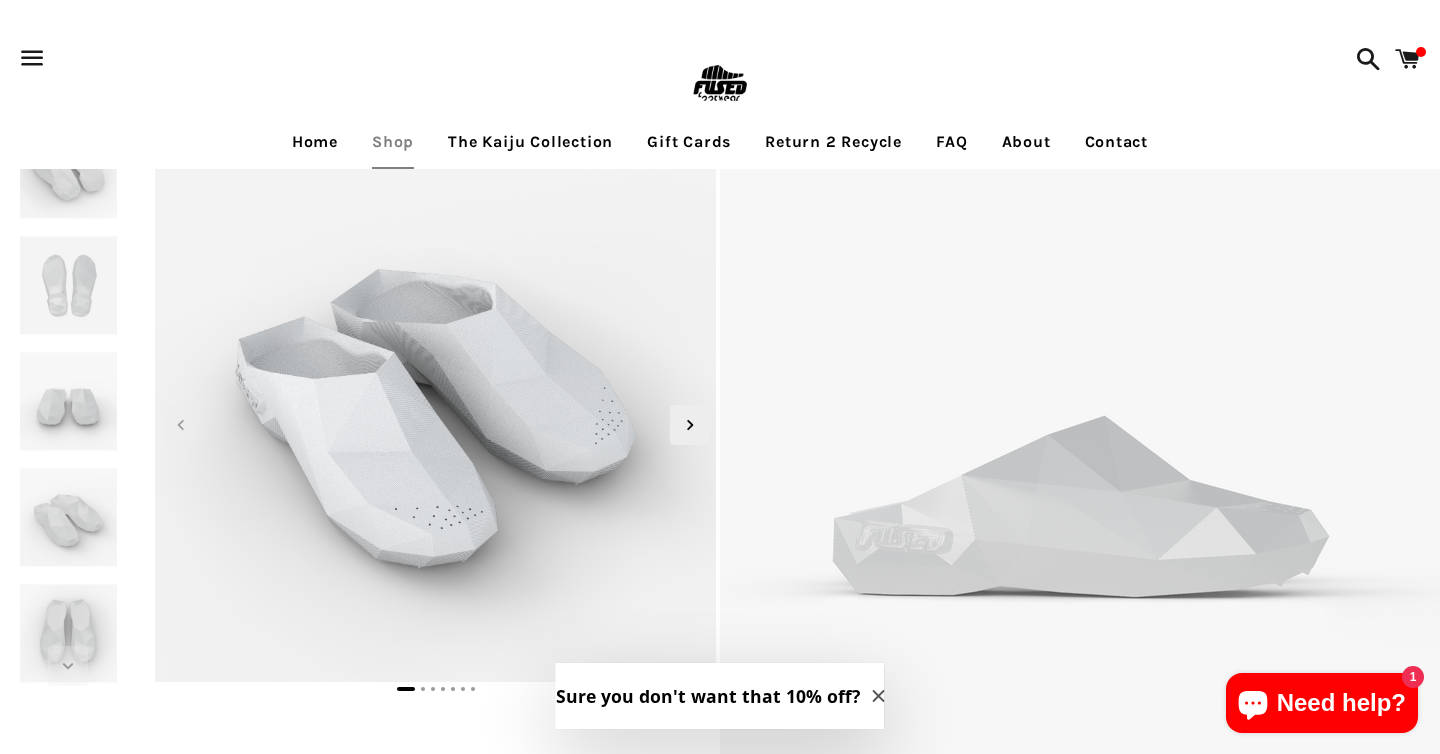 click at bounding box center [69, 517] 